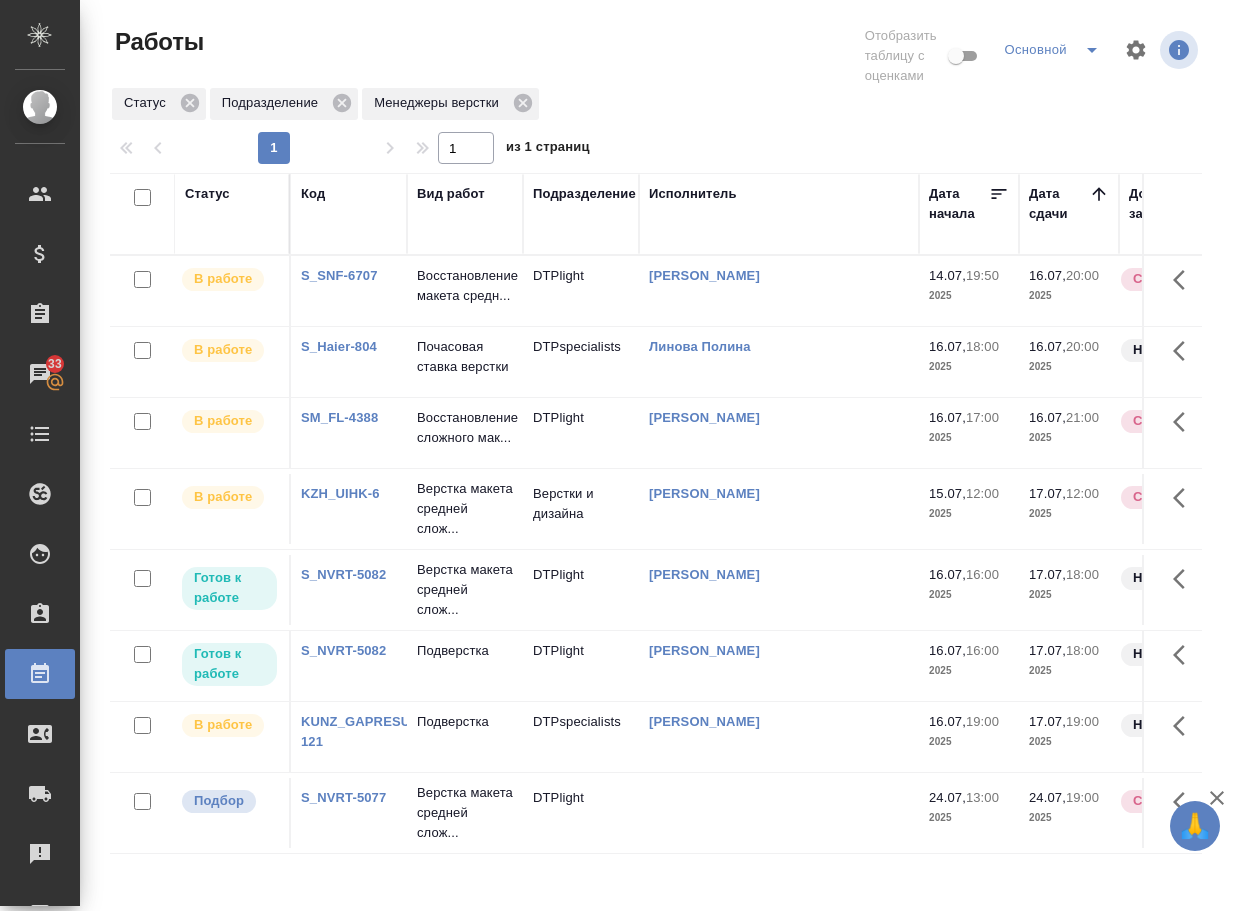 scroll, scrollTop: 0, scrollLeft: 0, axis: both 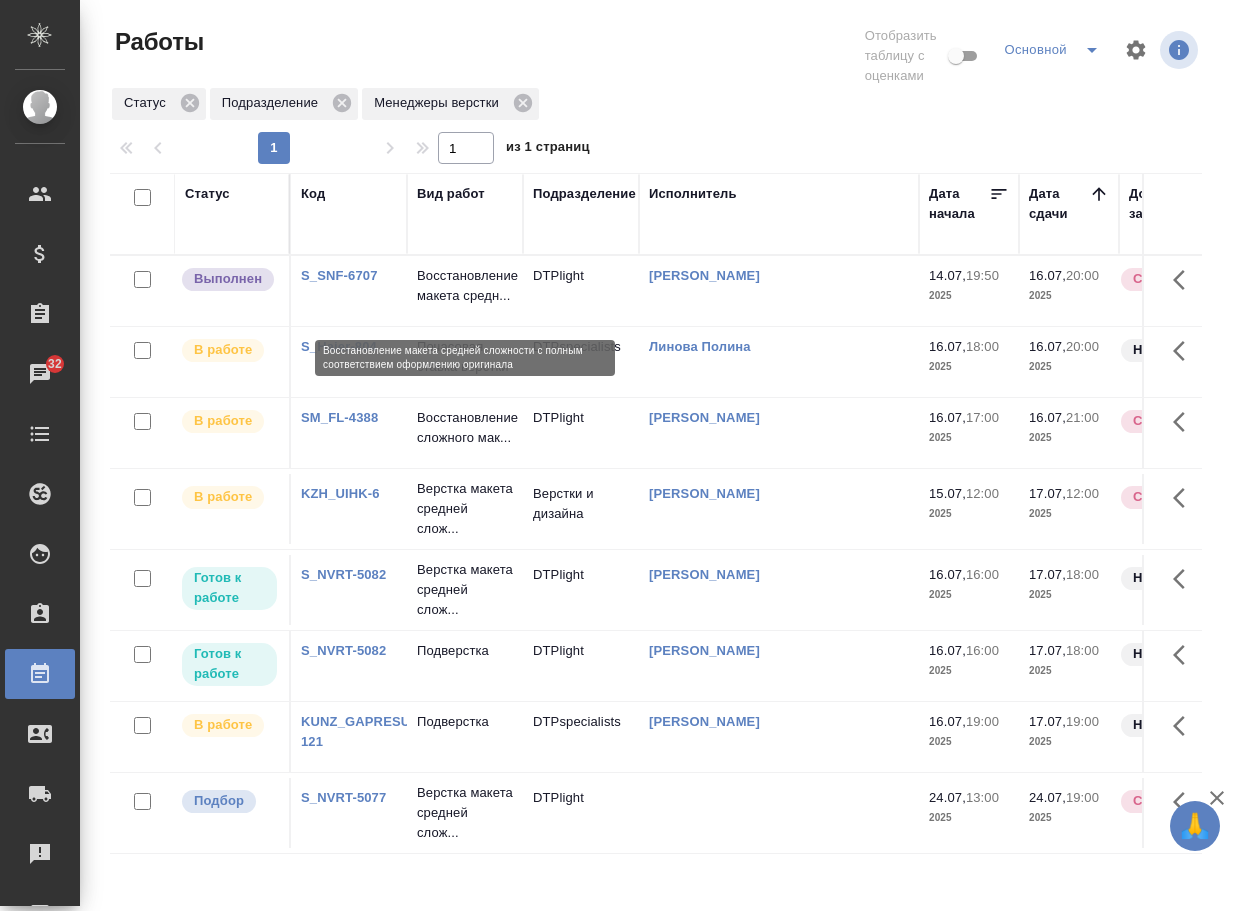click on "Восстановление макета средн..." at bounding box center [465, 286] 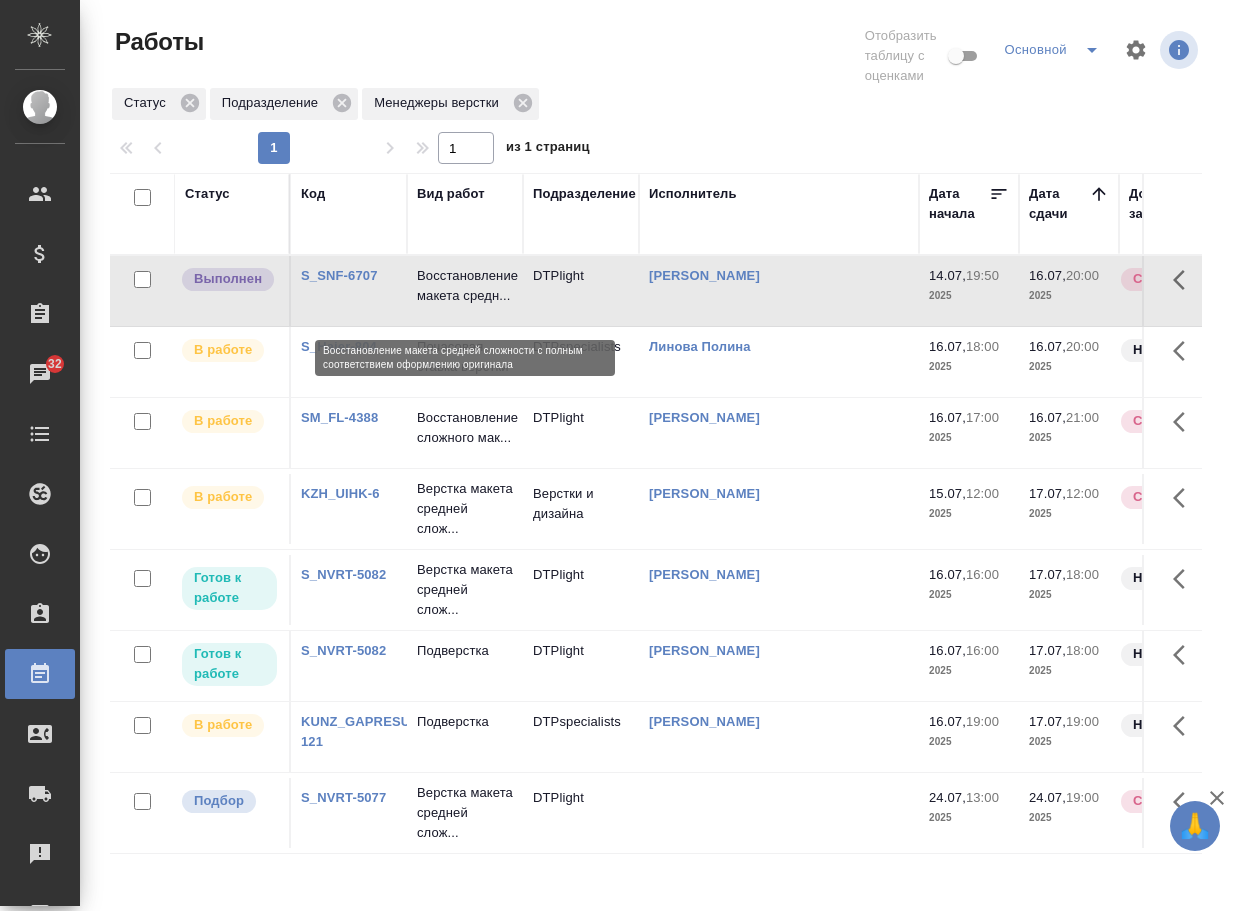 click on "Восстановление макета средн..." at bounding box center [465, 286] 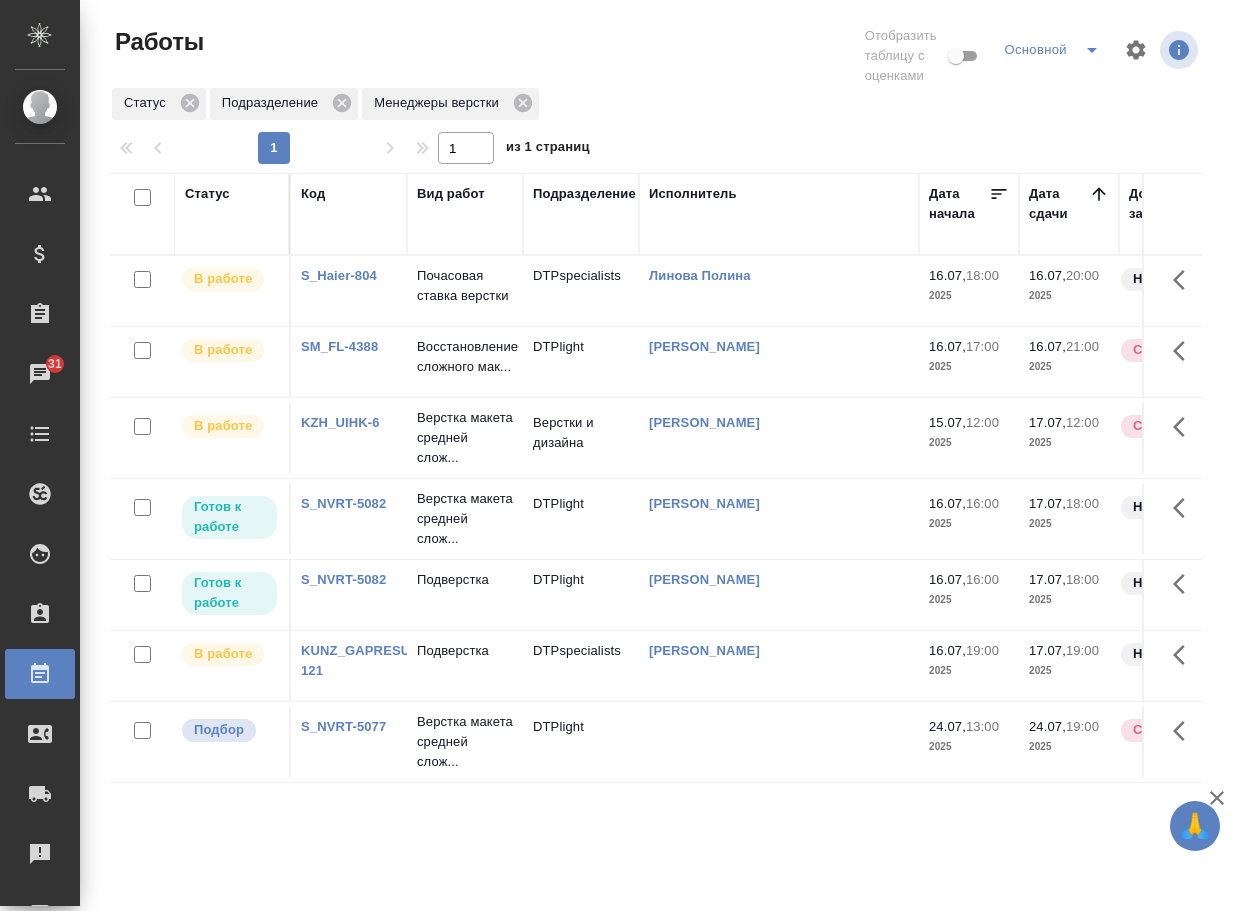 scroll, scrollTop: 0, scrollLeft: 0, axis: both 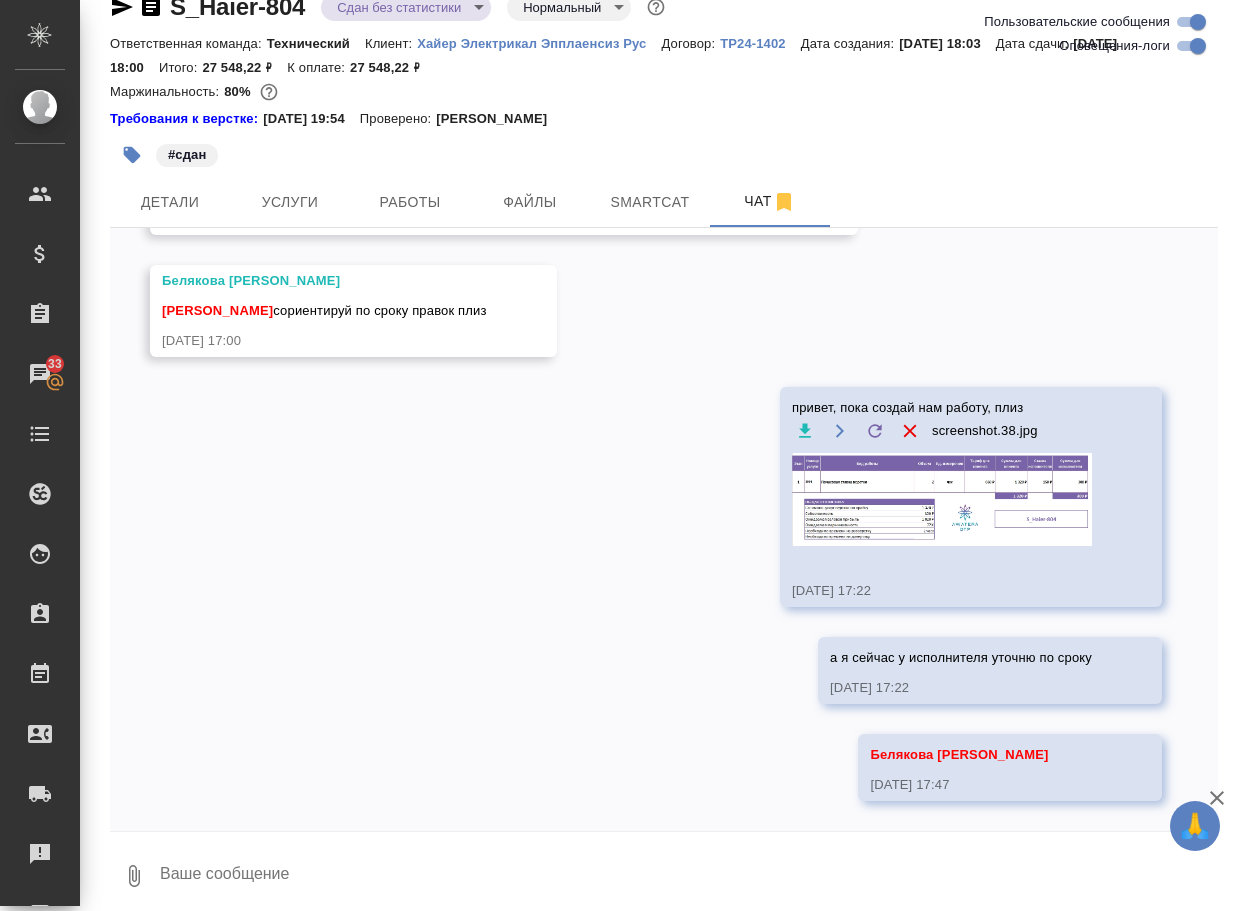 click at bounding box center (688, 876) 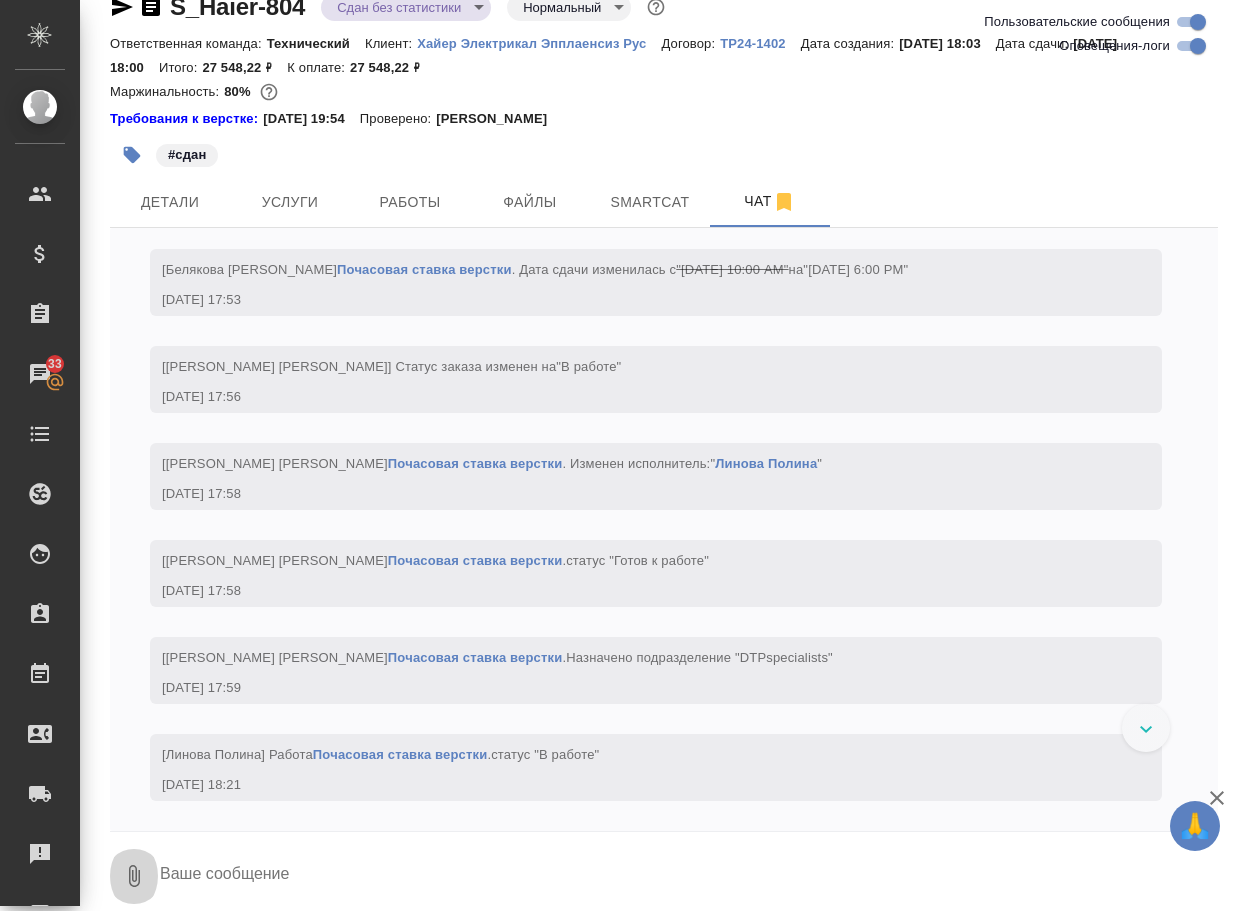 click 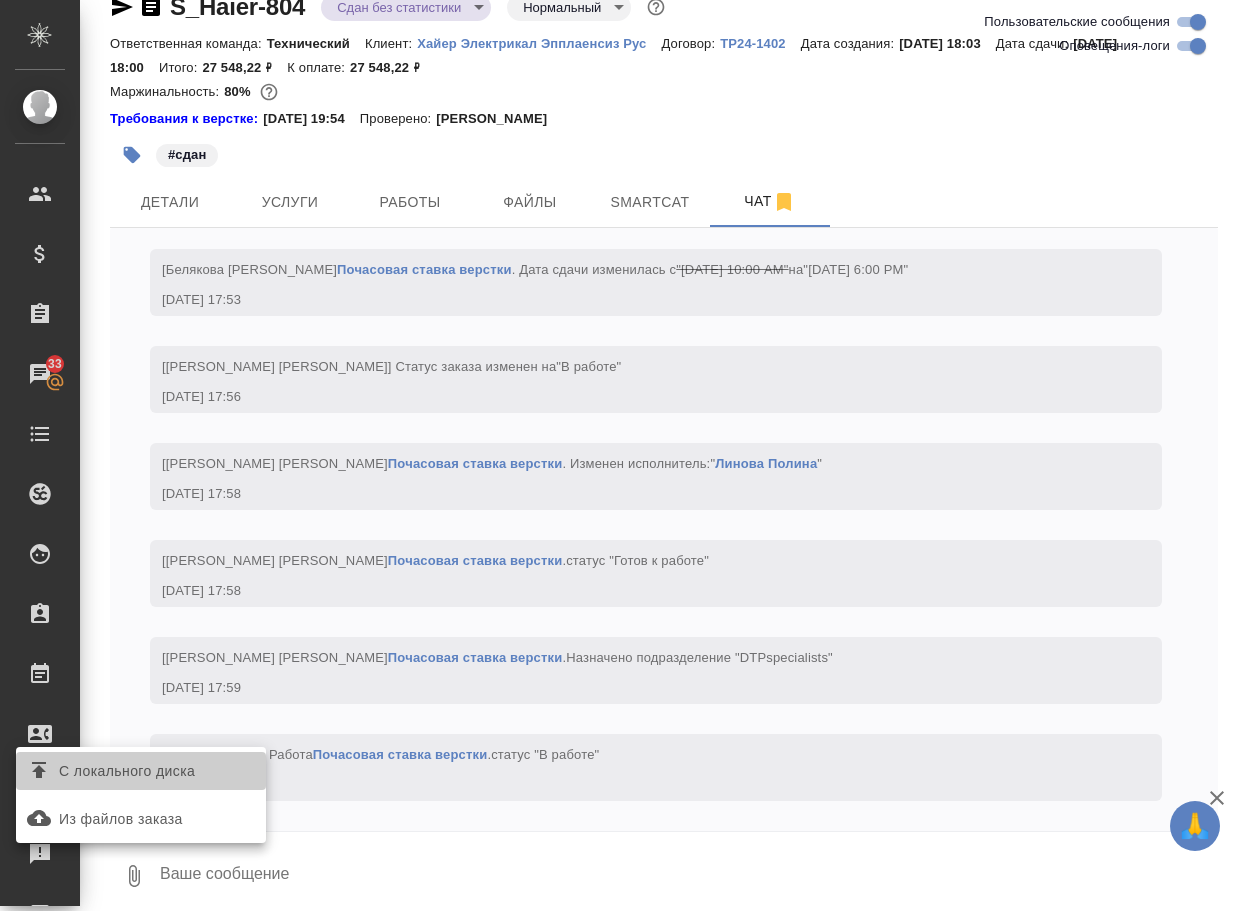 click on "С локального диска" at bounding box center [127, 771] 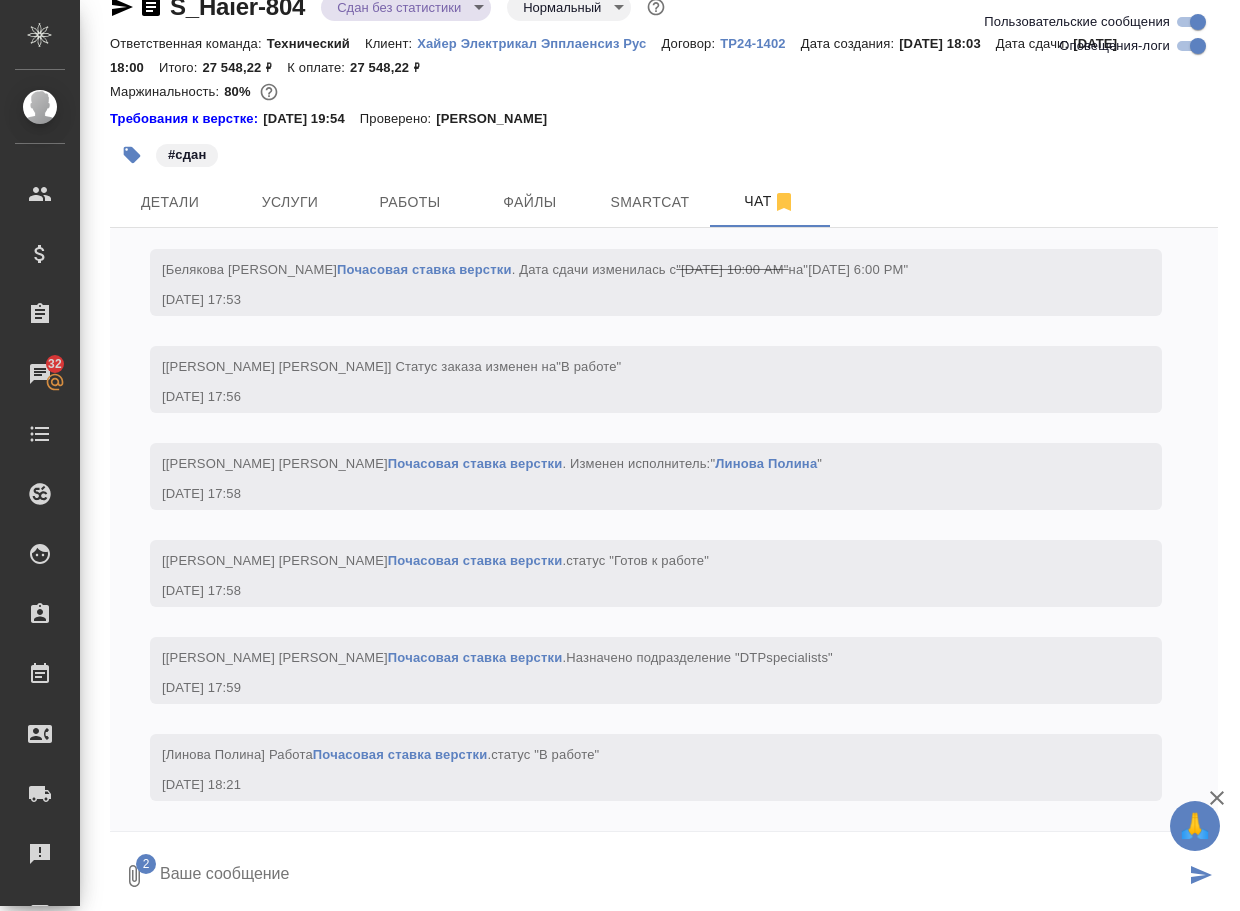 click at bounding box center [671, 876] 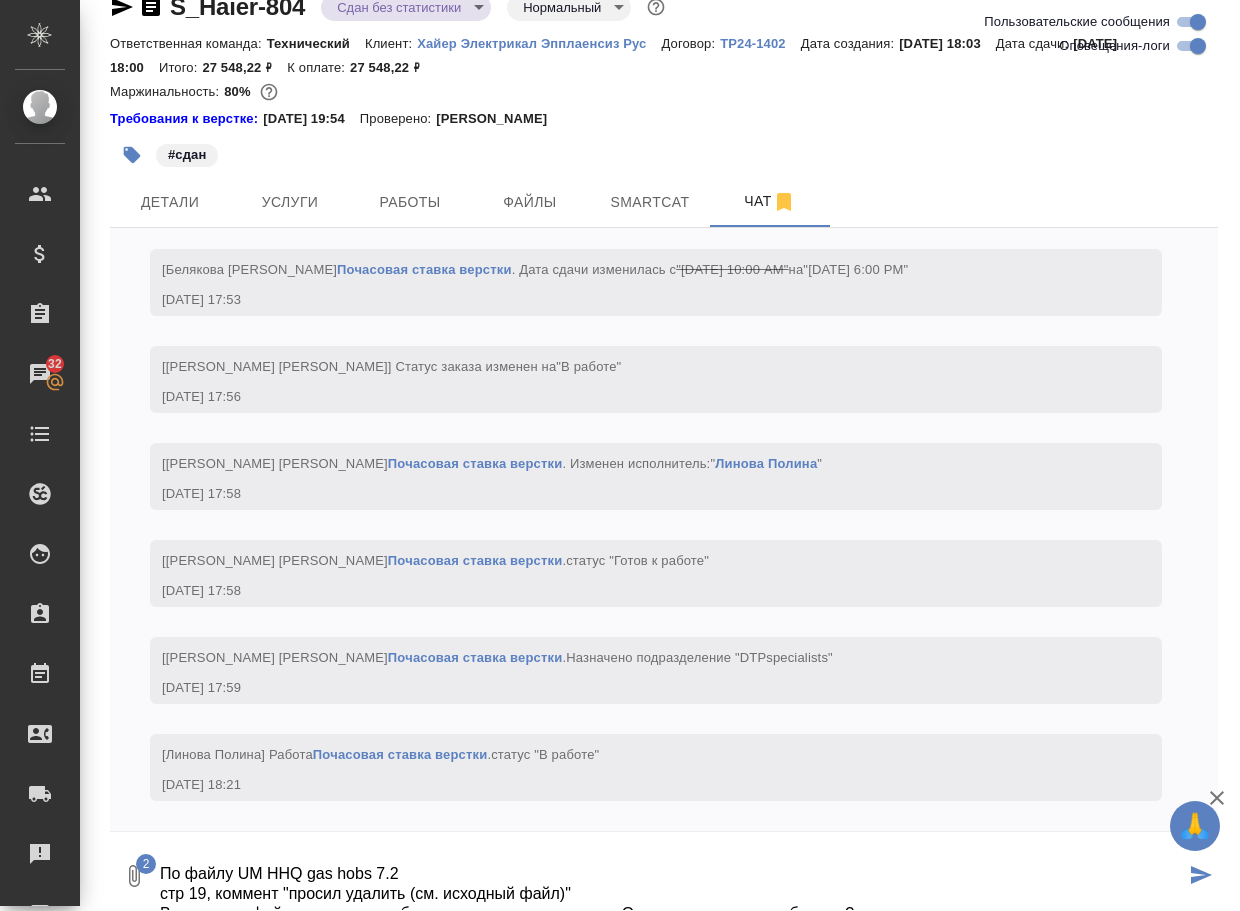 scroll, scrollTop: 14, scrollLeft: 0, axis: vertical 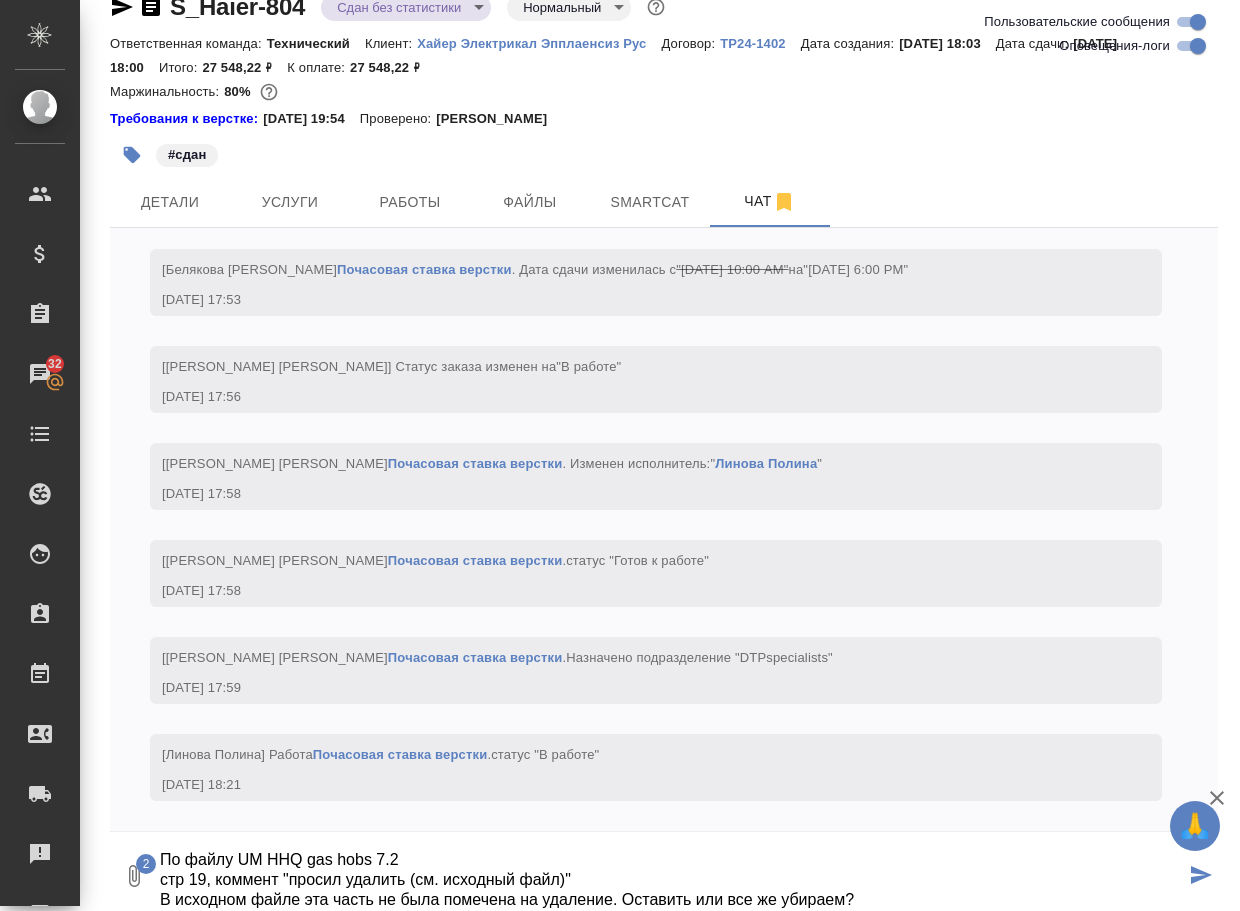type on "По файлу UM HHQ gas hobs 7.2
стр 19, коммент "просил удалить (см. исходный файл)"
В исходном файле эта часть не была помечена на удаление. Оставить или все же убираем?" 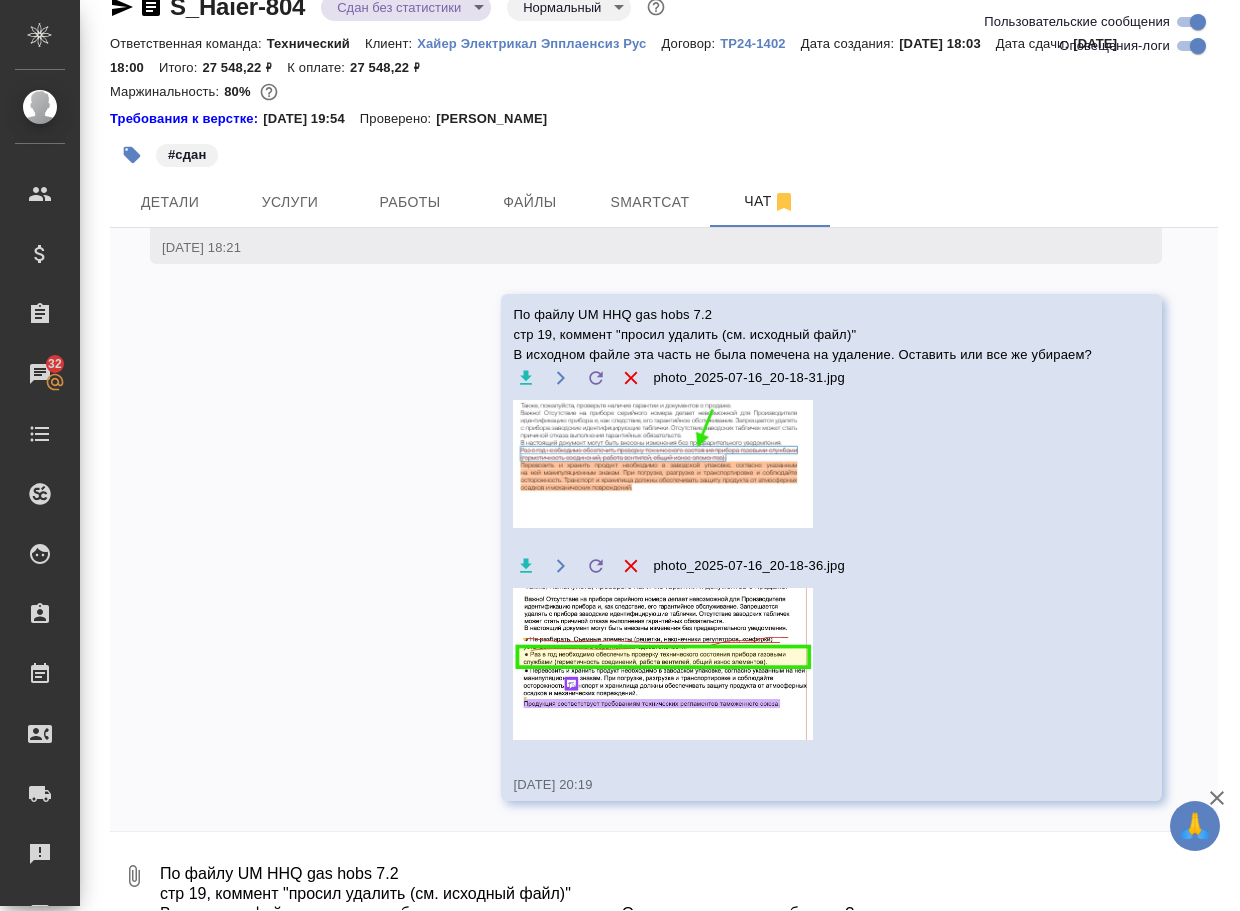 scroll, scrollTop: 20017, scrollLeft: 0, axis: vertical 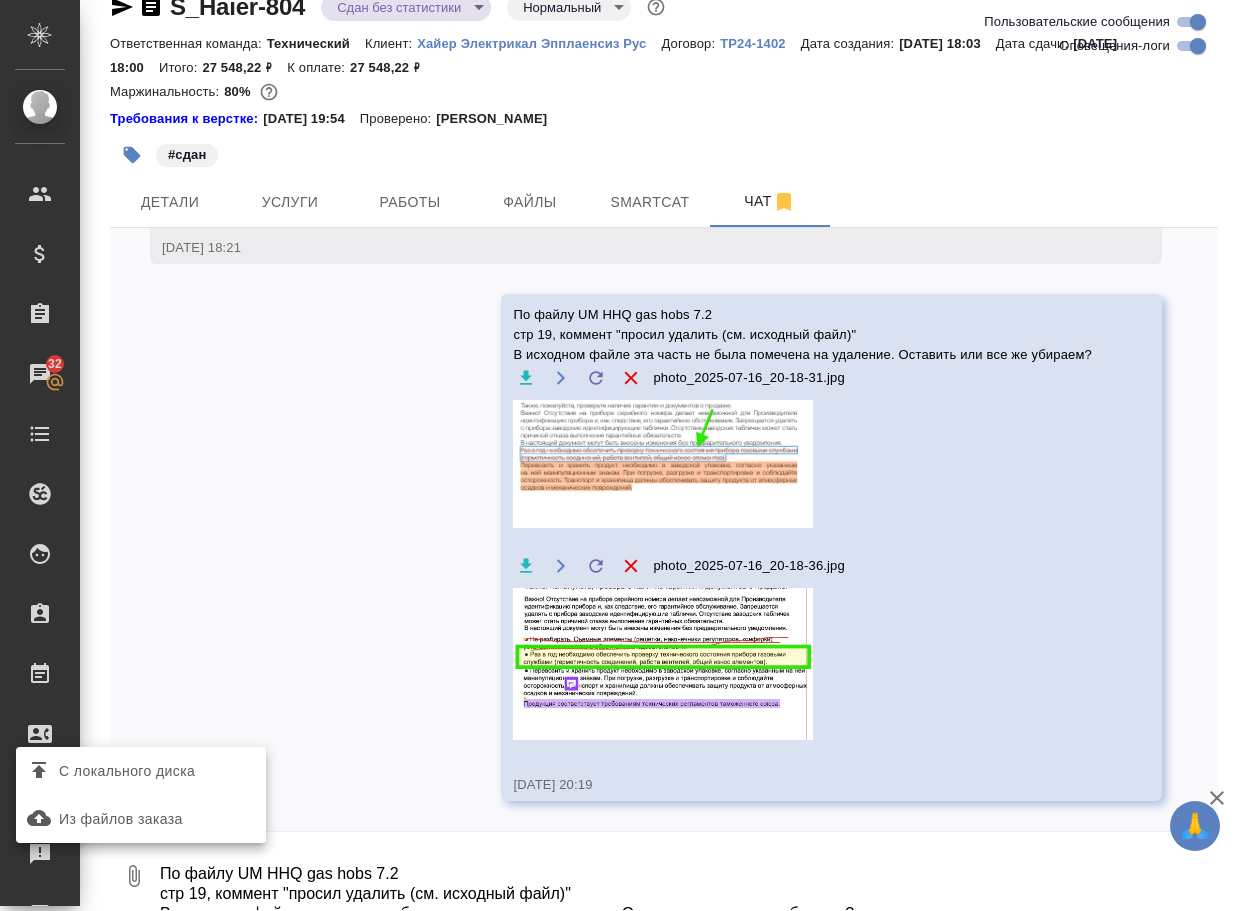 click on "С локального диска" at bounding box center (141, 771) 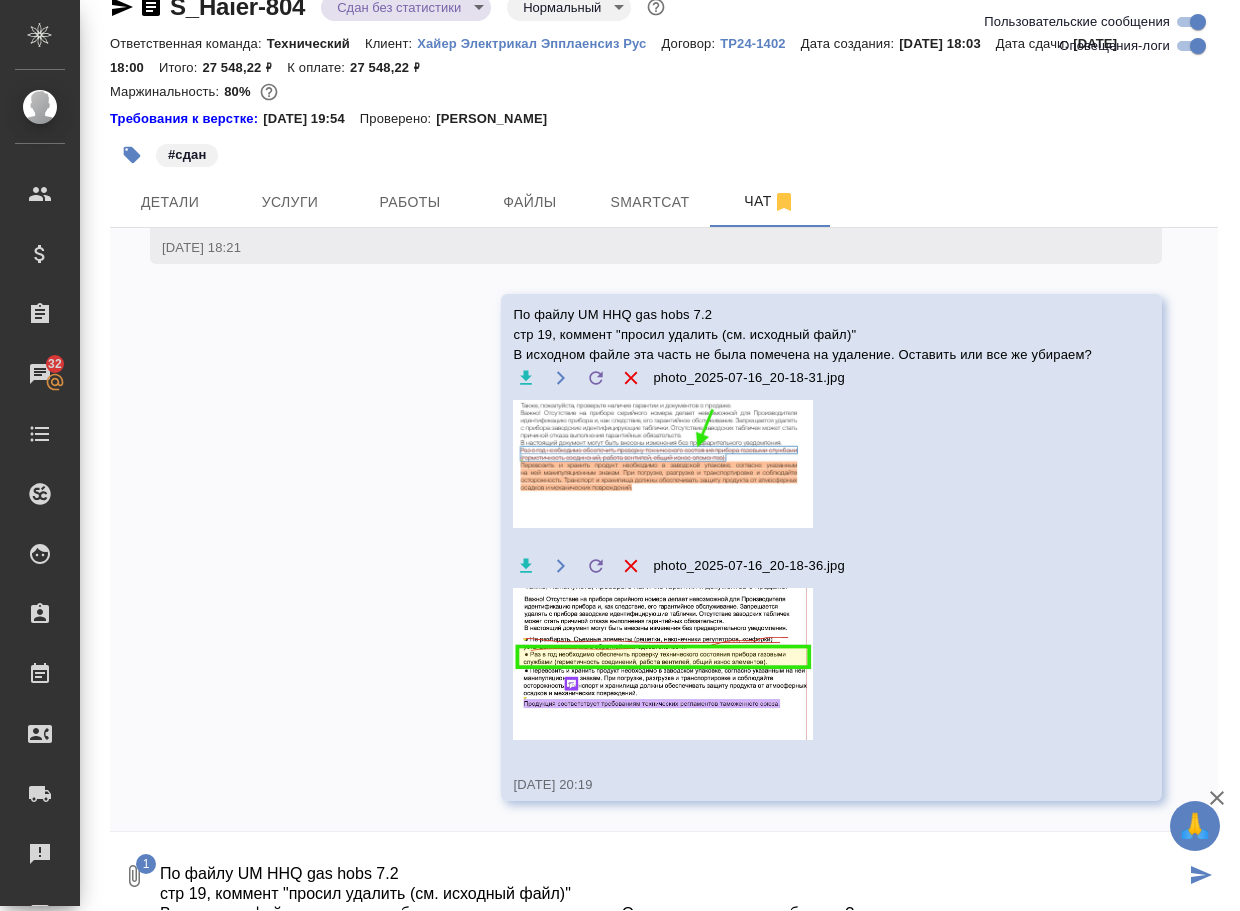 click on "По файлу UM HHQ gas hobs 7.2
стр 19, коммент "просил удалить (см. исходный файл)"
В исходном файле эта часть не была помечена на удаление. Оставить или все же убираем?" at bounding box center [671, 876] 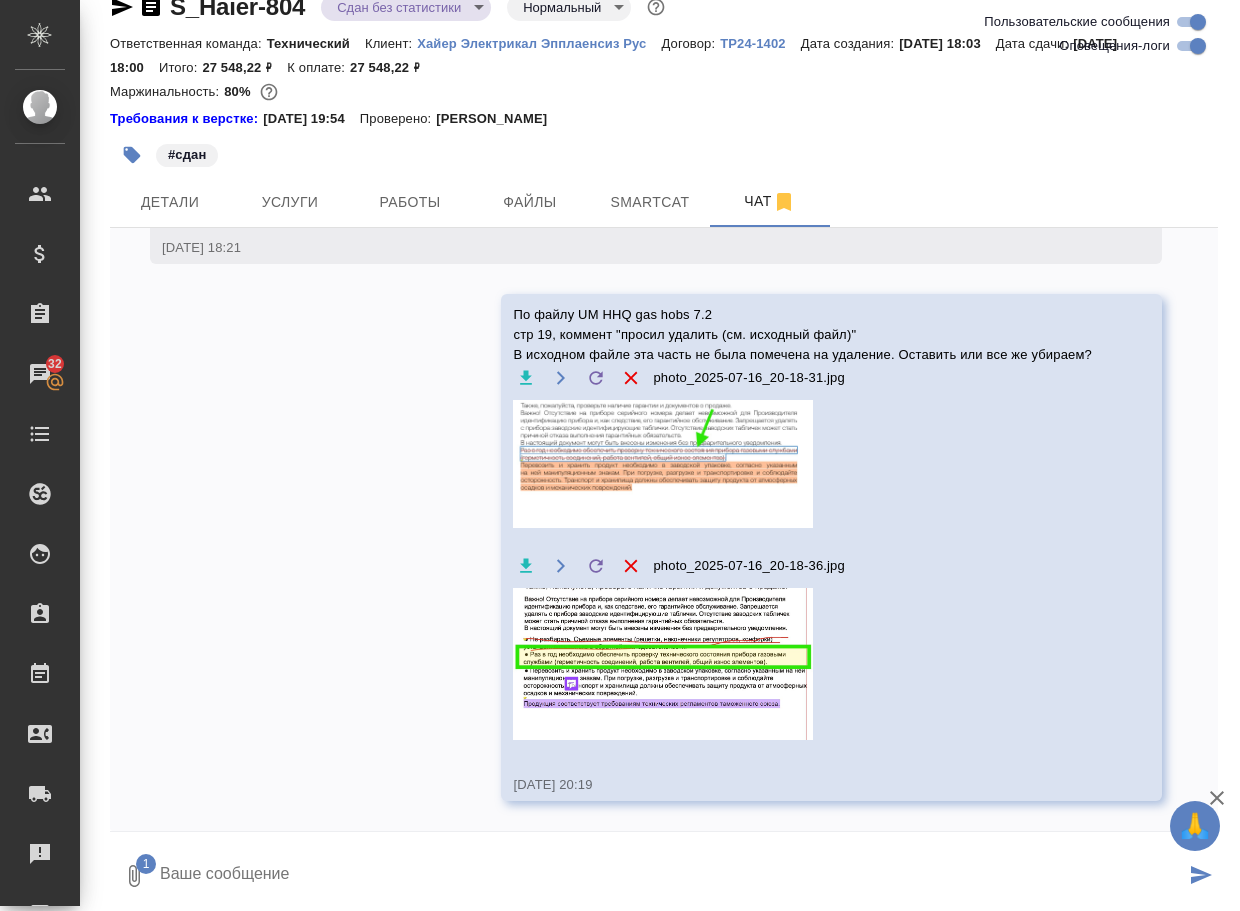 paste on "вопрос по дизайну. Сделала в этот раз оглавление в точности как в гайде, без указателей номеров страницу для 1 уровня заголовков. Возникли нестыковки, так как если нет подразделов, то заголовок идет без номера вообще. Может вернуться тогда к стилю оглавления, где нумерация страниц идет для всех уровней заголовков?" 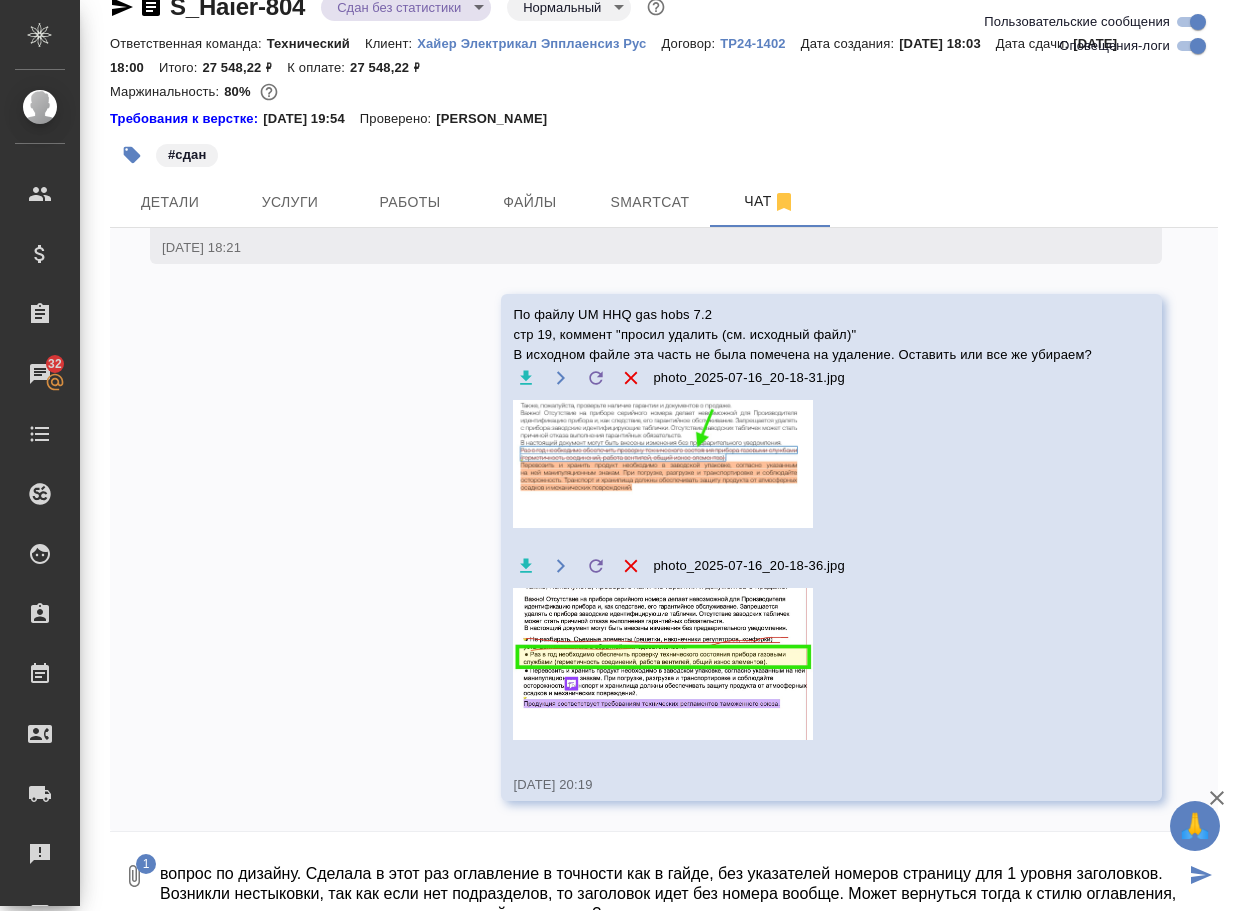 scroll, scrollTop: 14, scrollLeft: 0, axis: vertical 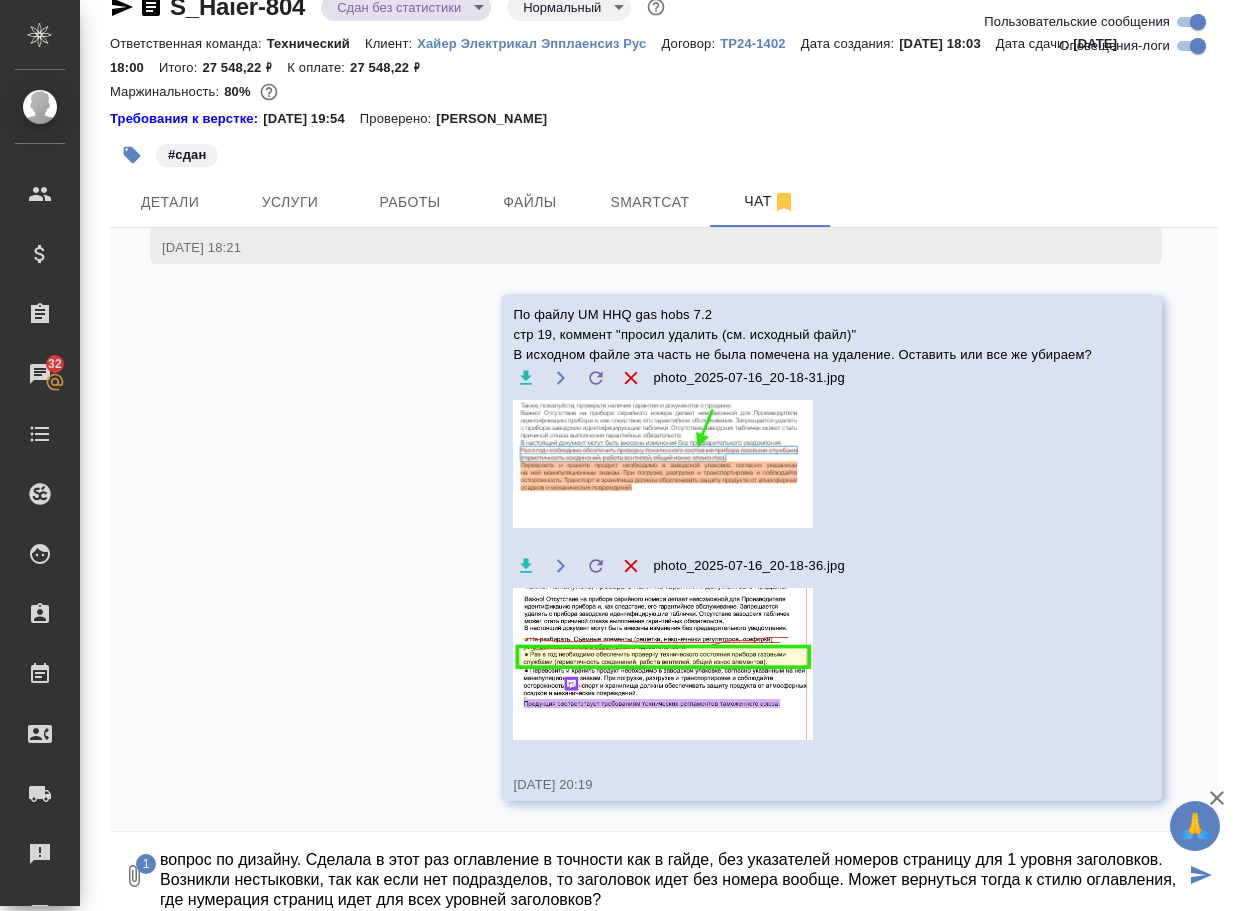 click on "вопрос по дизайну. Сделала в этот раз оглавление в точности как в гайде, без указателей номеров страницу для 1 уровня заголовков. Возникли нестыковки, так как если нет подразделов, то заголовок идет без номера вообще. Может вернуться тогда к стилю оглавления, где нумерация страниц идет для всех уровней заголовков?" at bounding box center (671, 876) 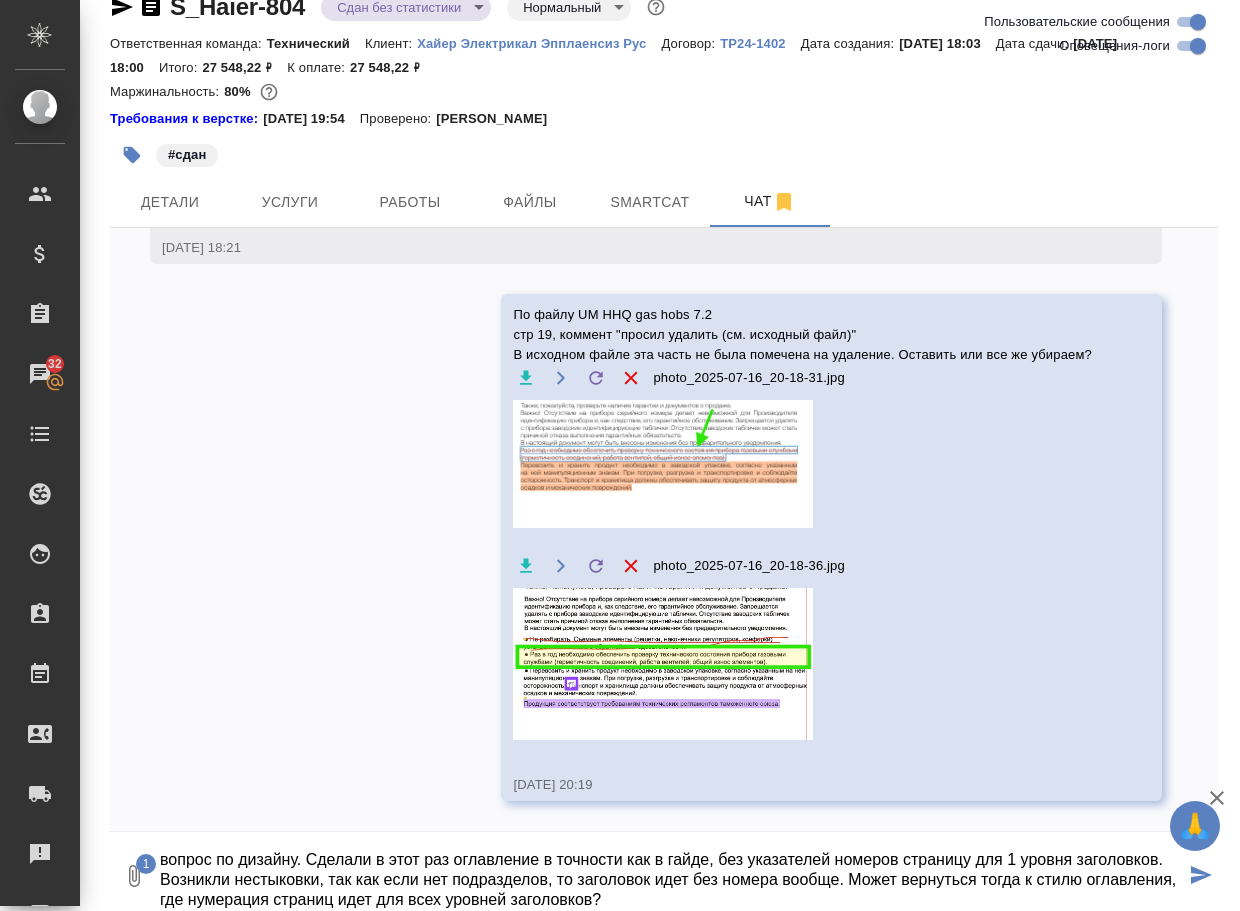 click on "вопрос по дизайну. Сделали в этот раз оглавление в точности как в гайде, без указателей номеров страницу для 1 уровня заголовков. Возникли нестыковки, так как если нет подразделов, то заголовок идет без номера вообще. Может вернуться тогда к стилю оглавления, где нумерация страниц идет для всех уровней заголовков?" at bounding box center [671, 876] 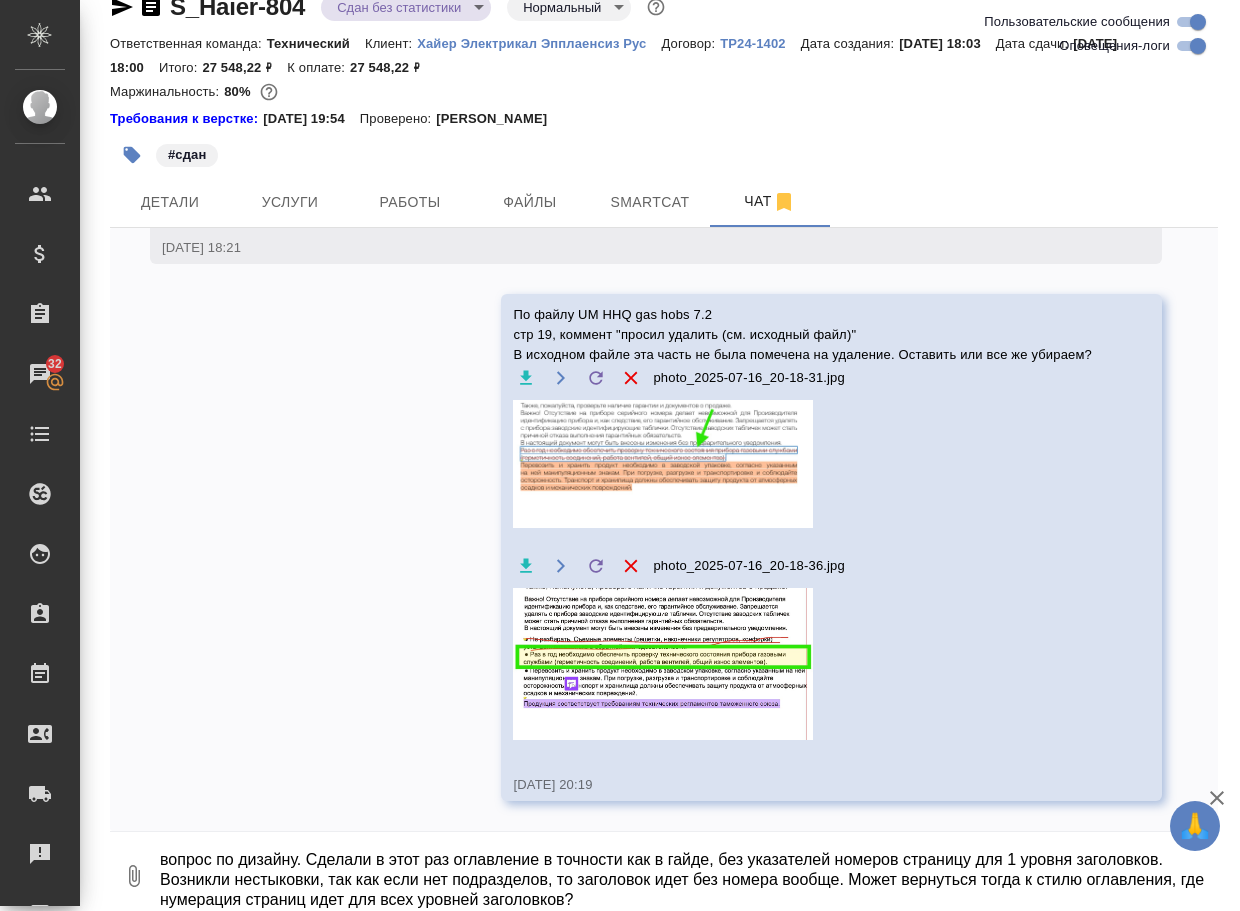 scroll, scrollTop: 0, scrollLeft: 0, axis: both 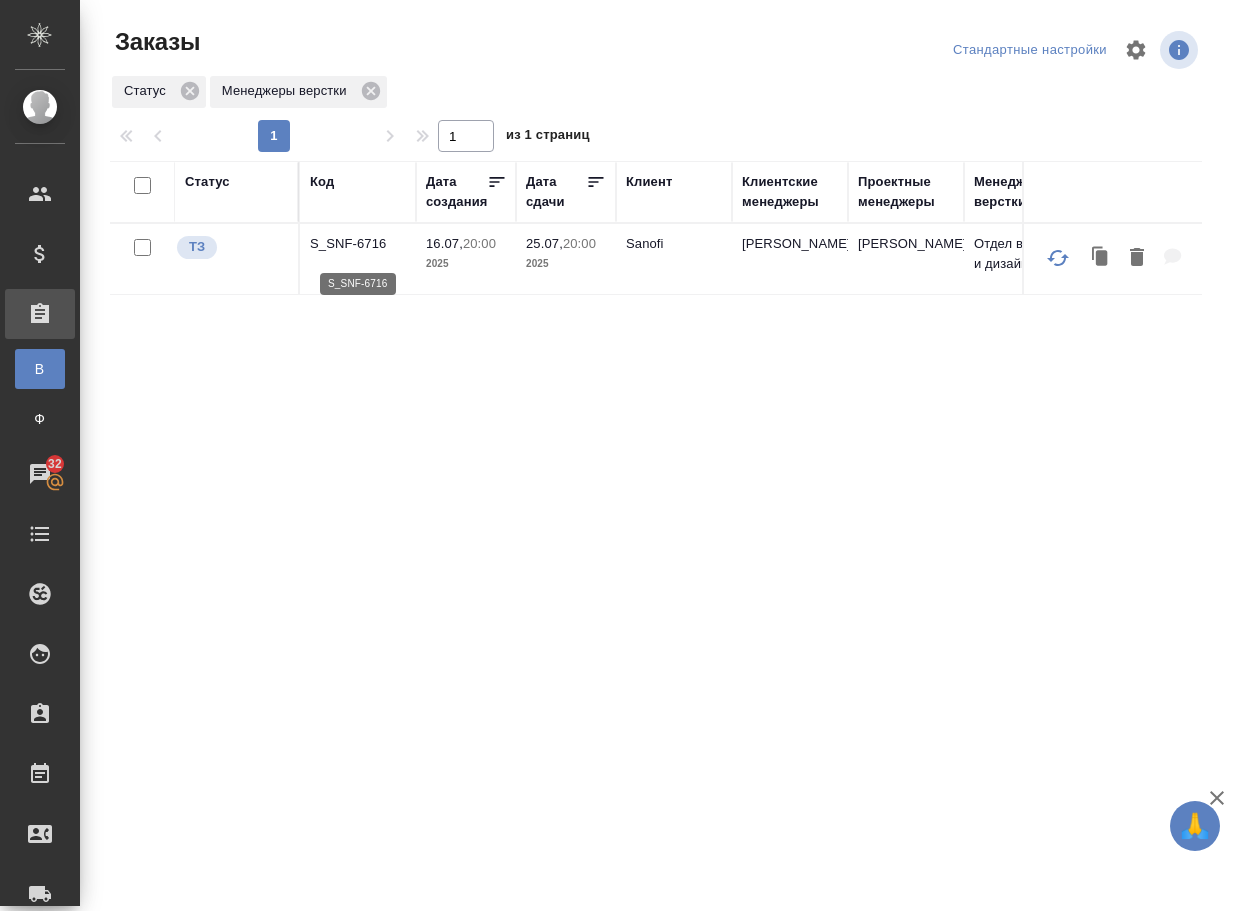 click on "S_SNF-6716" at bounding box center [358, 244] 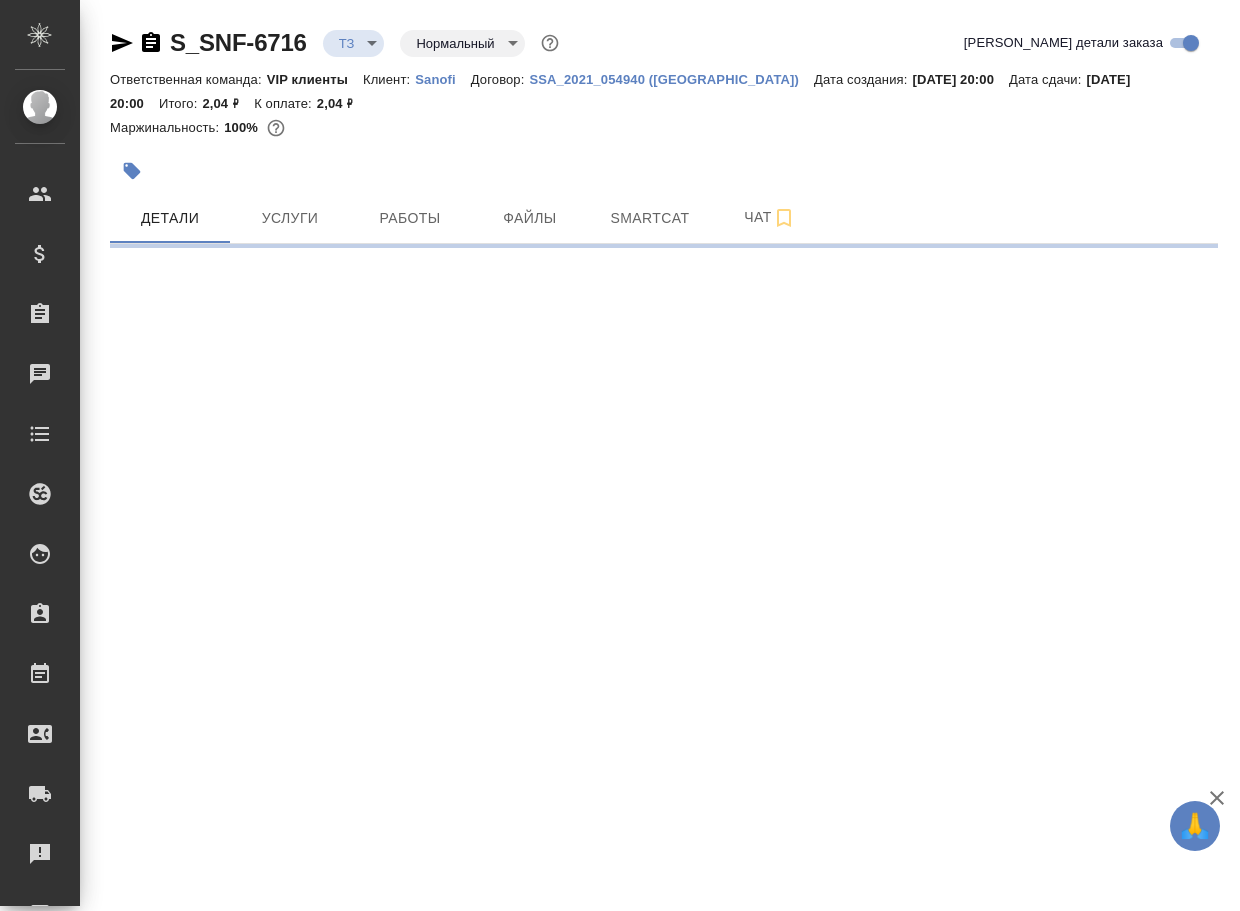 scroll, scrollTop: 0, scrollLeft: 0, axis: both 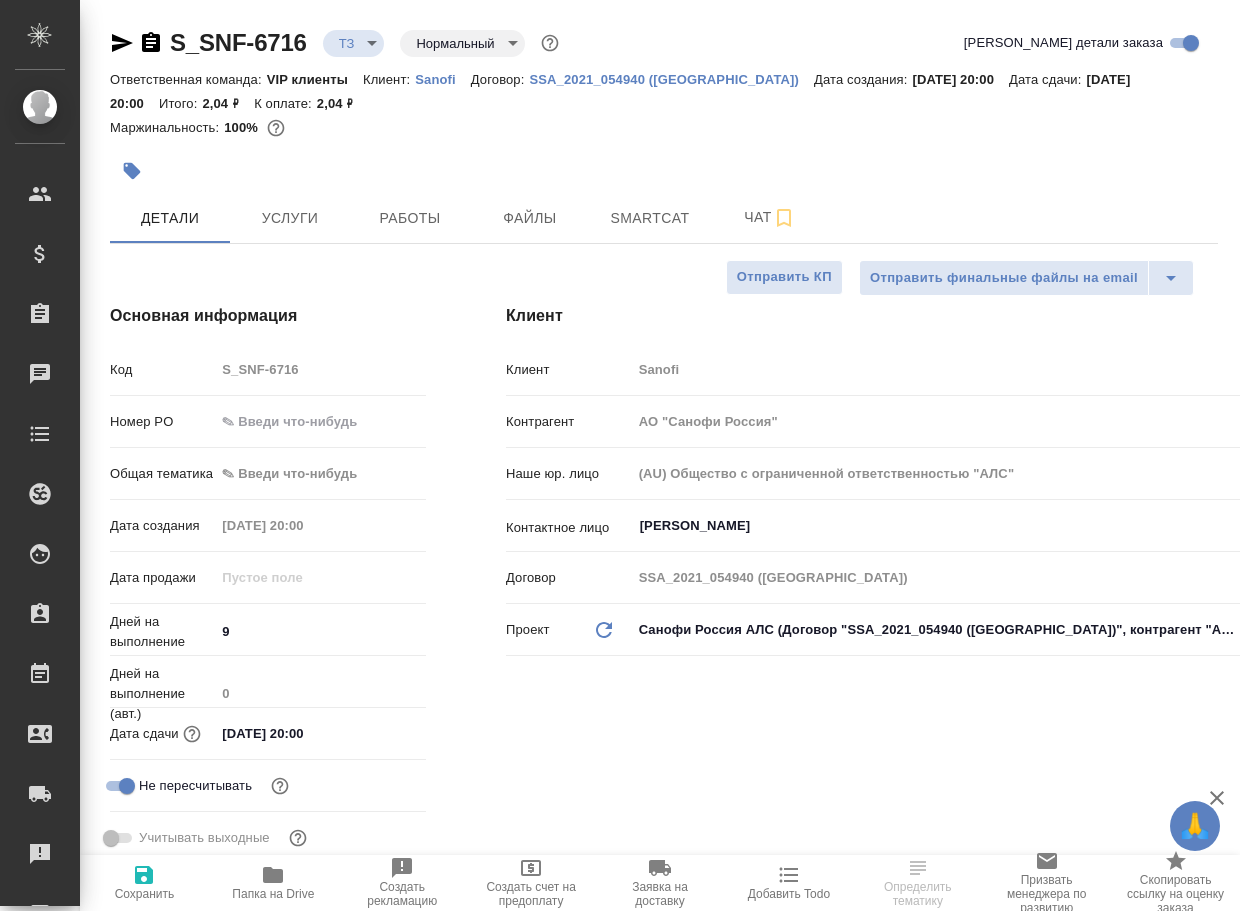 type on "x" 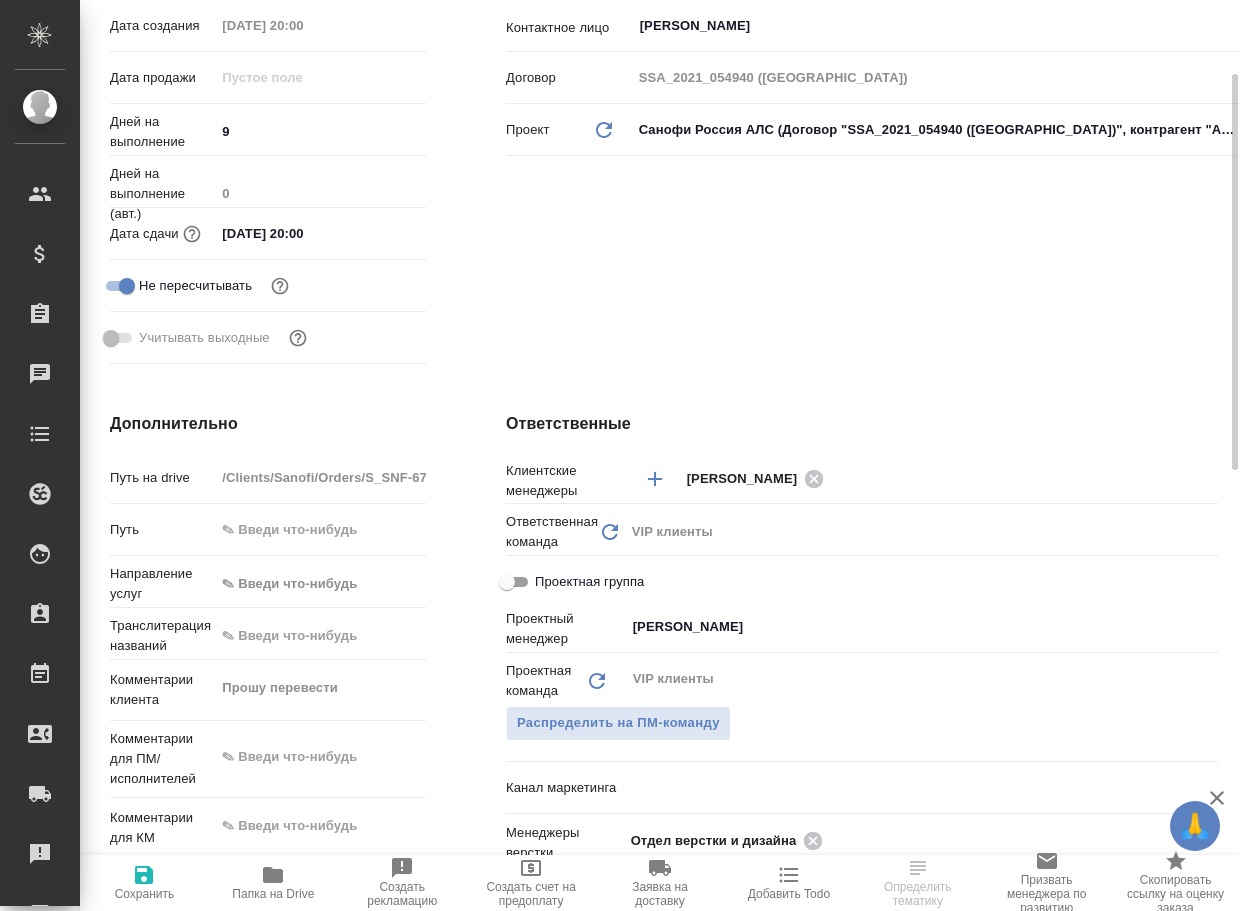 scroll, scrollTop: 600, scrollLeft: 0, axis: vertical 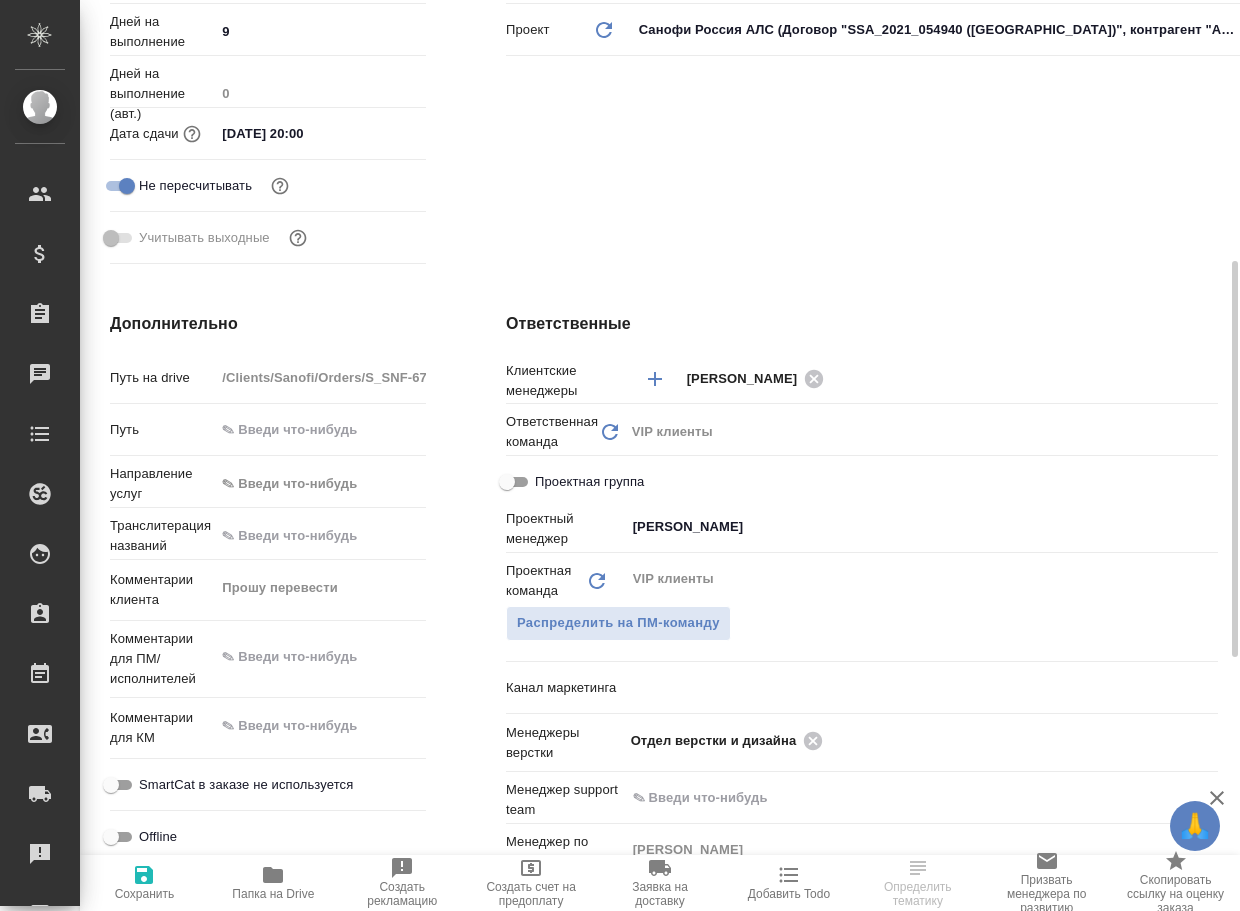 click on "Папка на Drive" at bounding box center (273, 894) 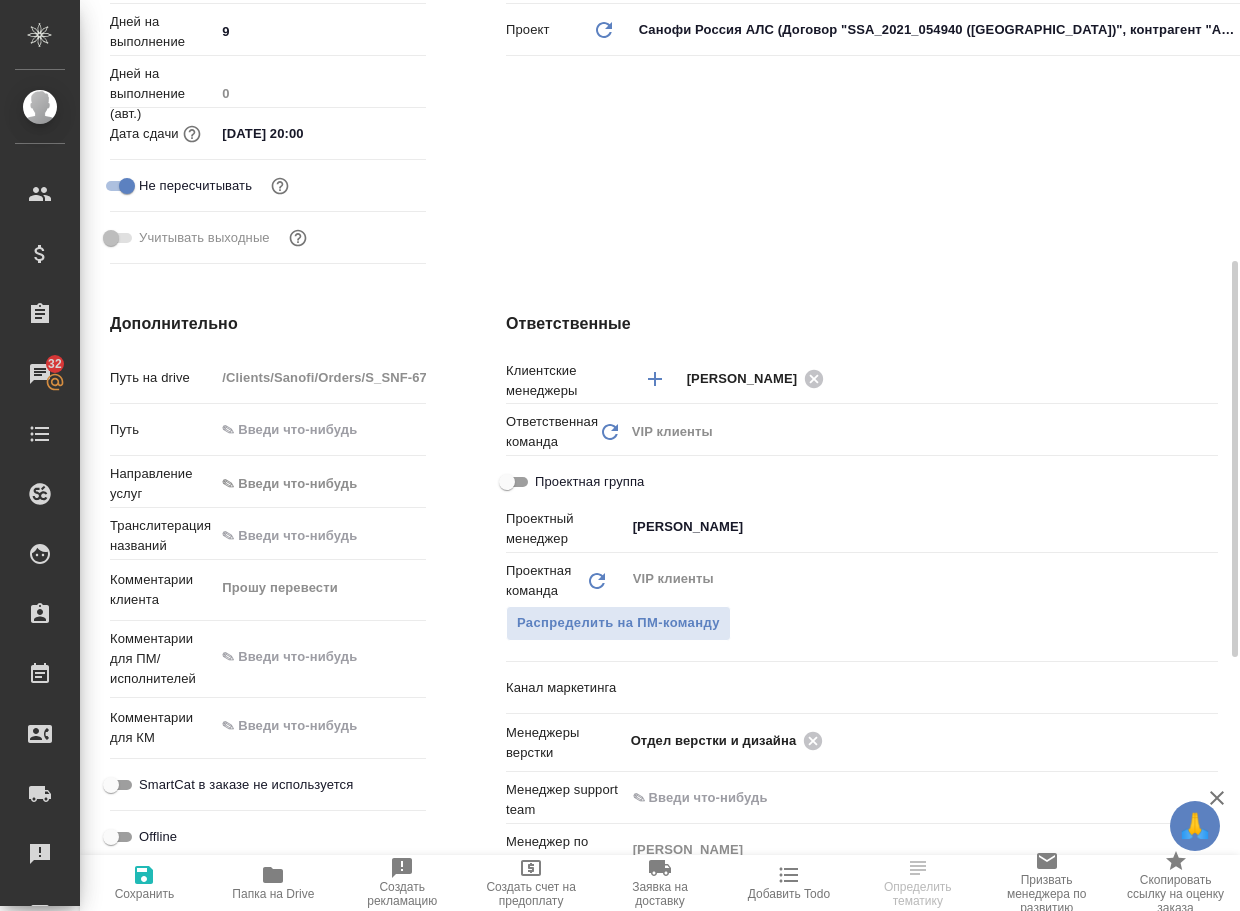 select on "RU" 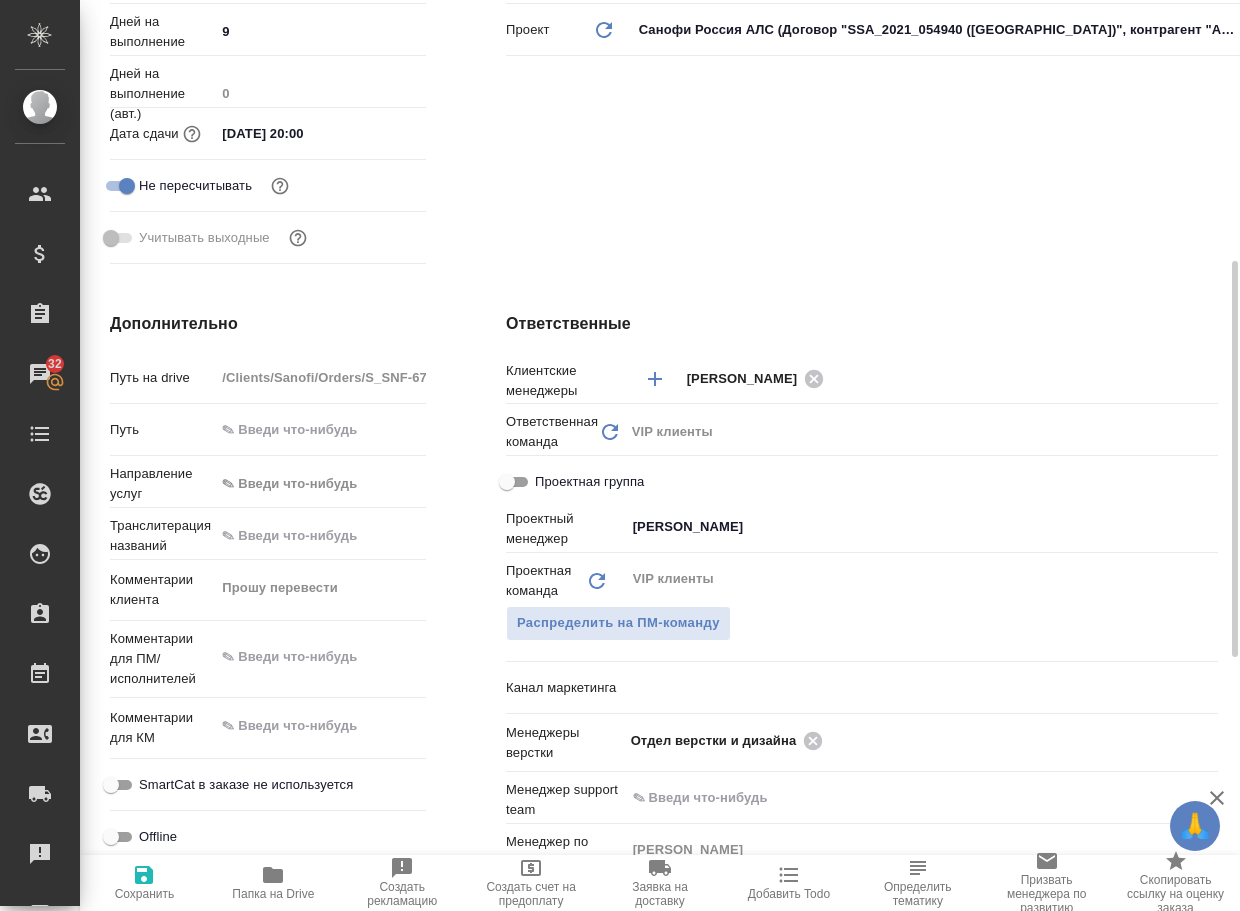 type on "x" 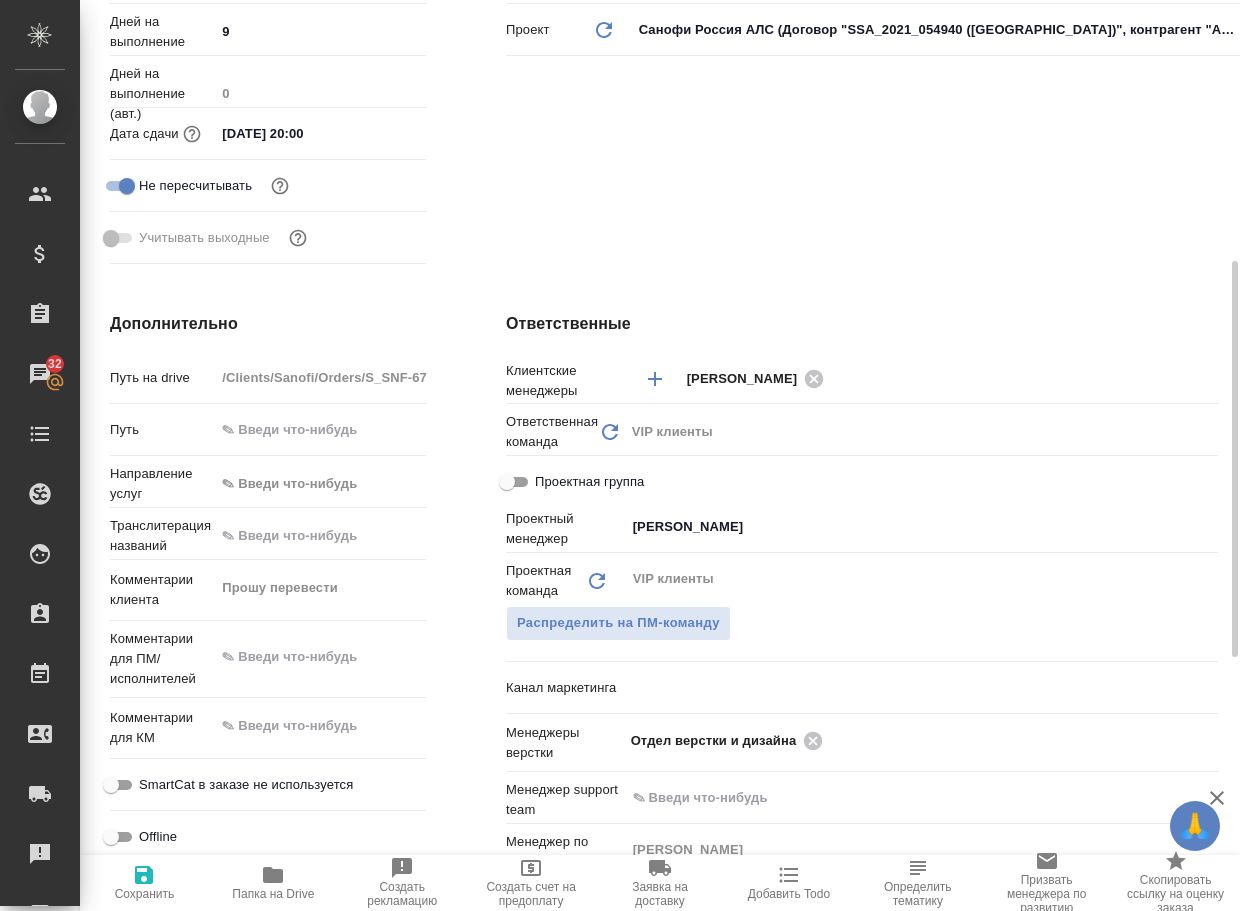 type on "x" 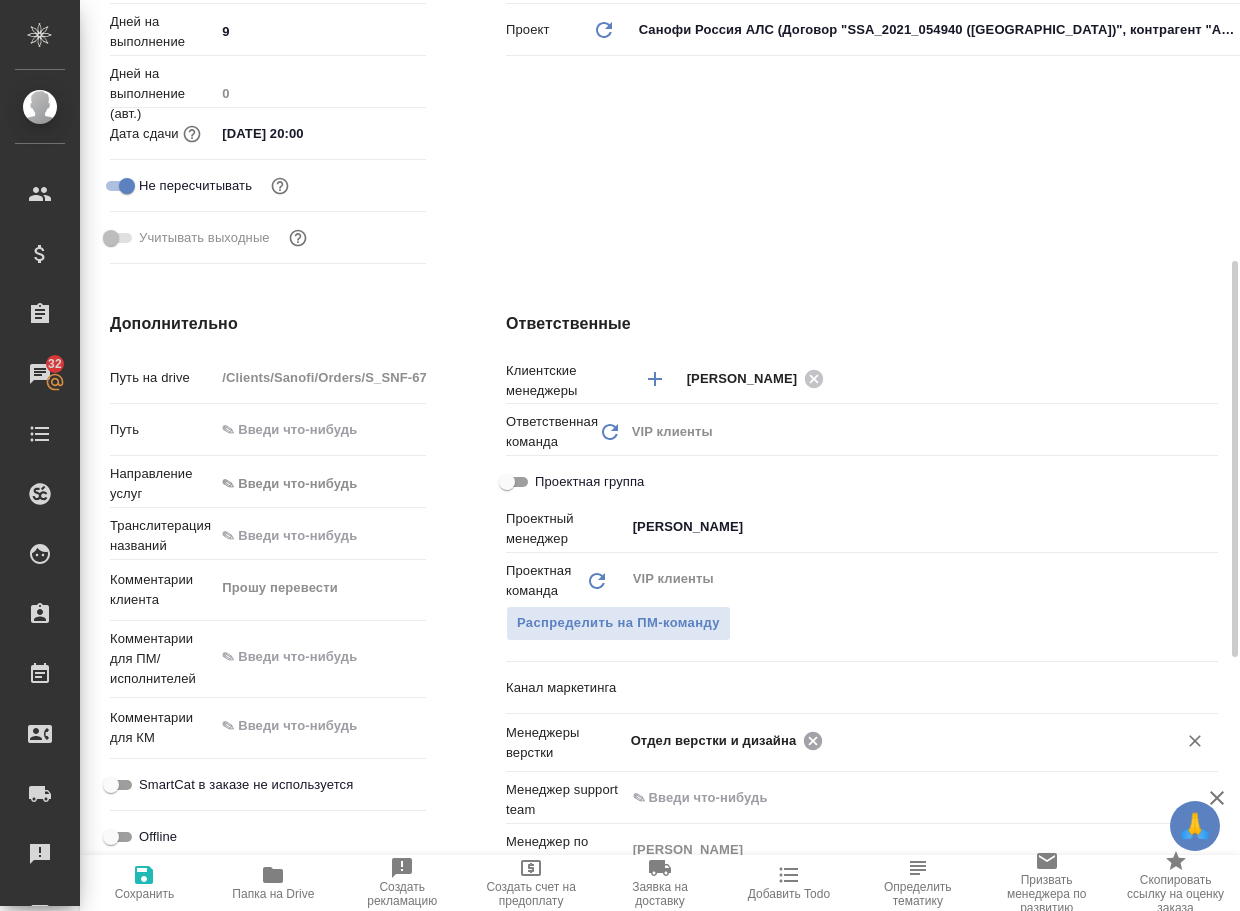 click 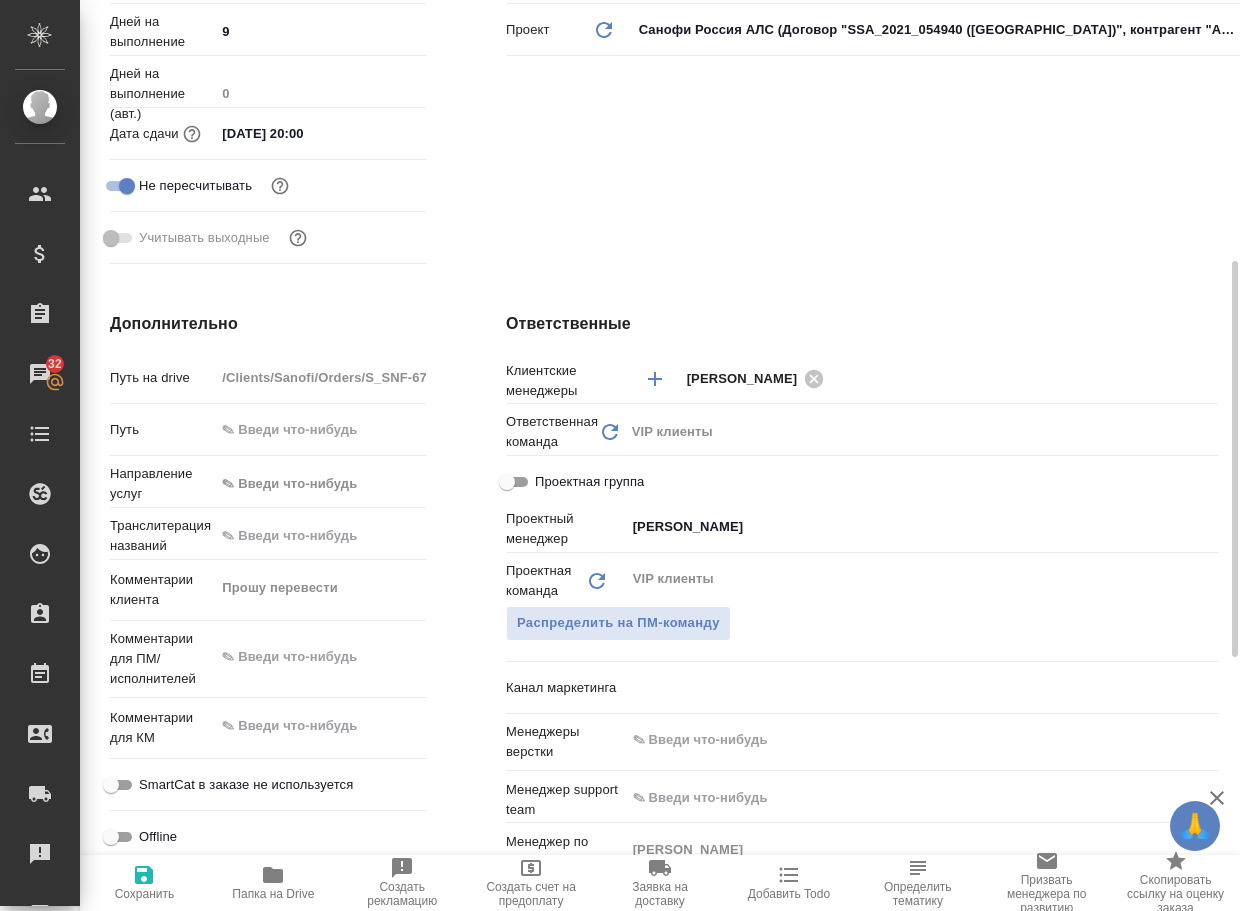 click at bounding box center [888, 740] 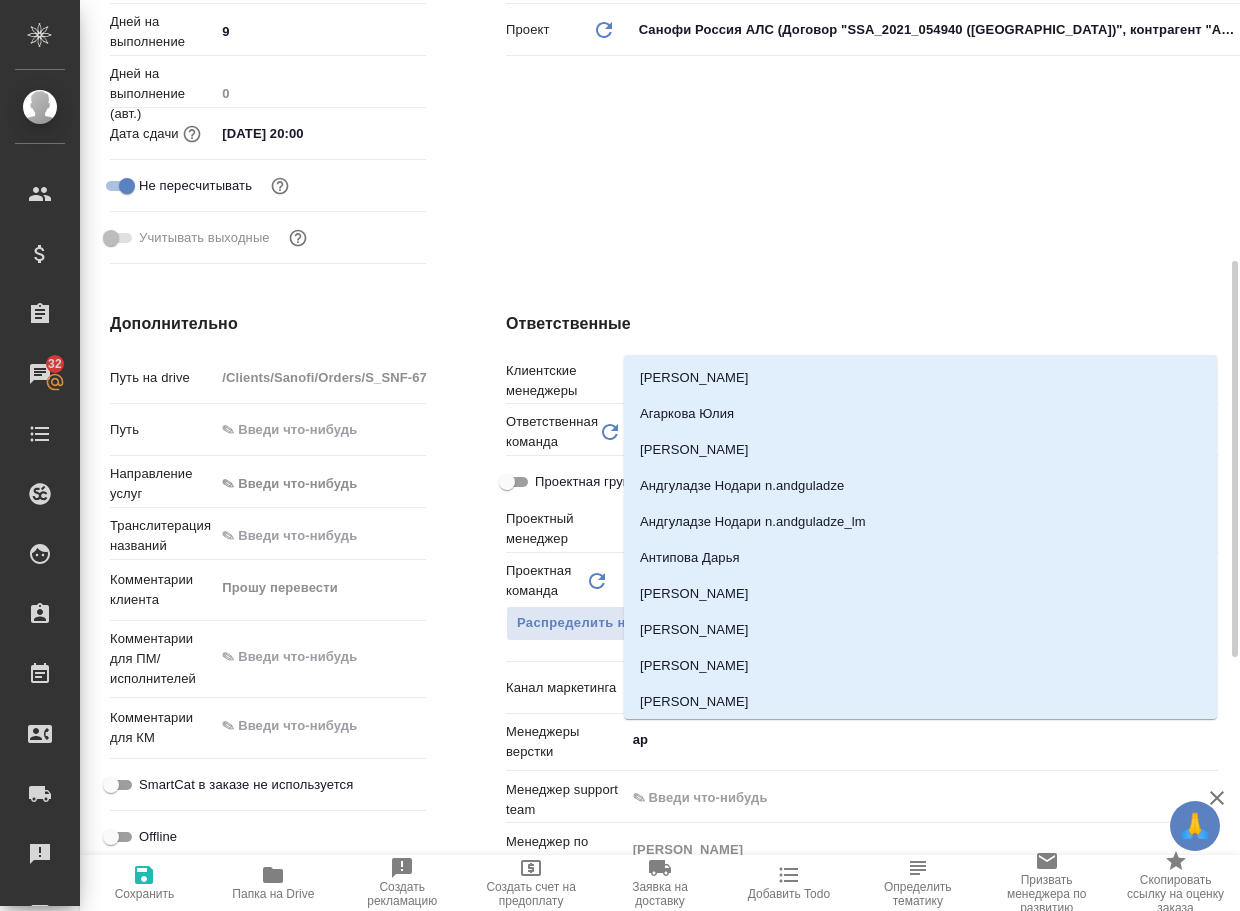 type on "арс" 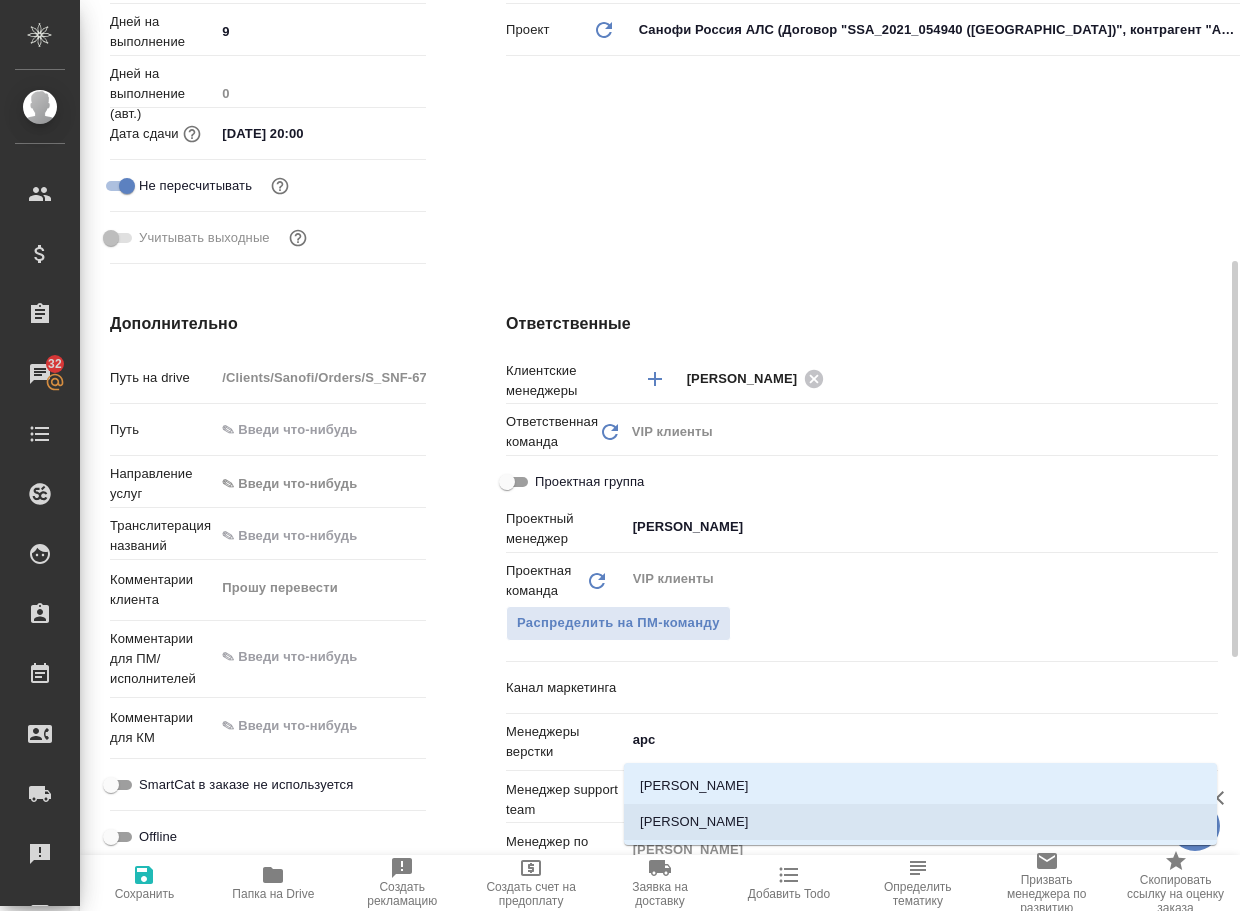 click on "[PERSON_NAME]" at bounding box center (920, 822) 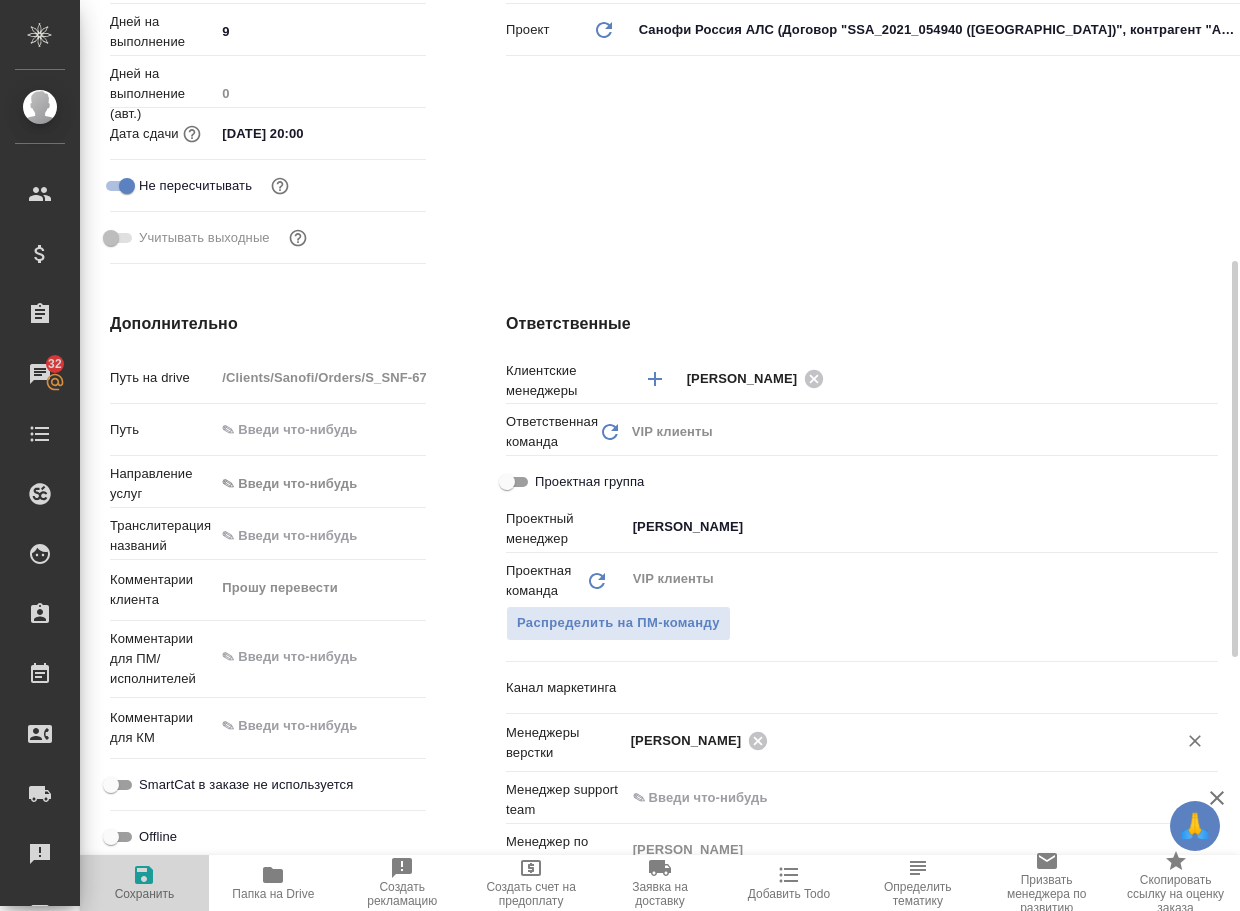drag, startPoint x: 113, startPoint y: 884, endPoint x: 130, endPoint y: 878, distance: 18.027756 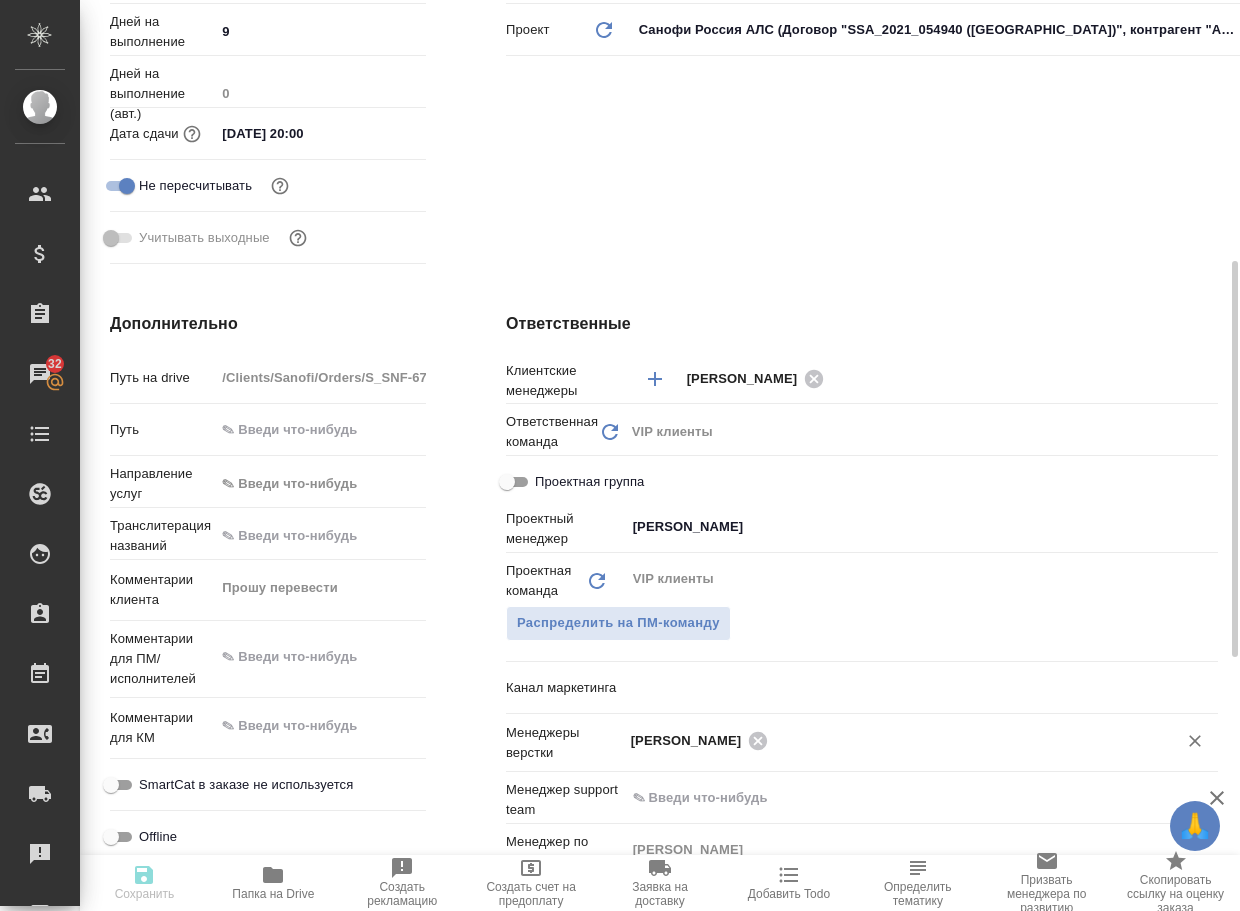 type on "x" 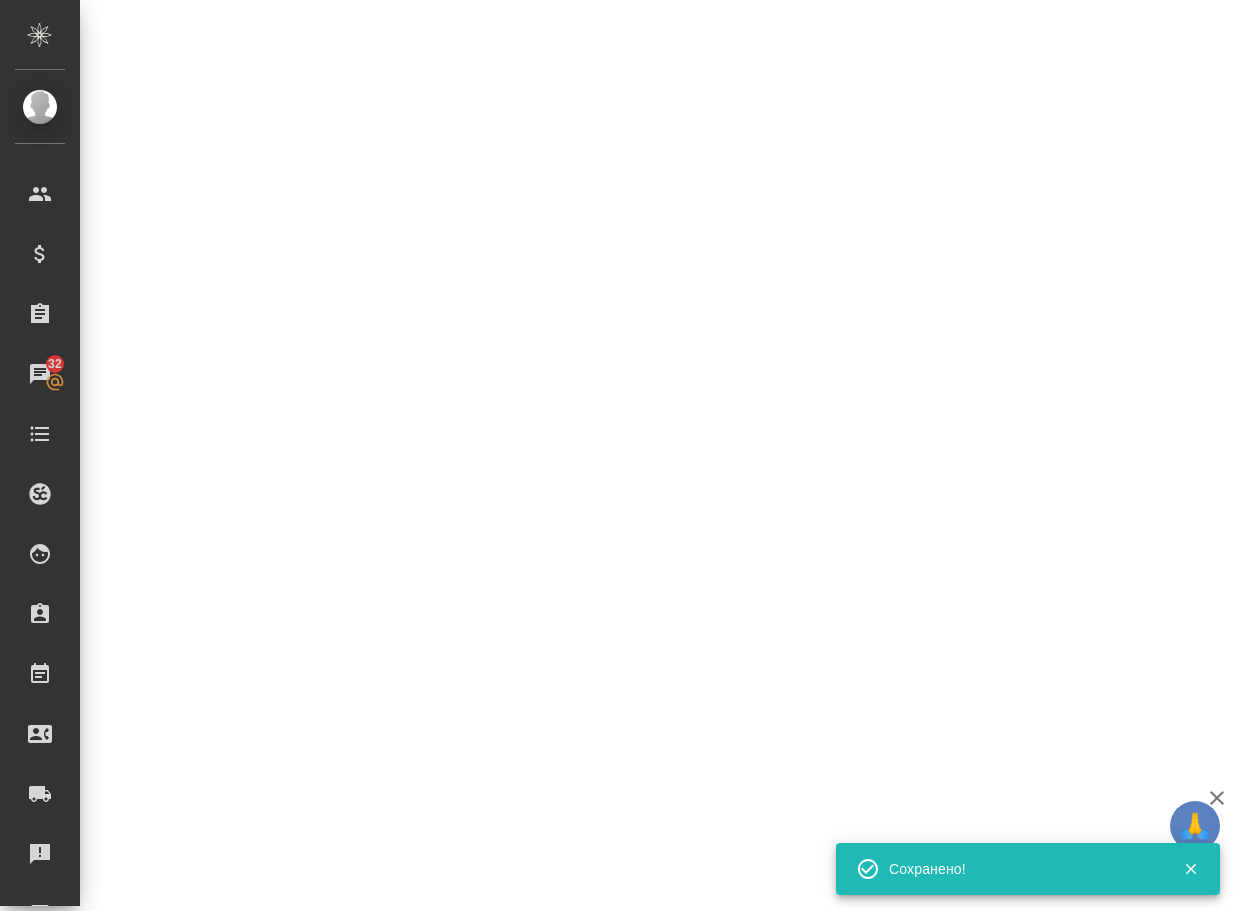 select on "RU" 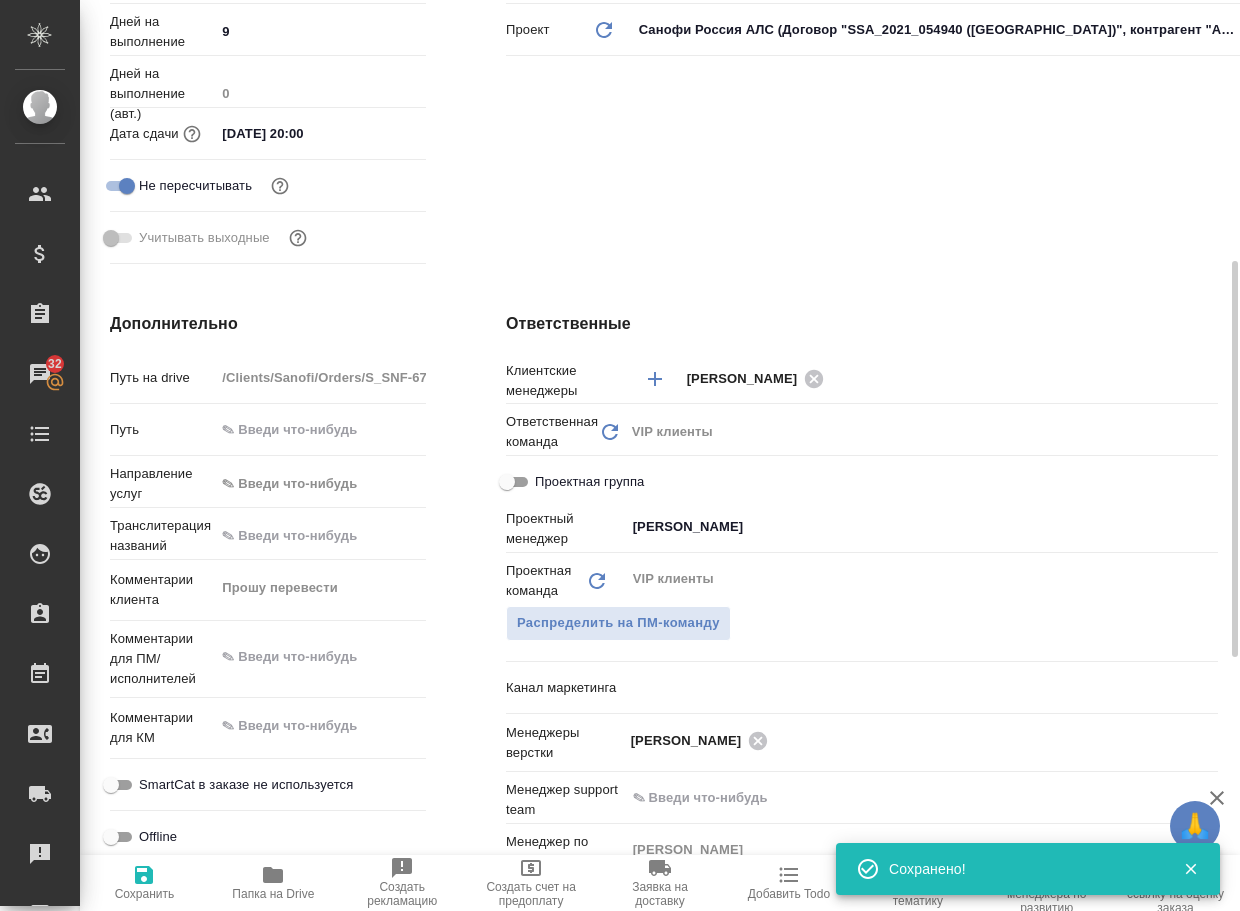 type on "x" 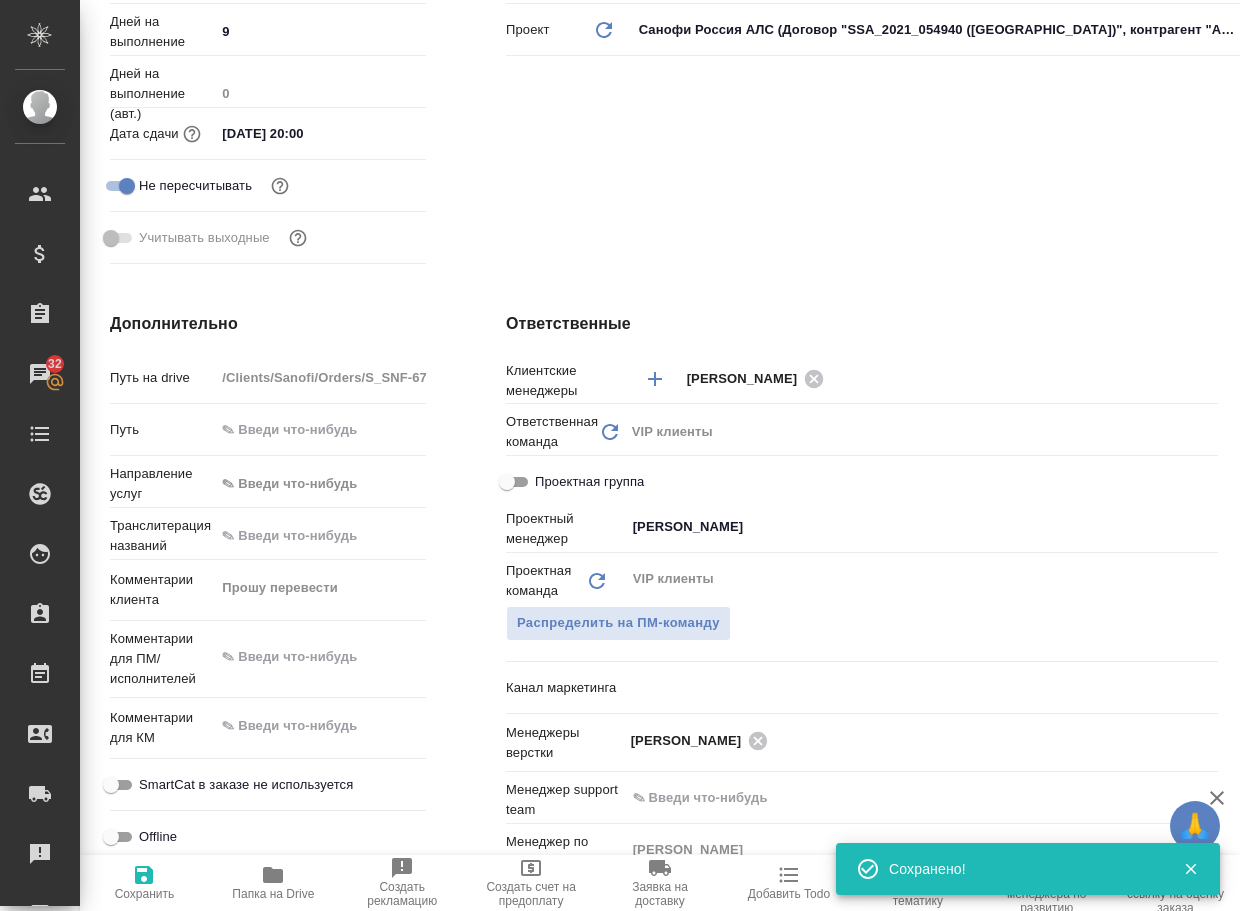 scroll, scrollTop: 0, scrollLeft: 0, axis: both 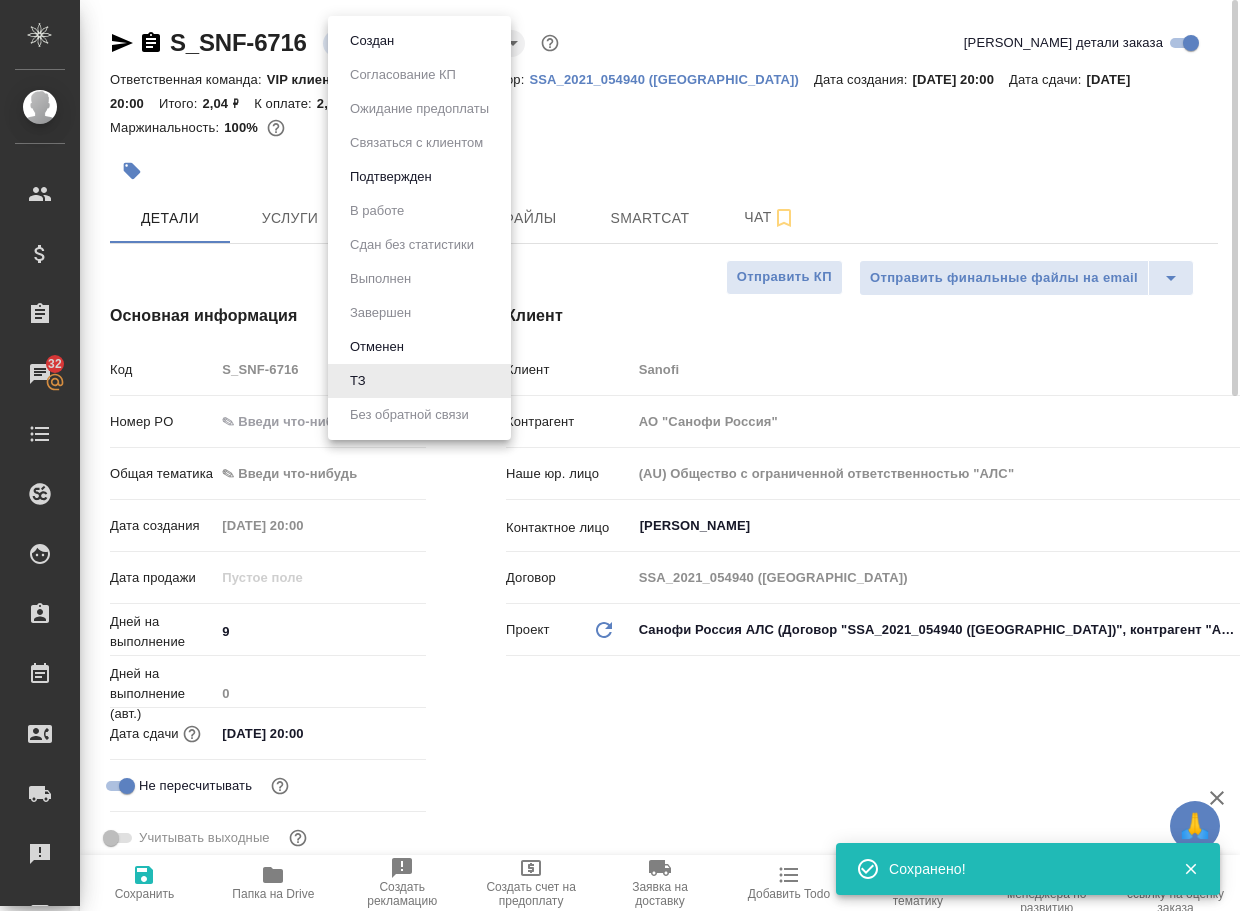 click on "🙏 .cls-1
fill:#fff;
AWATERA Arsenyeva Vera Клиенты Спецификации Заказы 32 Чаты Todo Проекты SC Исполнители Кандидаты Работы Входящие заявки Заявки на доставку Рекламации Проекты процессинга Конференции Выйти S_SNF-6716 ТЗ tz Нормальный normal Кратко детали заказа Ответственная команда: VIP клиенты Клиент: Sanofi Договор: SSA_2021_054940 (Россия) Дата создания: 16.07.2025, 20:00 Дата сдачи: 25.07.2025, 20:00 Итого: 2,04 ₽ К оплате: 2,04 ₽ Маржинальность: 100% Детали Услуги Работы Файлы Smartcat Чат Отправить финальные файлы на email Отправить КП Основная информация Код S_SNF-6716 Номер PO Общая тематика 16.07.2025 20:00" at bounding box center (620, 455) 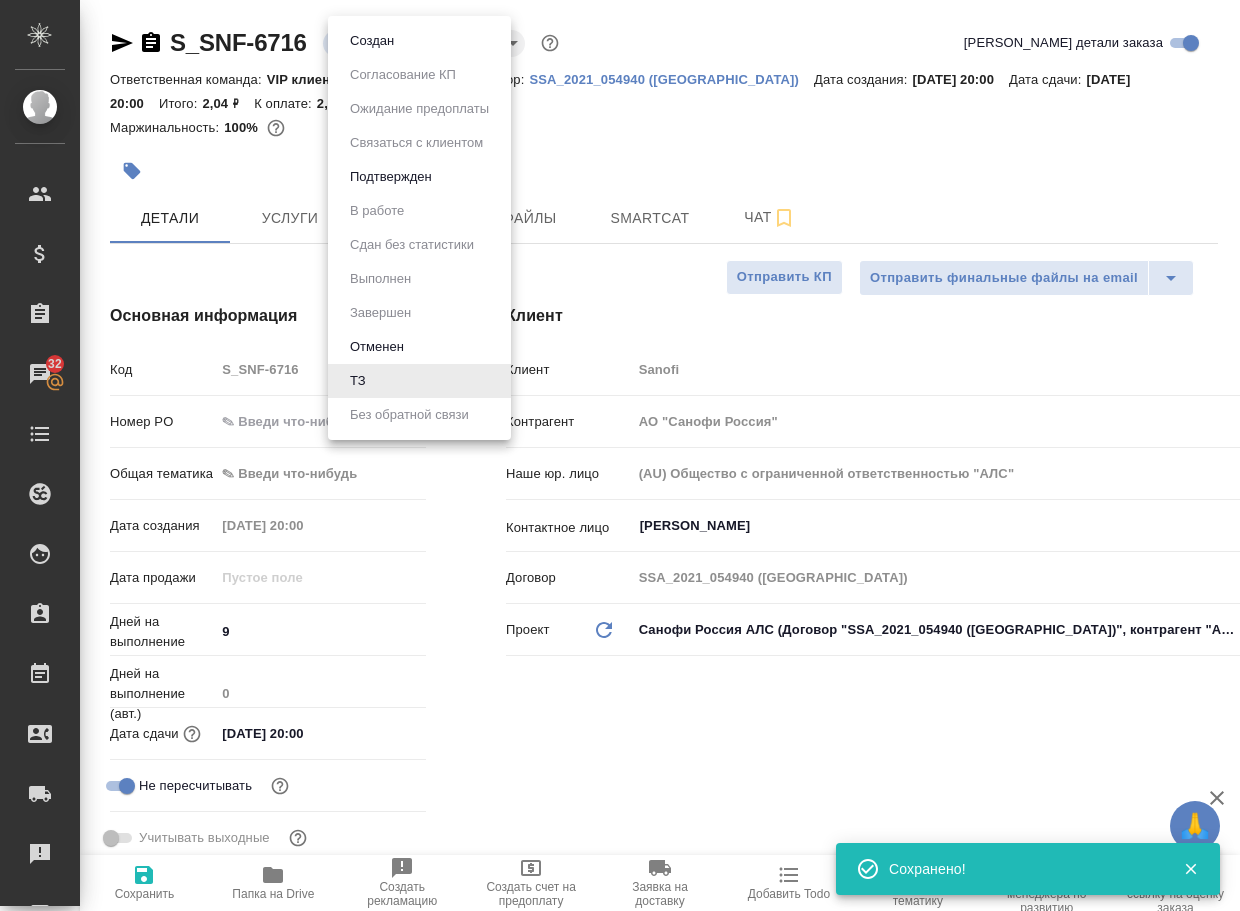 click on "Создан" at bounding box center [419, 41] 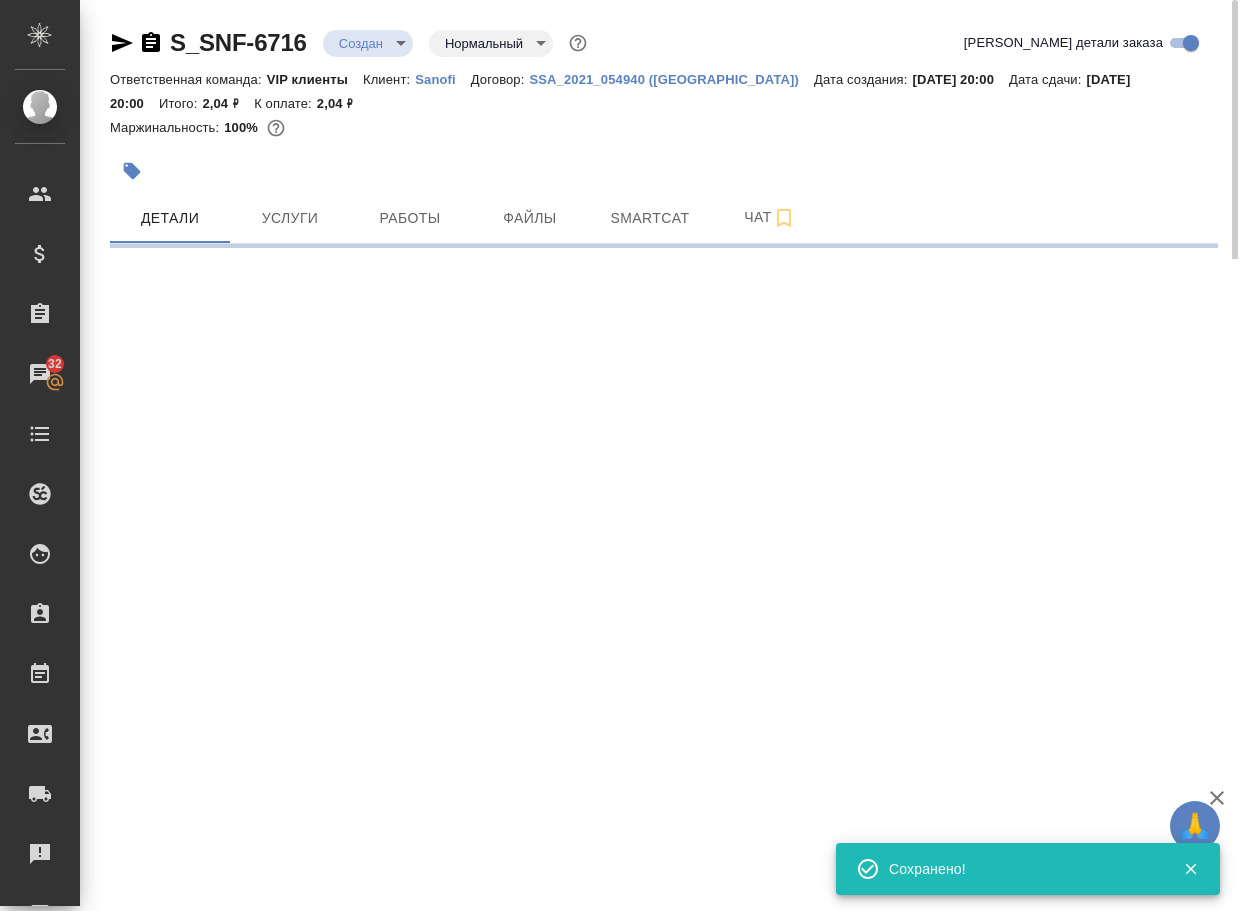 select on "RU" 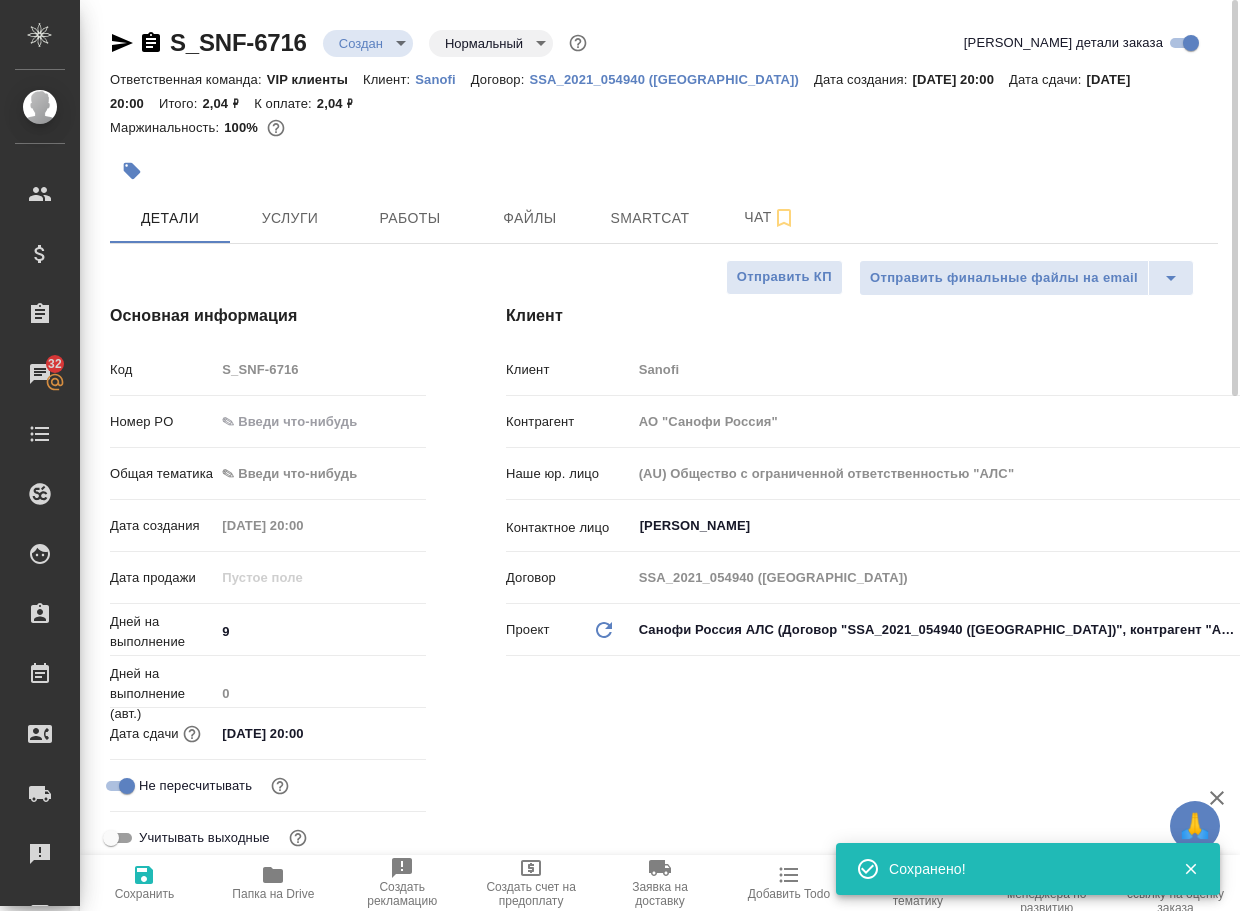 type on "x" 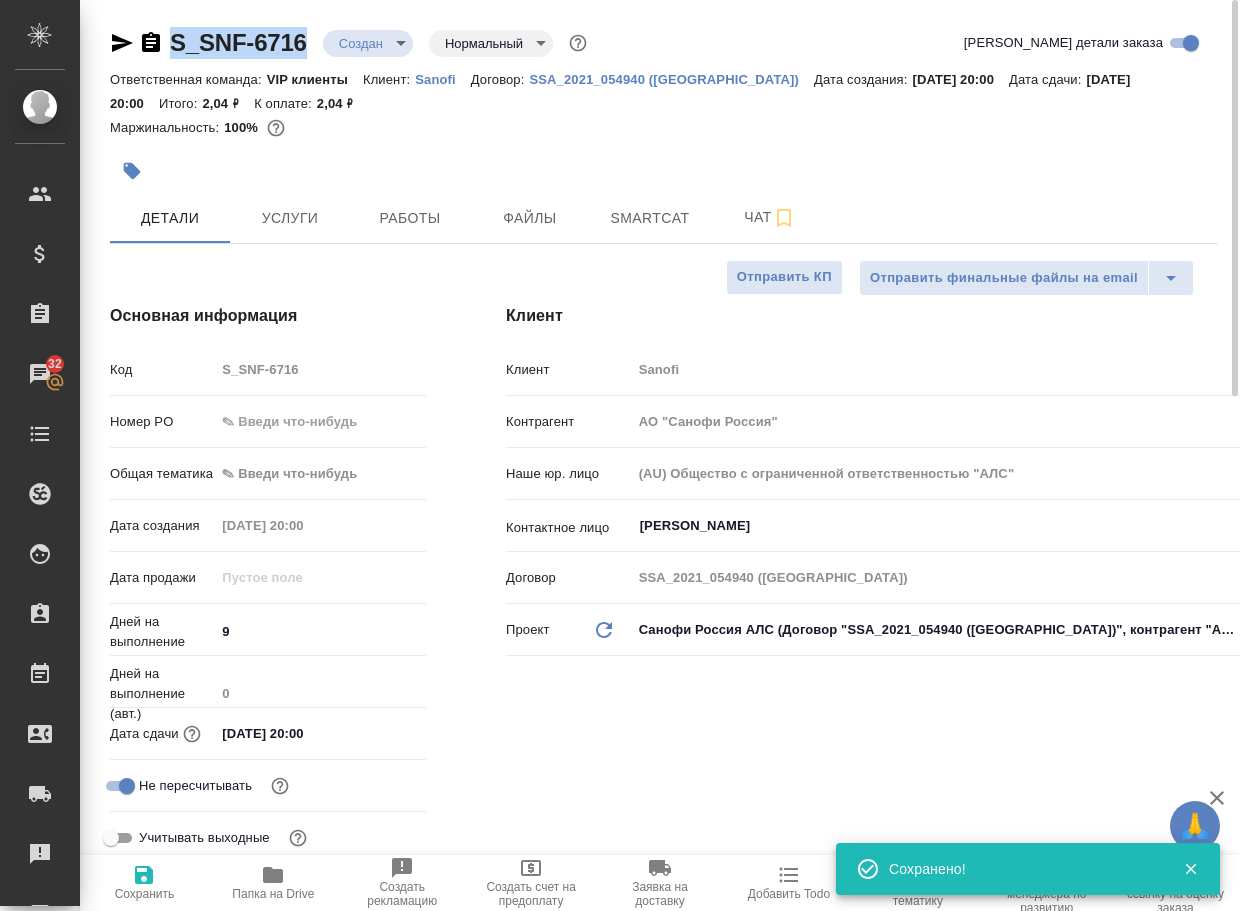 drag, startPoint x: 294, startPoint y: 52, endPoint x: 147, endPoint y: 55, distance: 147.03061 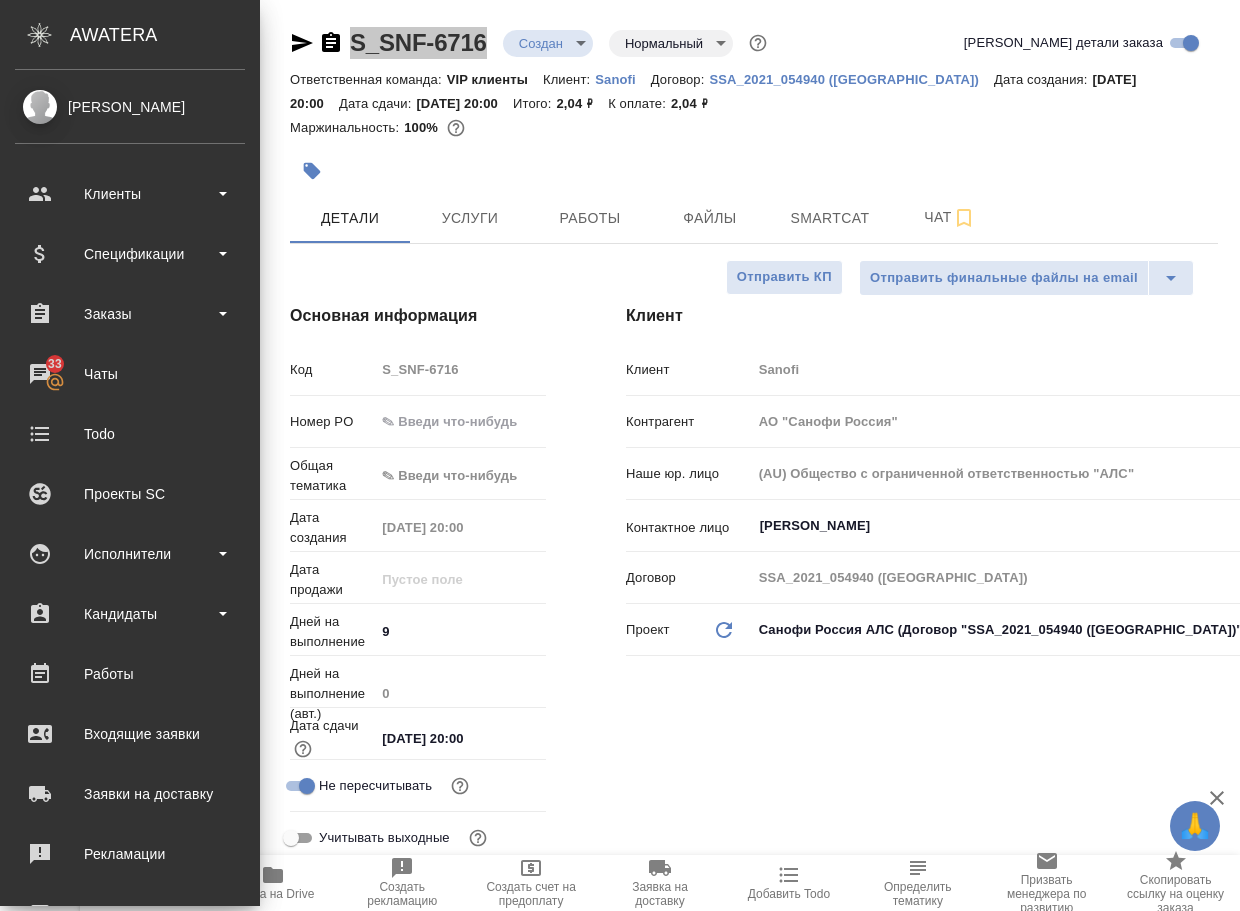 type on "x" 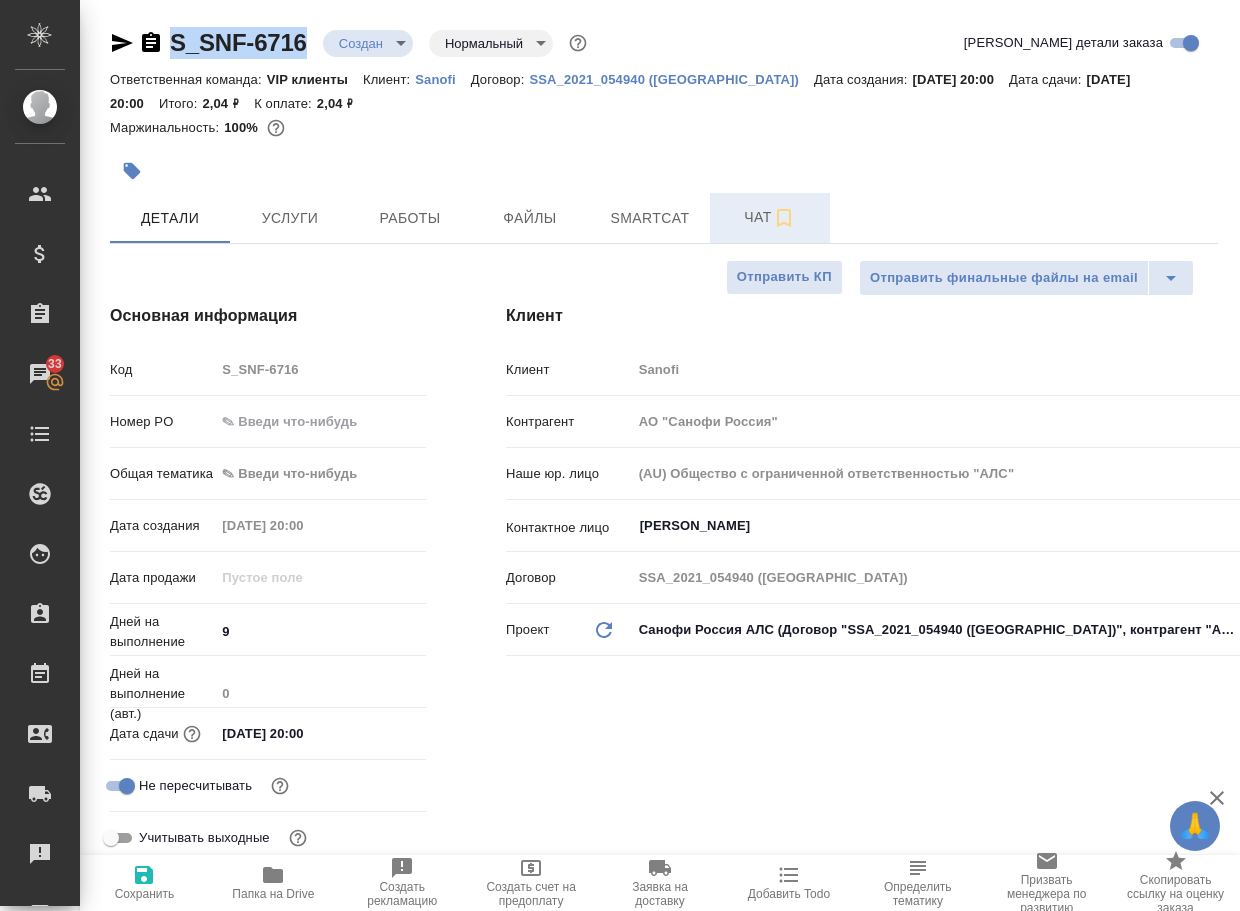 click on "Чат" at bounding box center [770, 217] 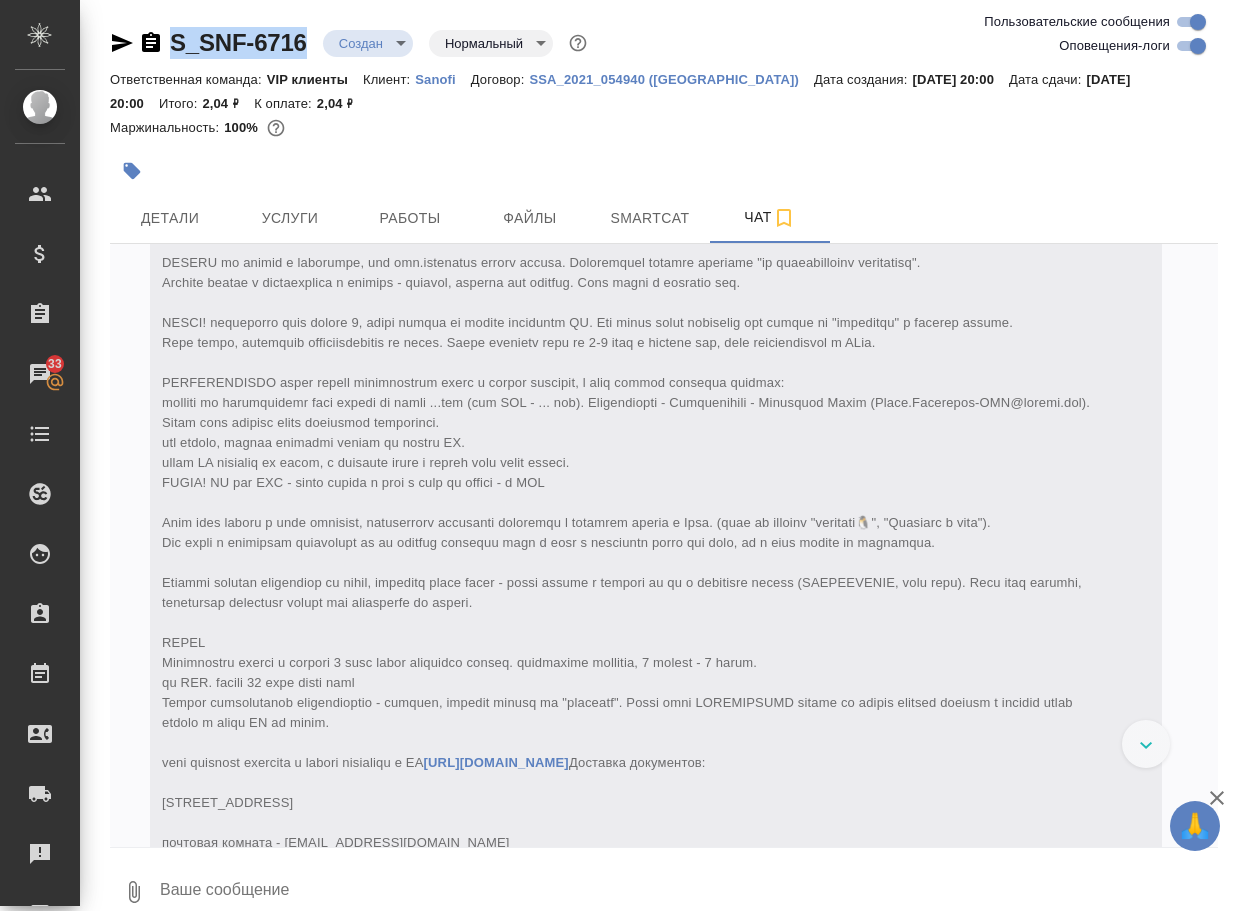 scroll, scrollTop: 712, scrollLeft: 0, axis: vertical 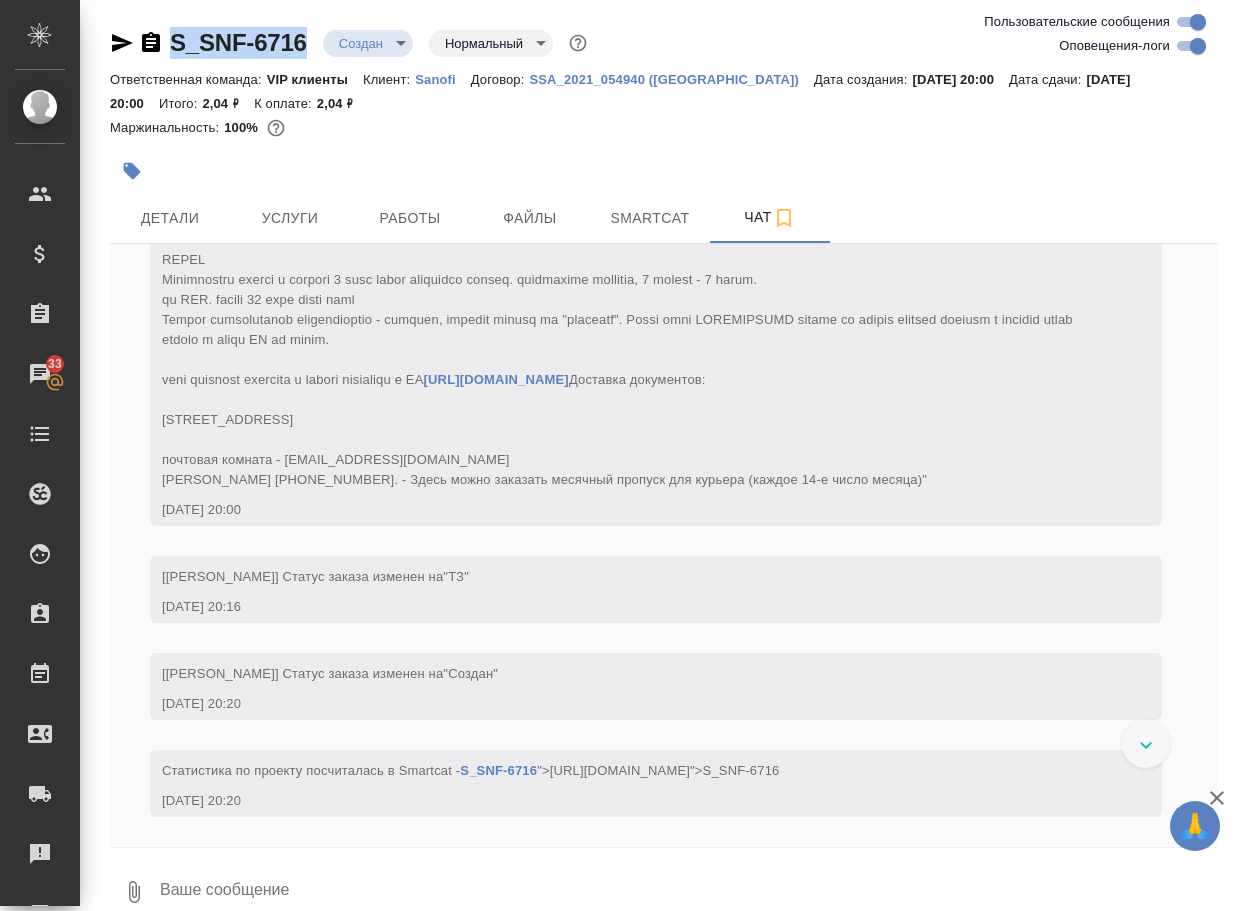 click 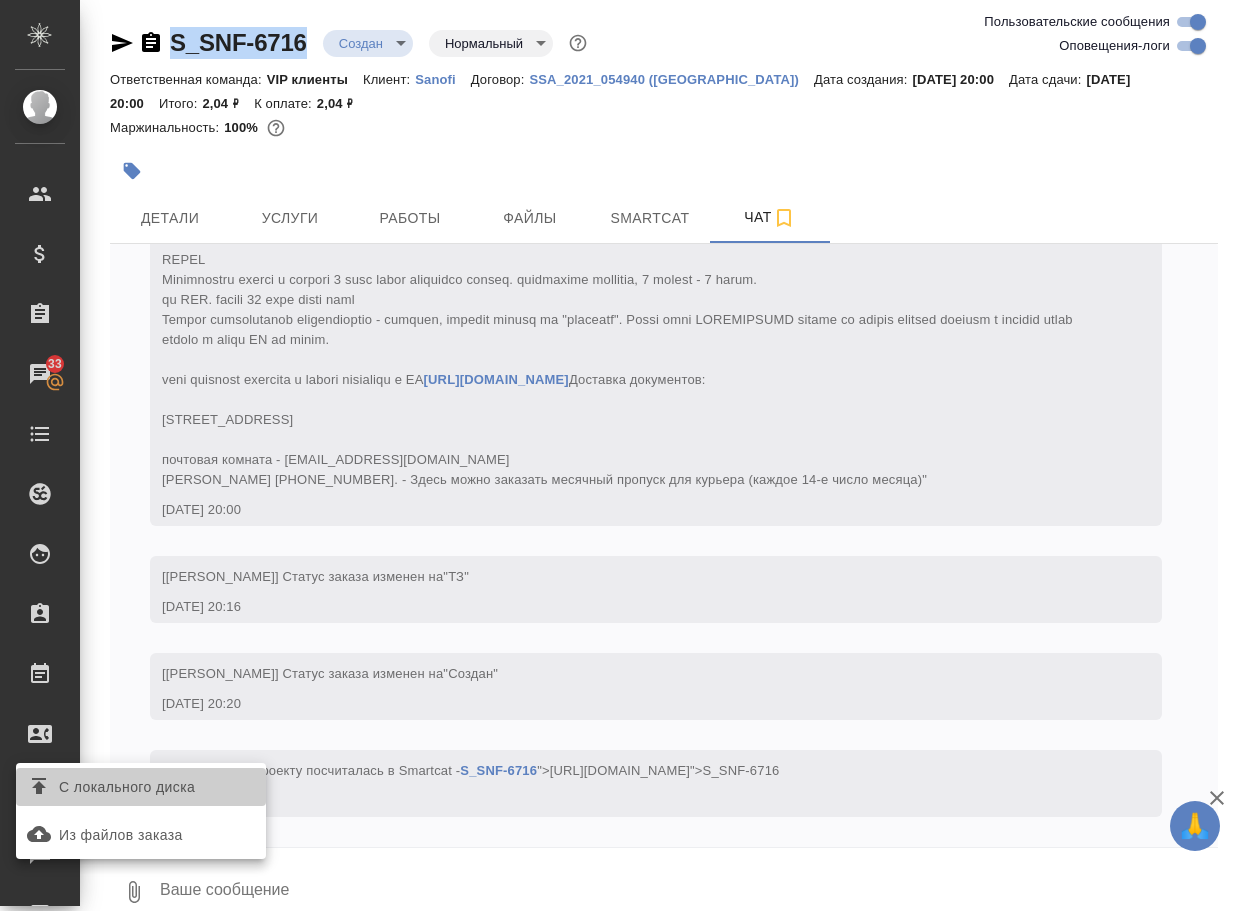 click on "С локального диска" at bounding box center [127, 787] 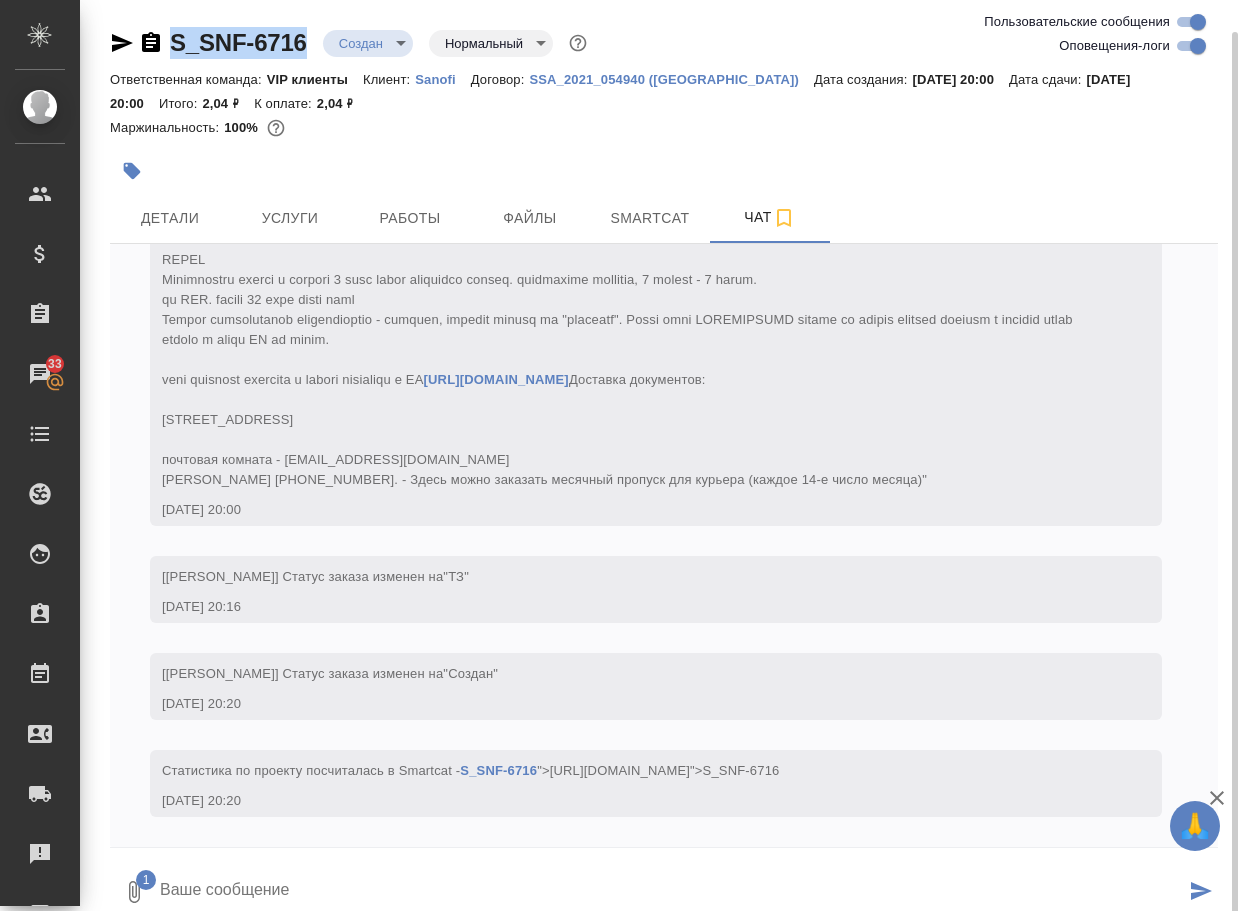 scroll, scrollTop: 16, scrollLeft: 0, axis: vertical 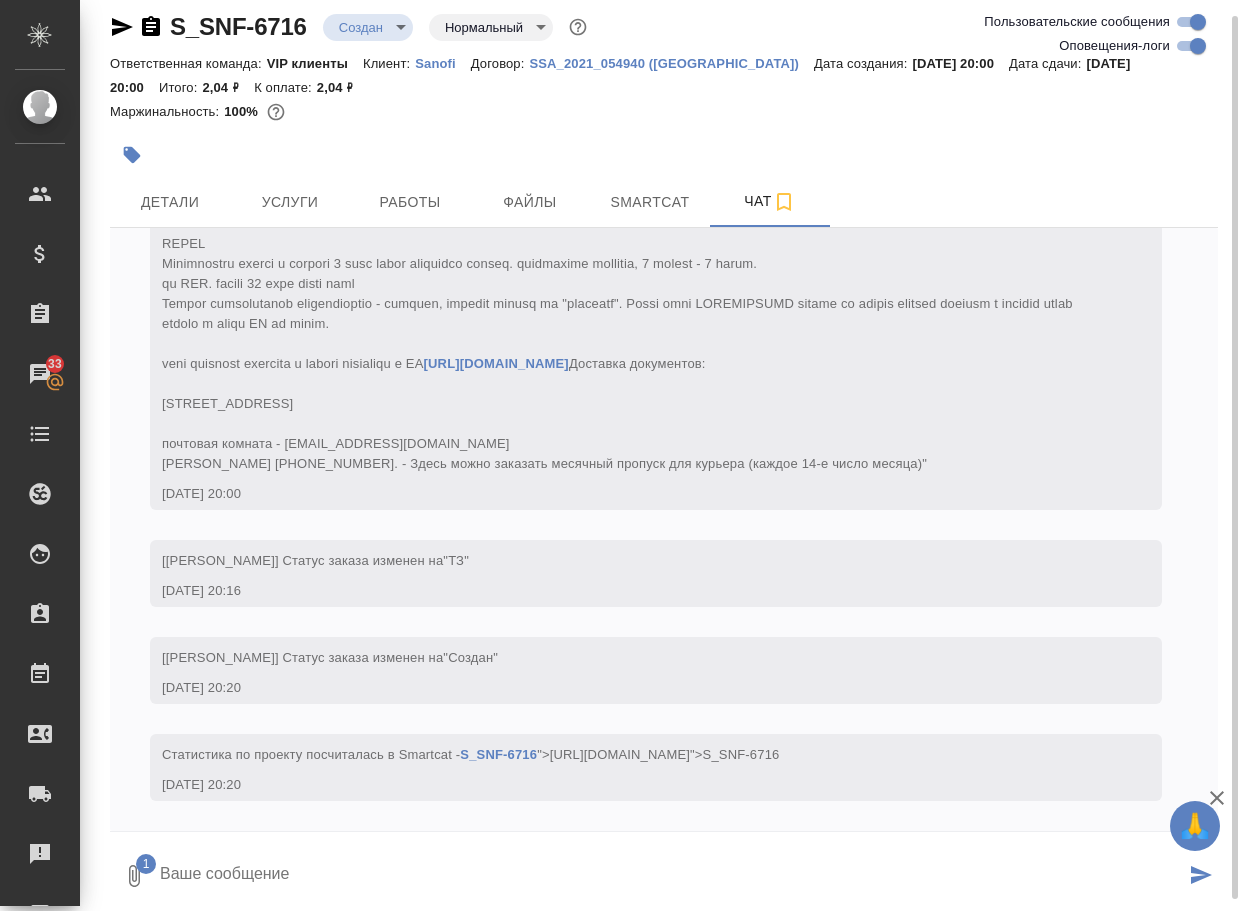 drag, startPoint x: 272, startPoint y: 871, endPoint x: 264, endPoint y: 860, distance: 13.601471 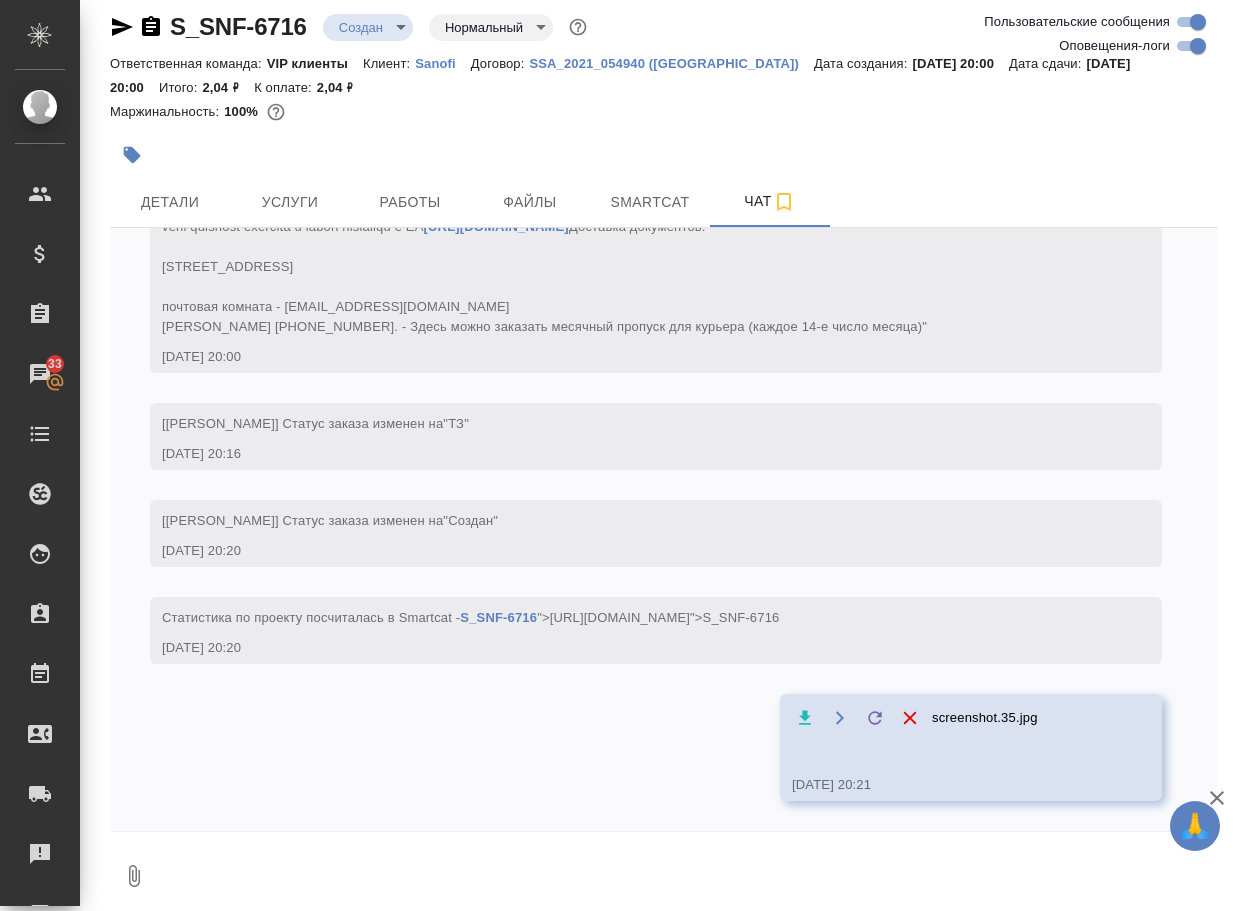 scroll, scrollTop: 849, scrollLeft: 0, axis: vertical 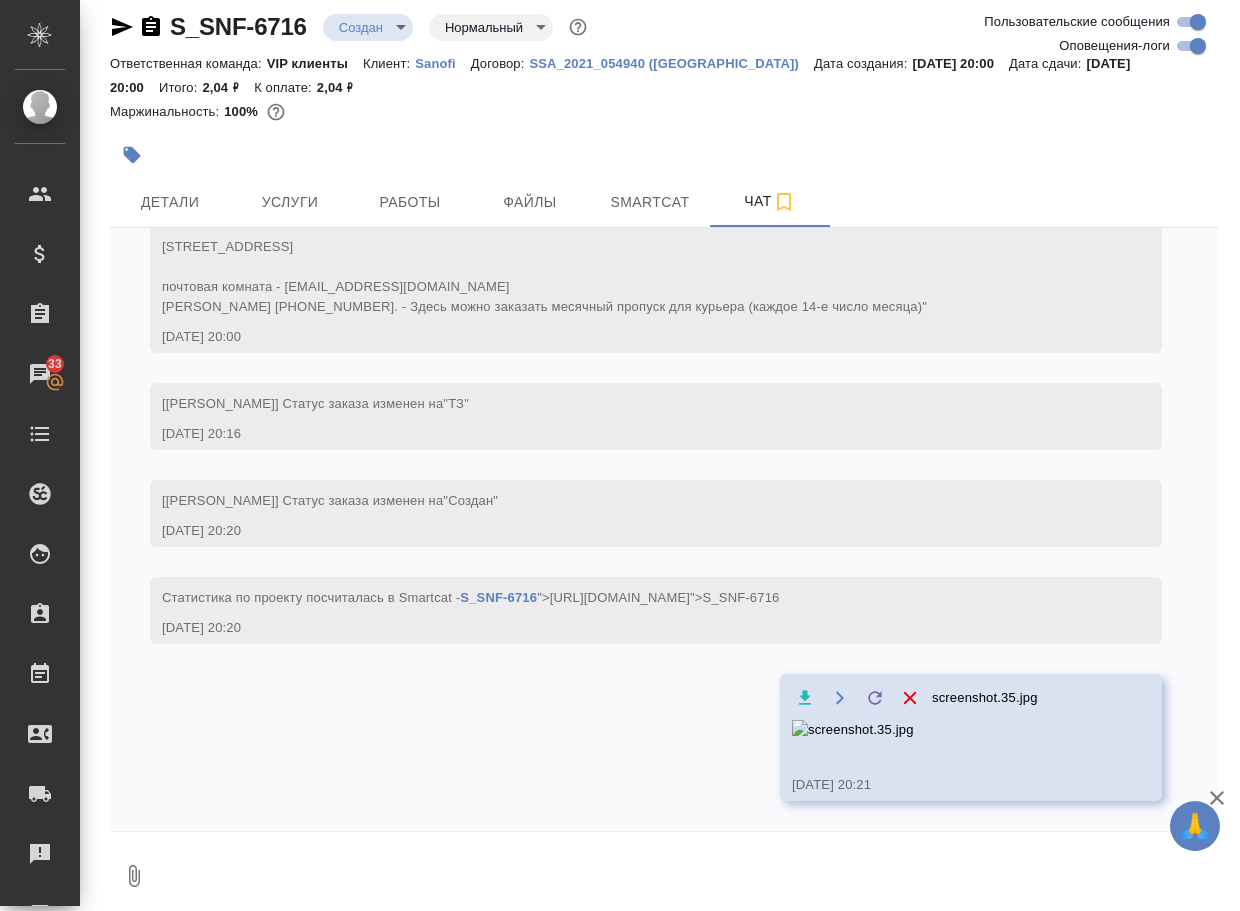 click at bounding box center [942, 730] 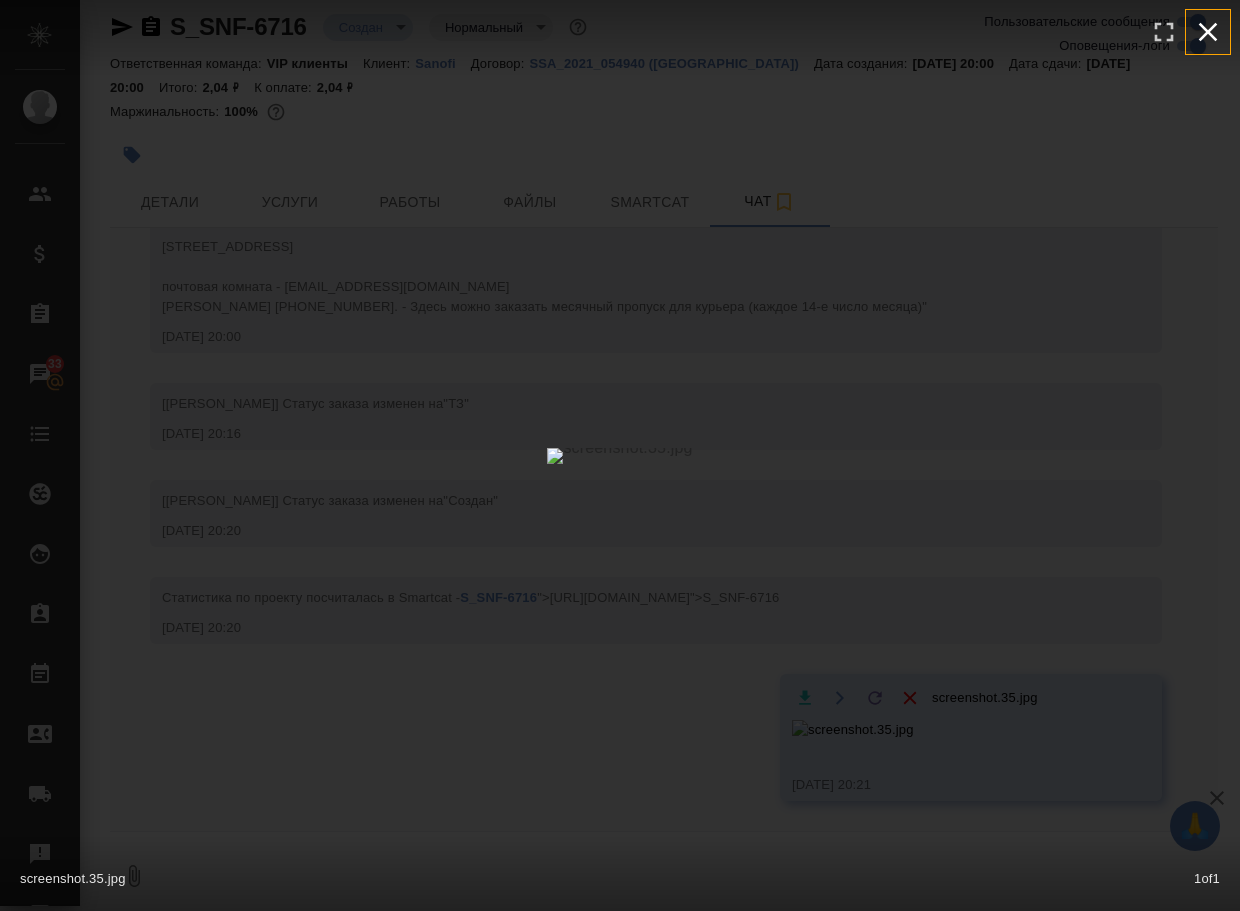 click 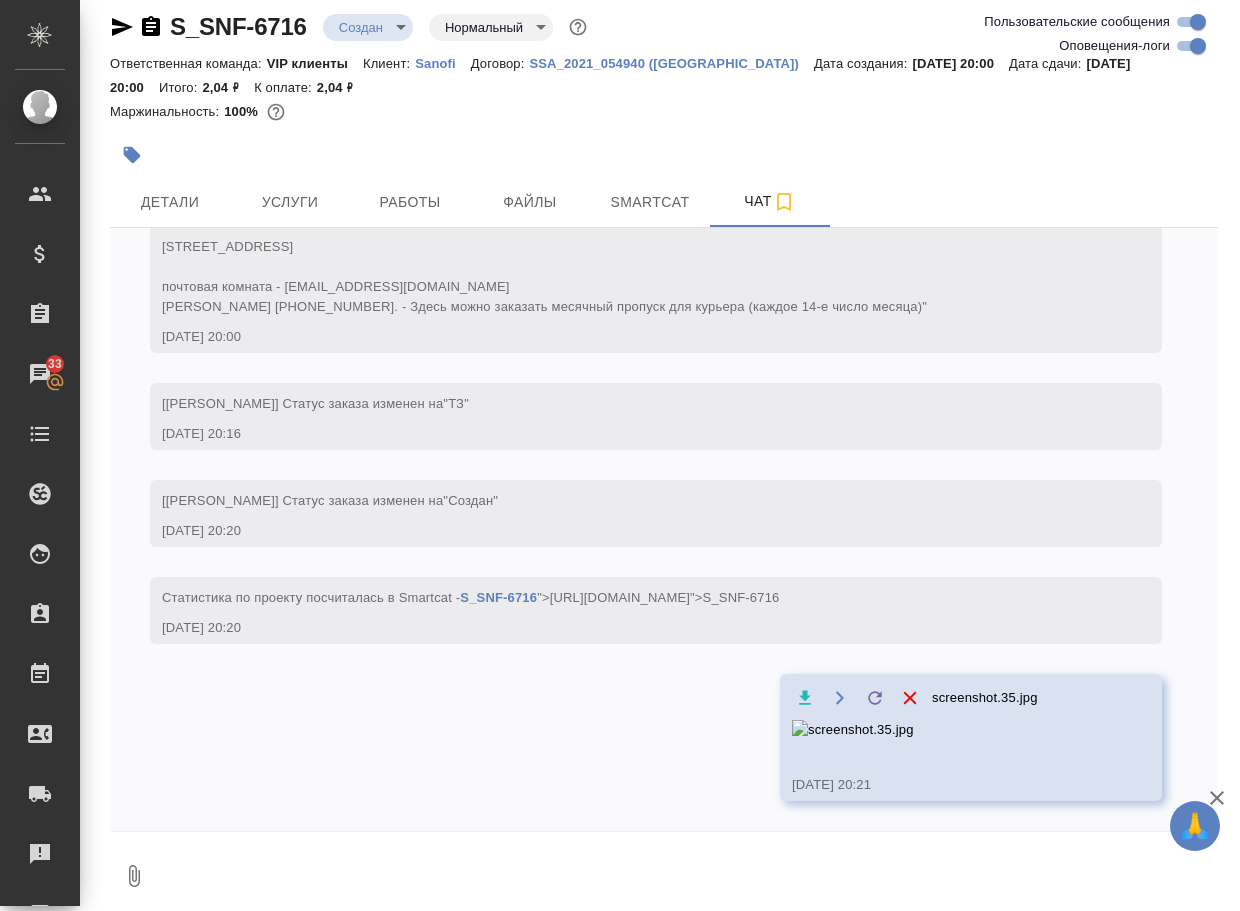 click 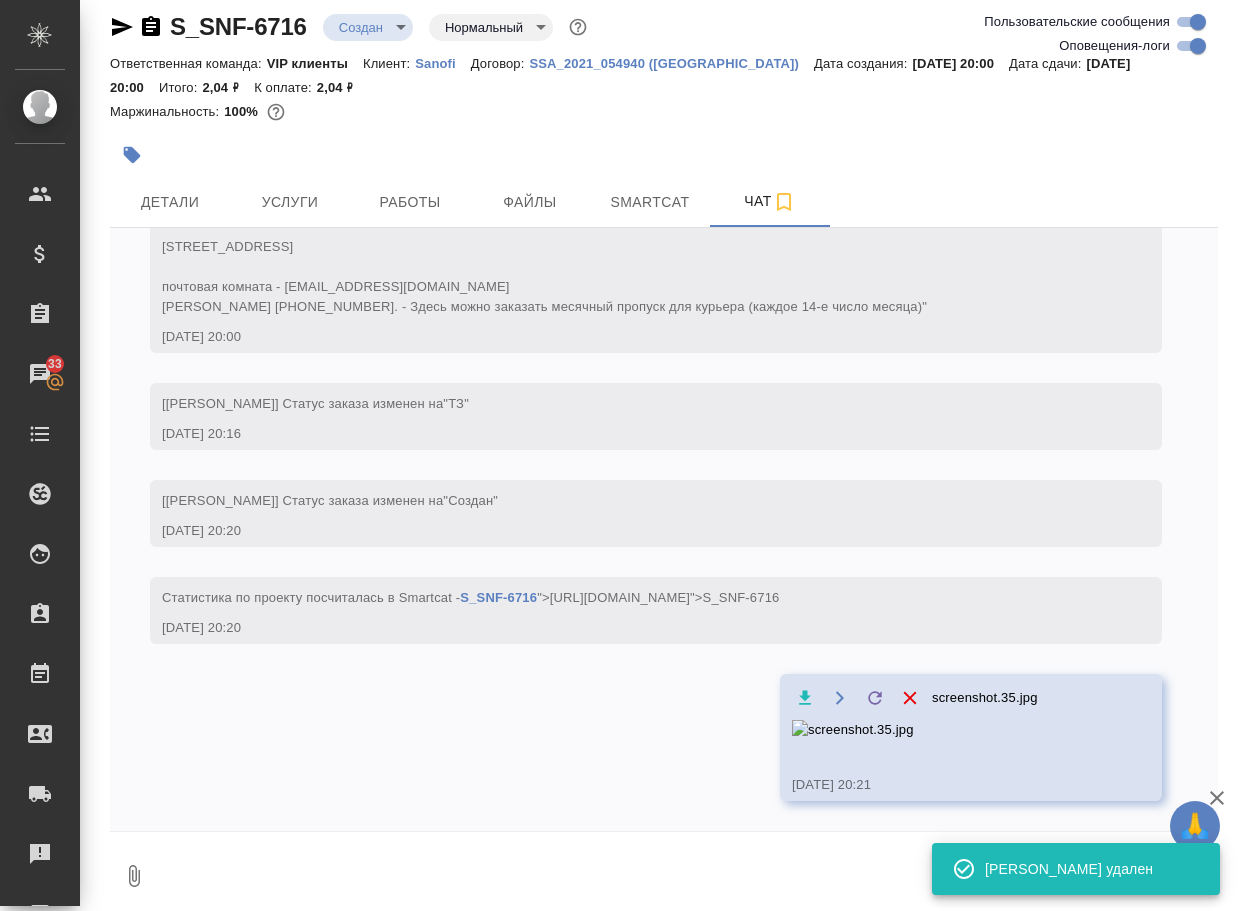 scroll, scrollTop: 0, scrollLeft: 0, axis: both 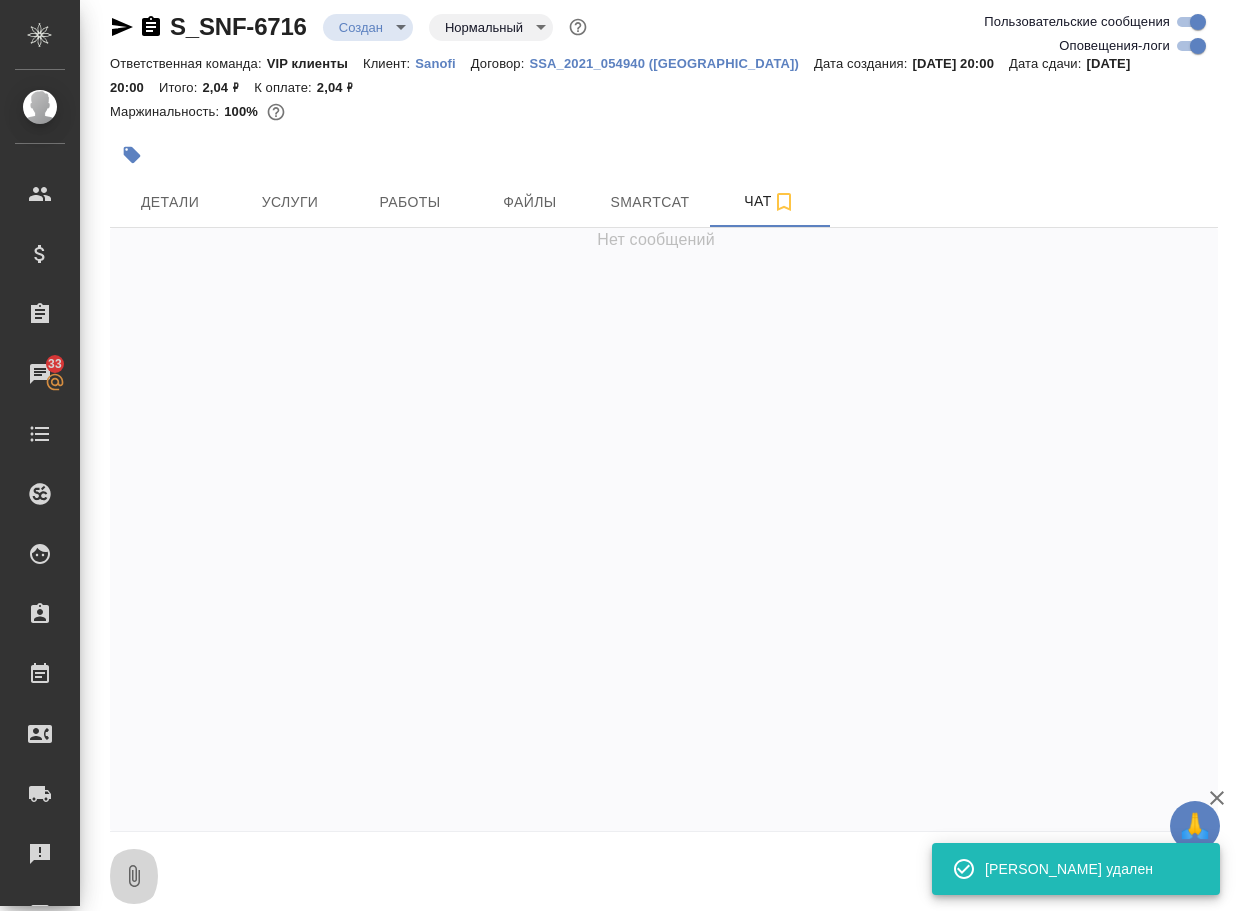 click 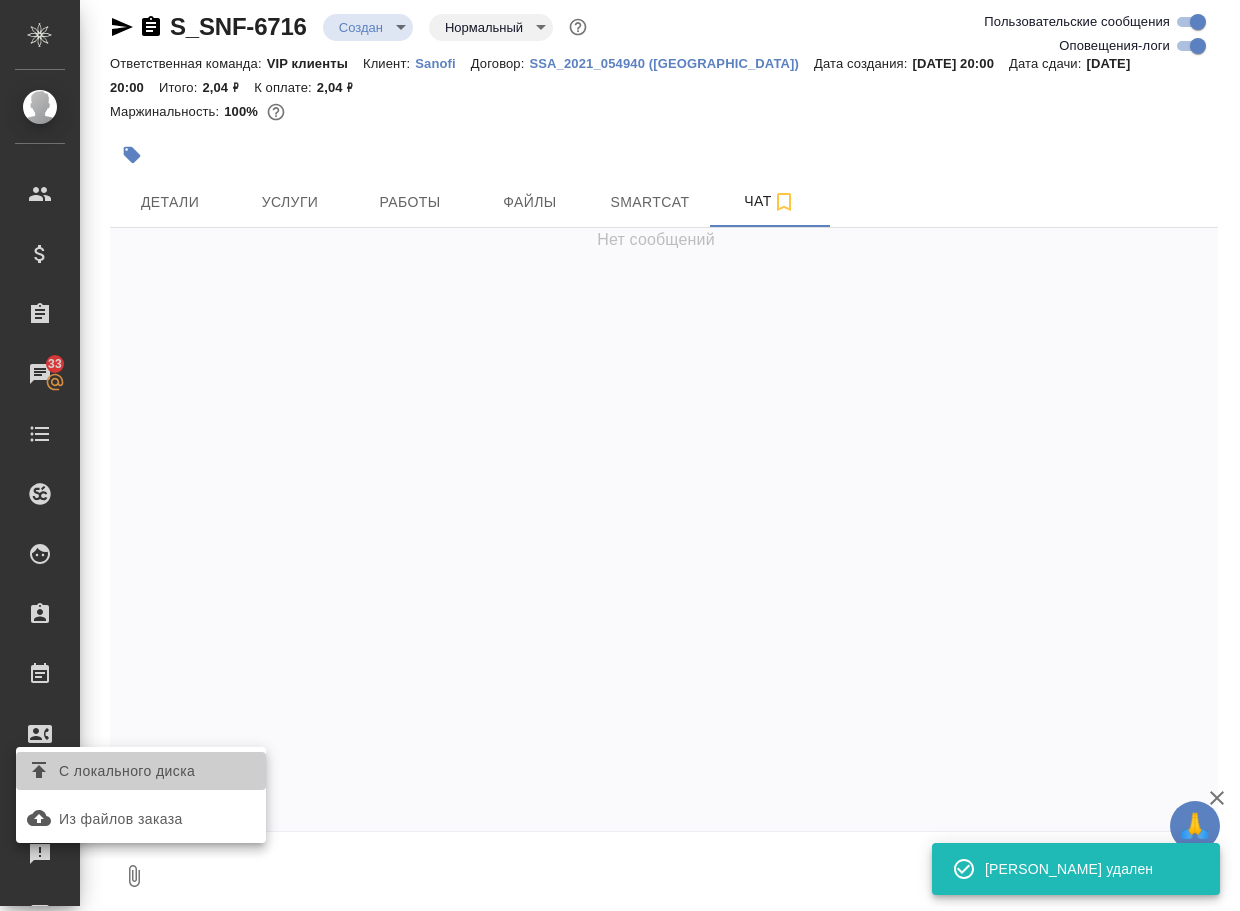click on "С локального диска" at bounding box center (127, 771) 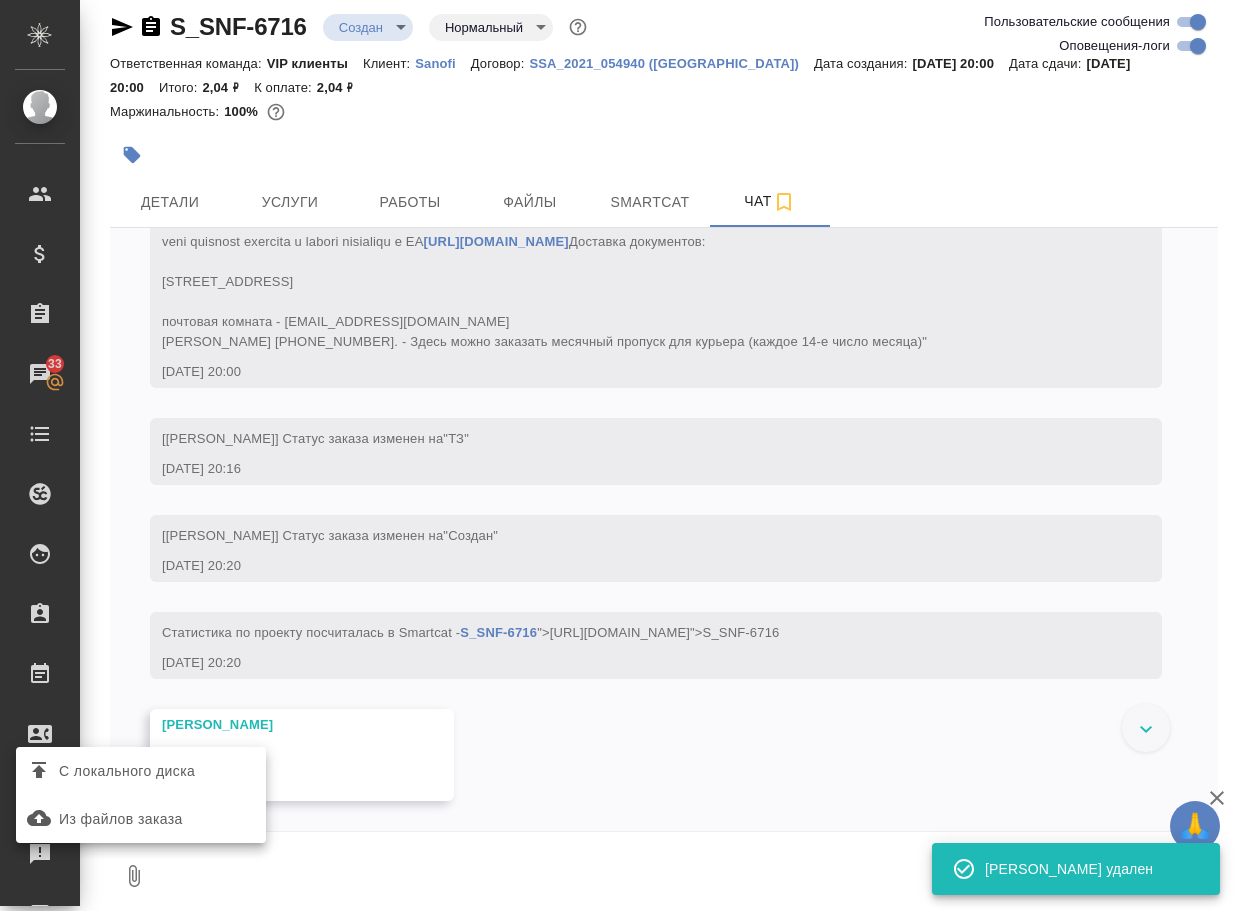 scroll, scrollTop: 834, scrollLeft: 0, axis: vertical 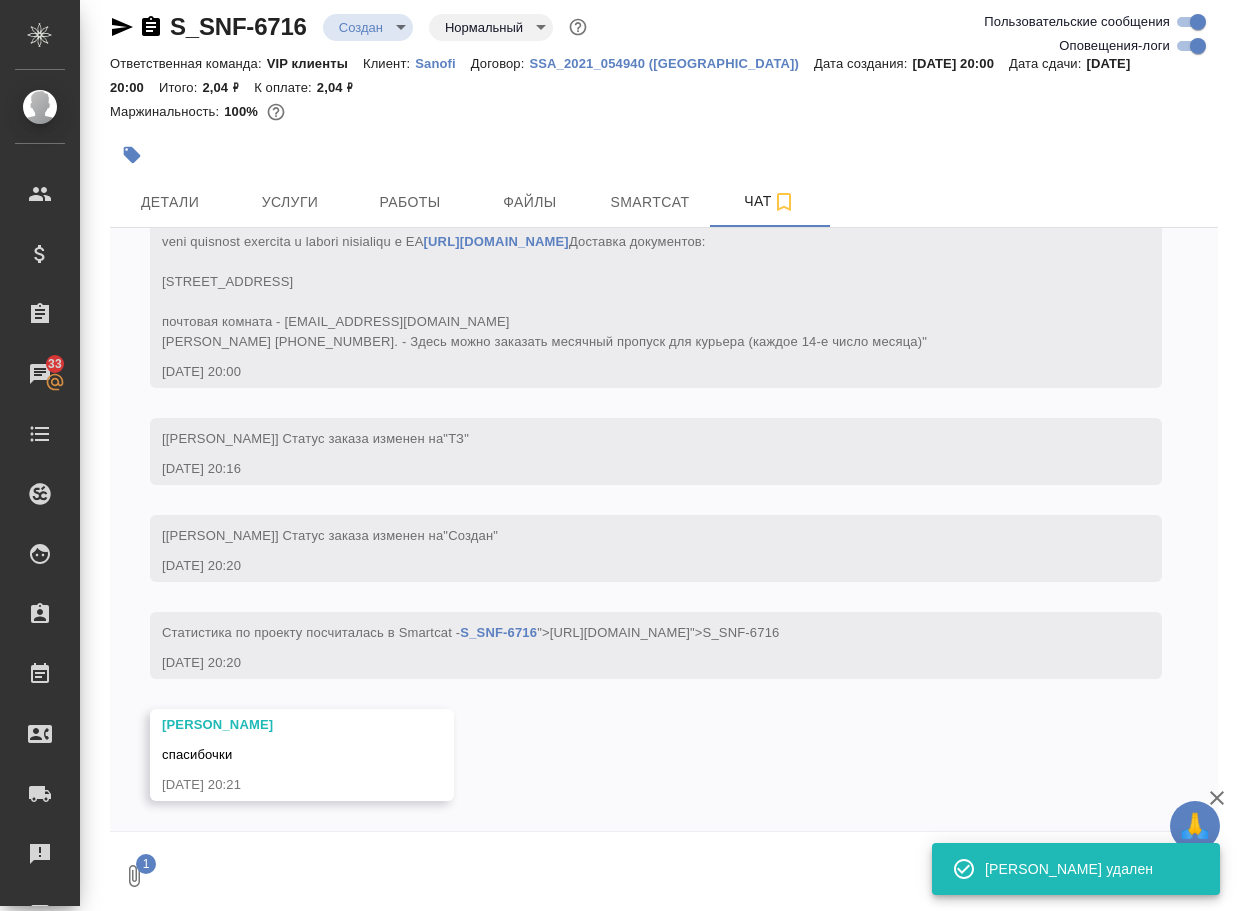 click at bounding box center [671, 876] 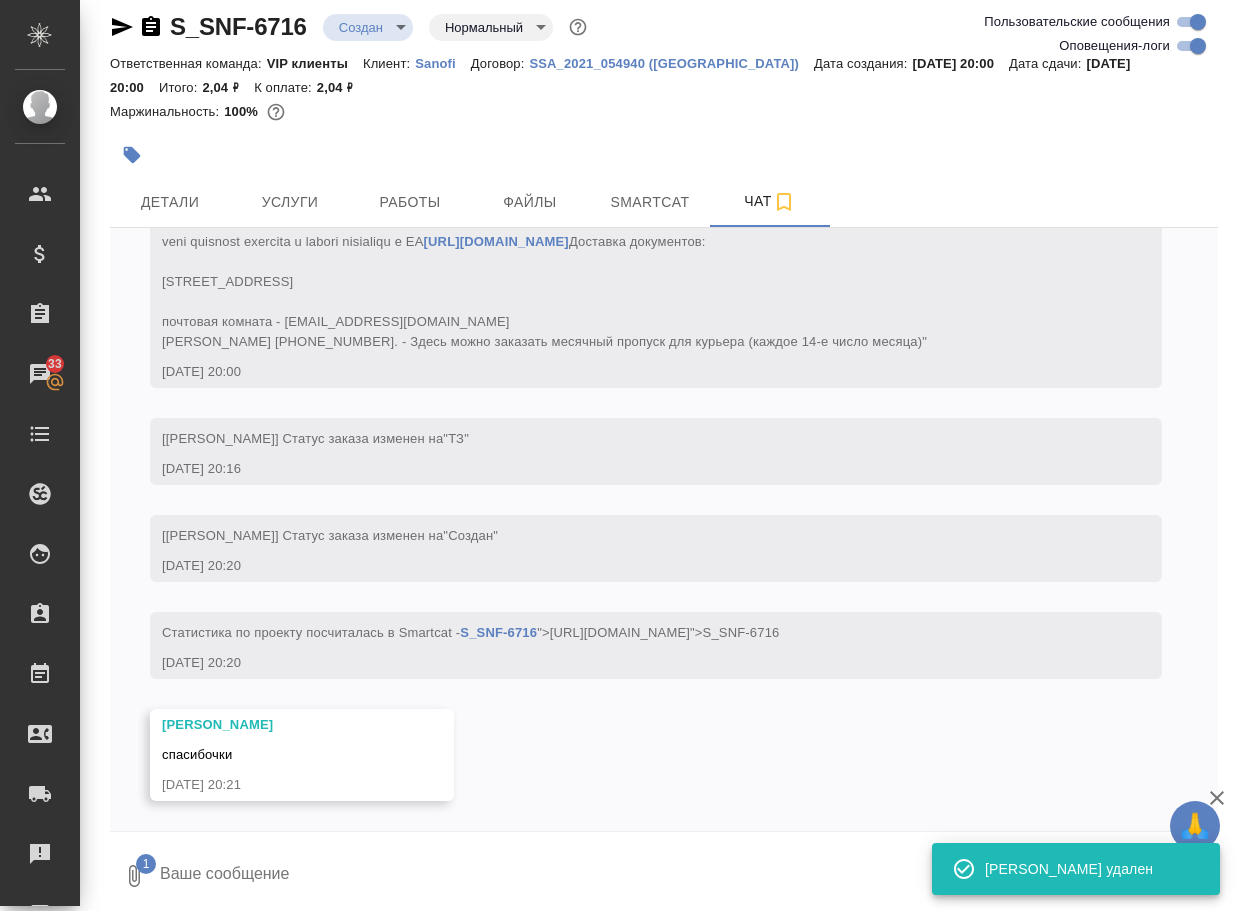 type 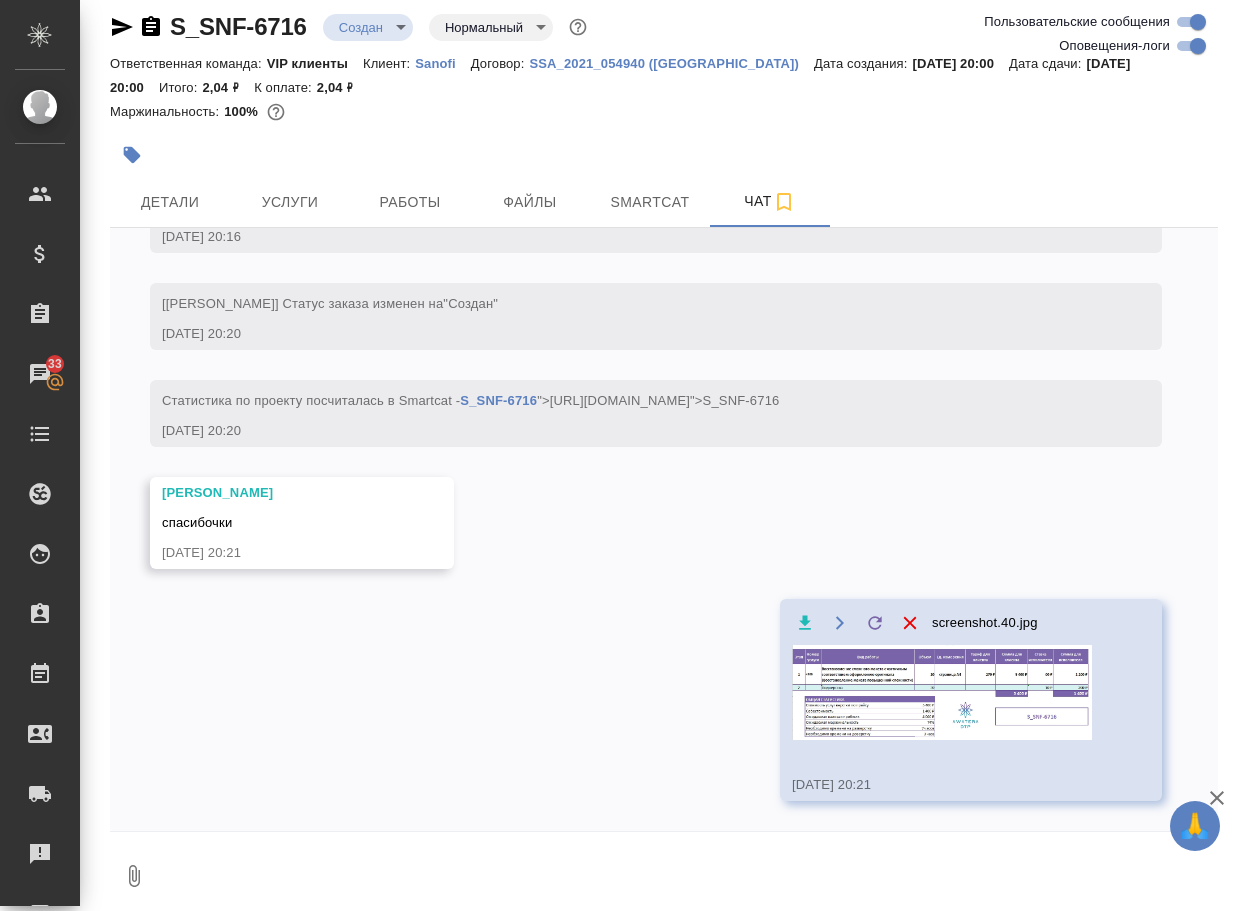 scroll, scrollTop: 971, scrollLeft: 0, axis: vertical 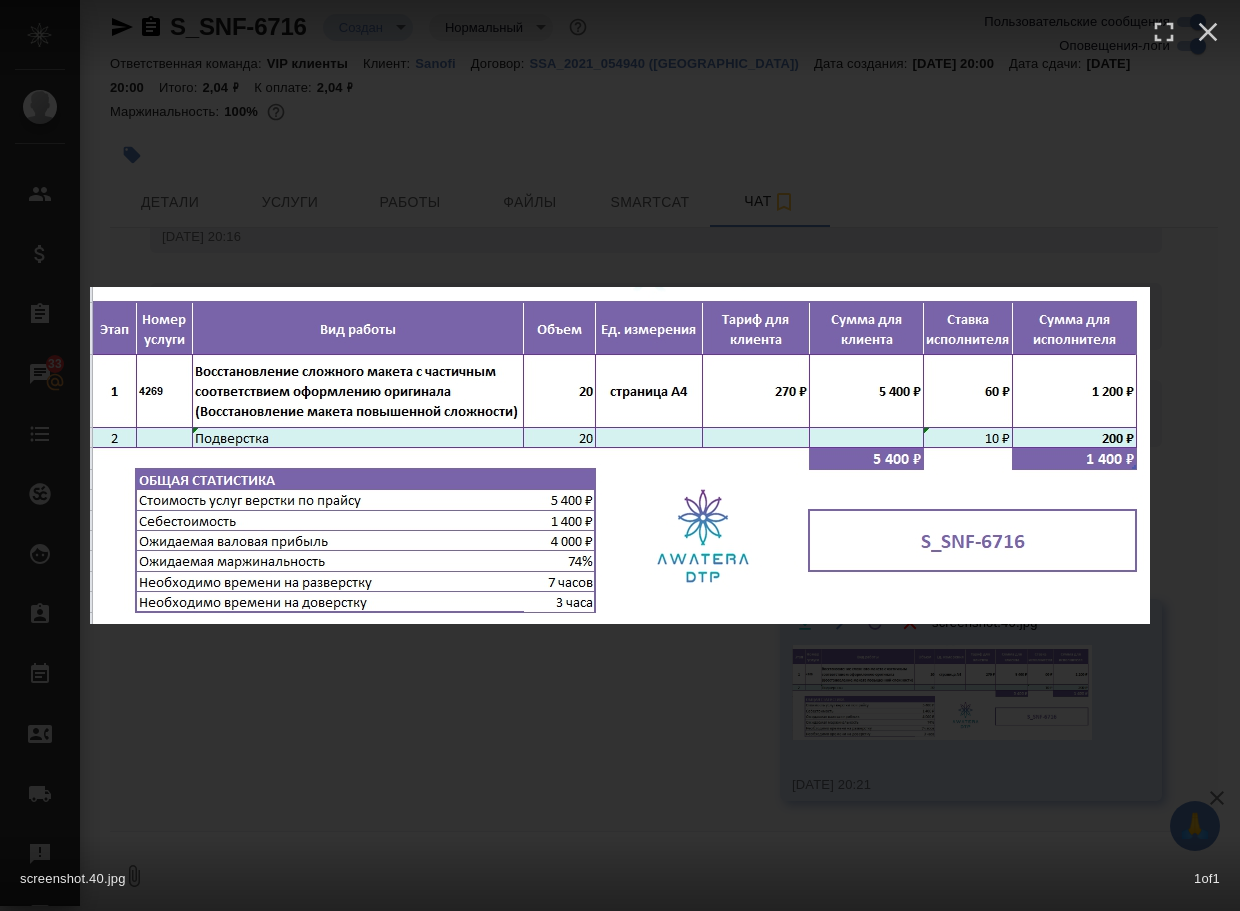 click on "screenshot.40.jpg 1  of  1" at bounding box center [620, 455] 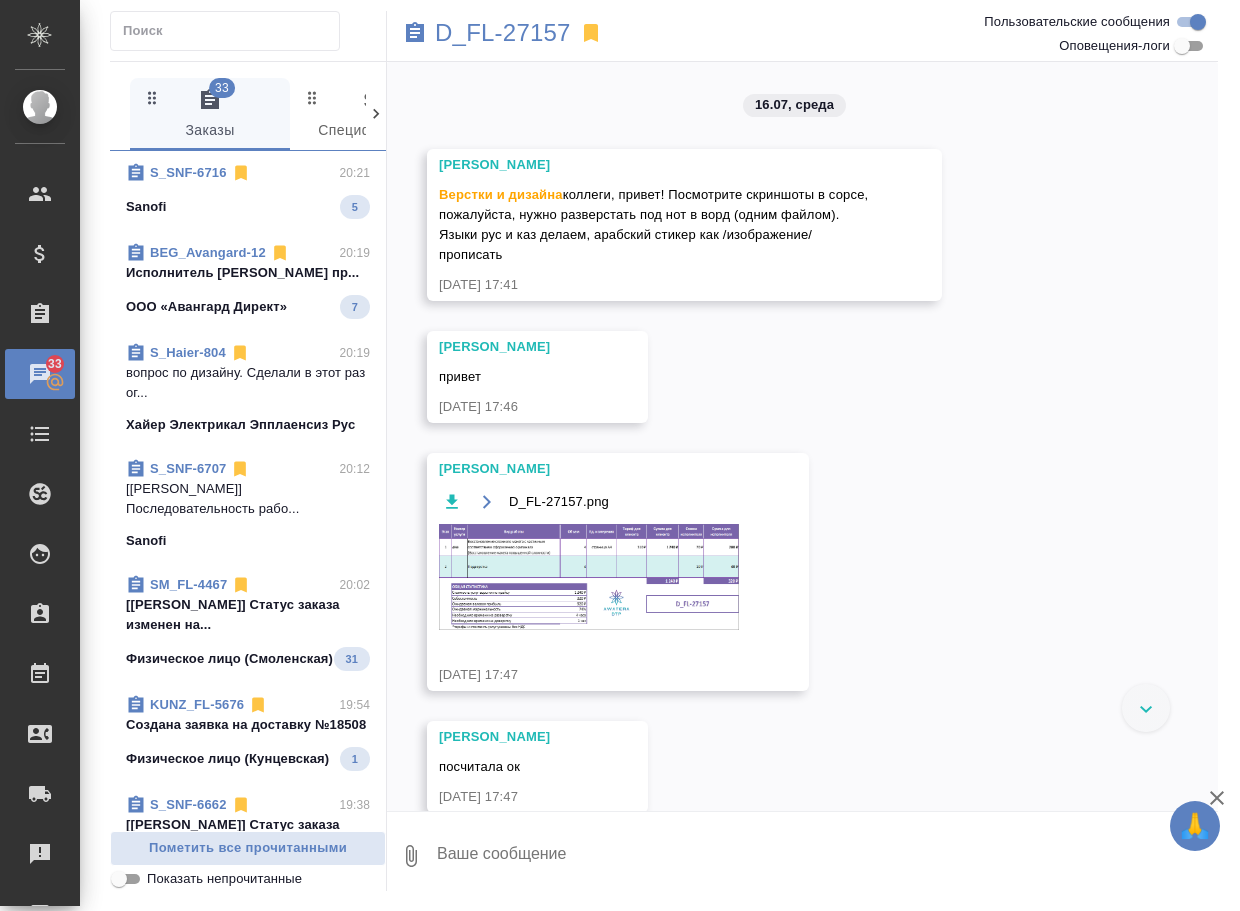 scroll, scrollTop: 0, scrollLeft: 0, axis: both 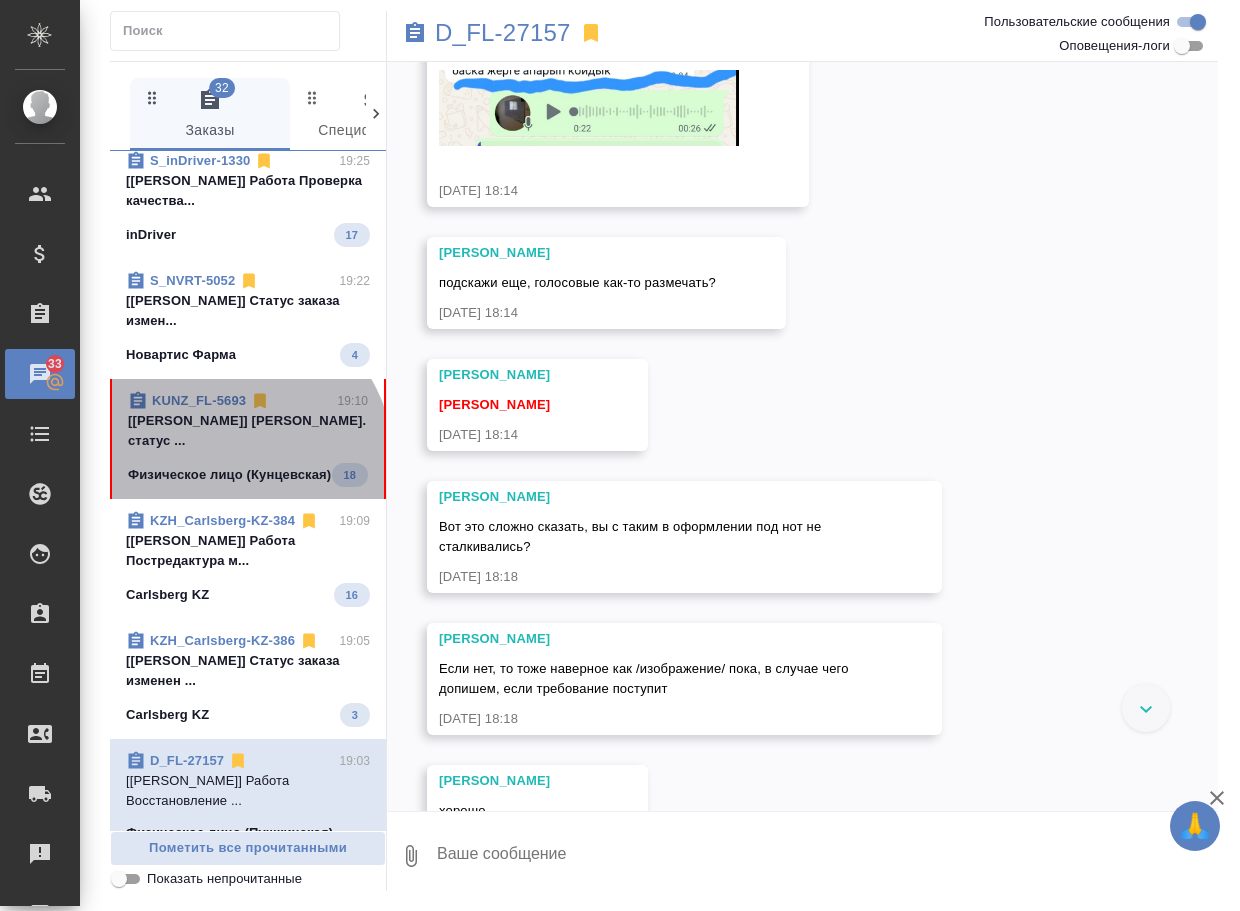 click on "KUNZ_FL-5693 19:10 [Попова Галина] Работа Перевод.  статус ... Физическое лицо (Кунцевская) 18" at bounding box center [248, 439] 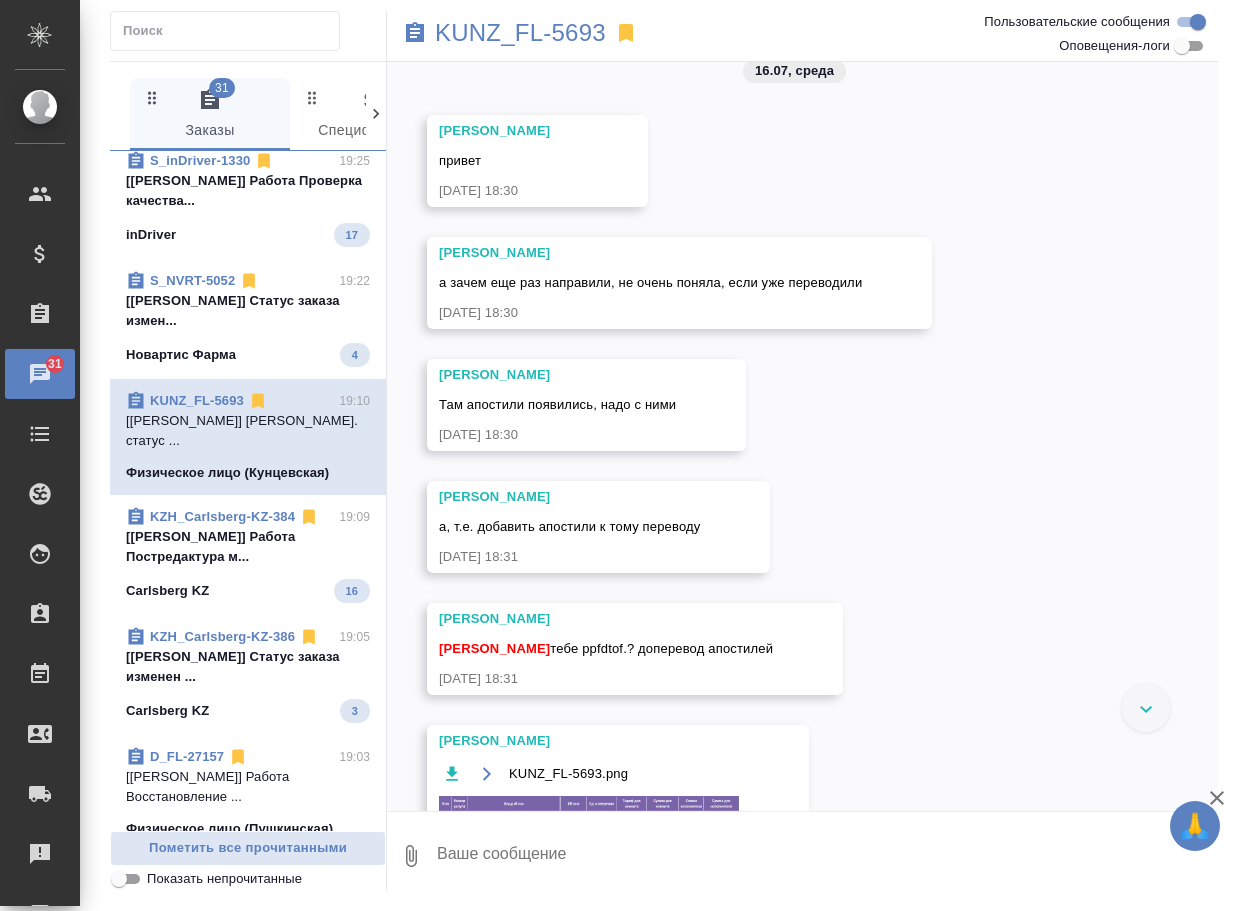 scroll, scrollTop: 0, scrollLeft: 0, axis: both 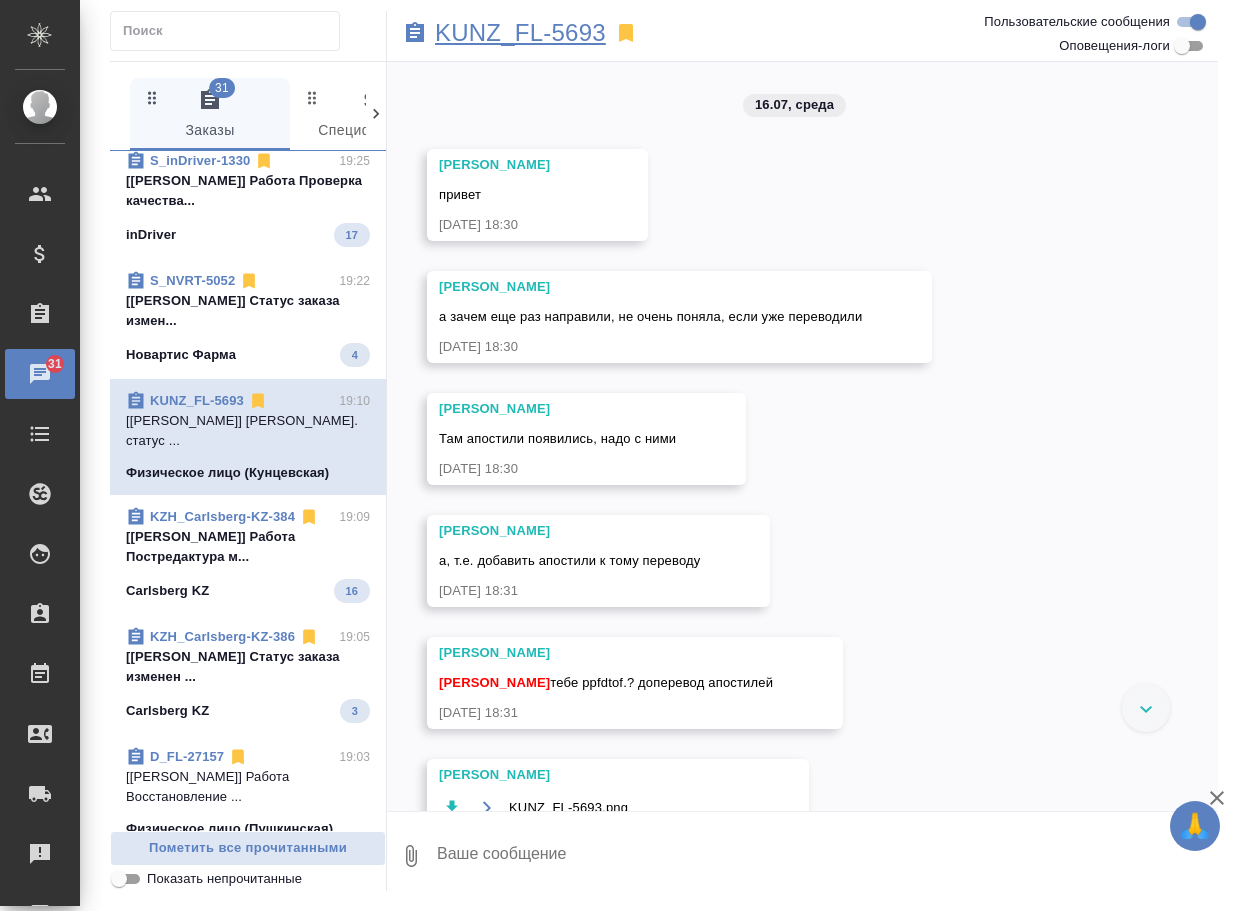 click on "KUNZ_FL-5693" at bounding box center [520, 33] 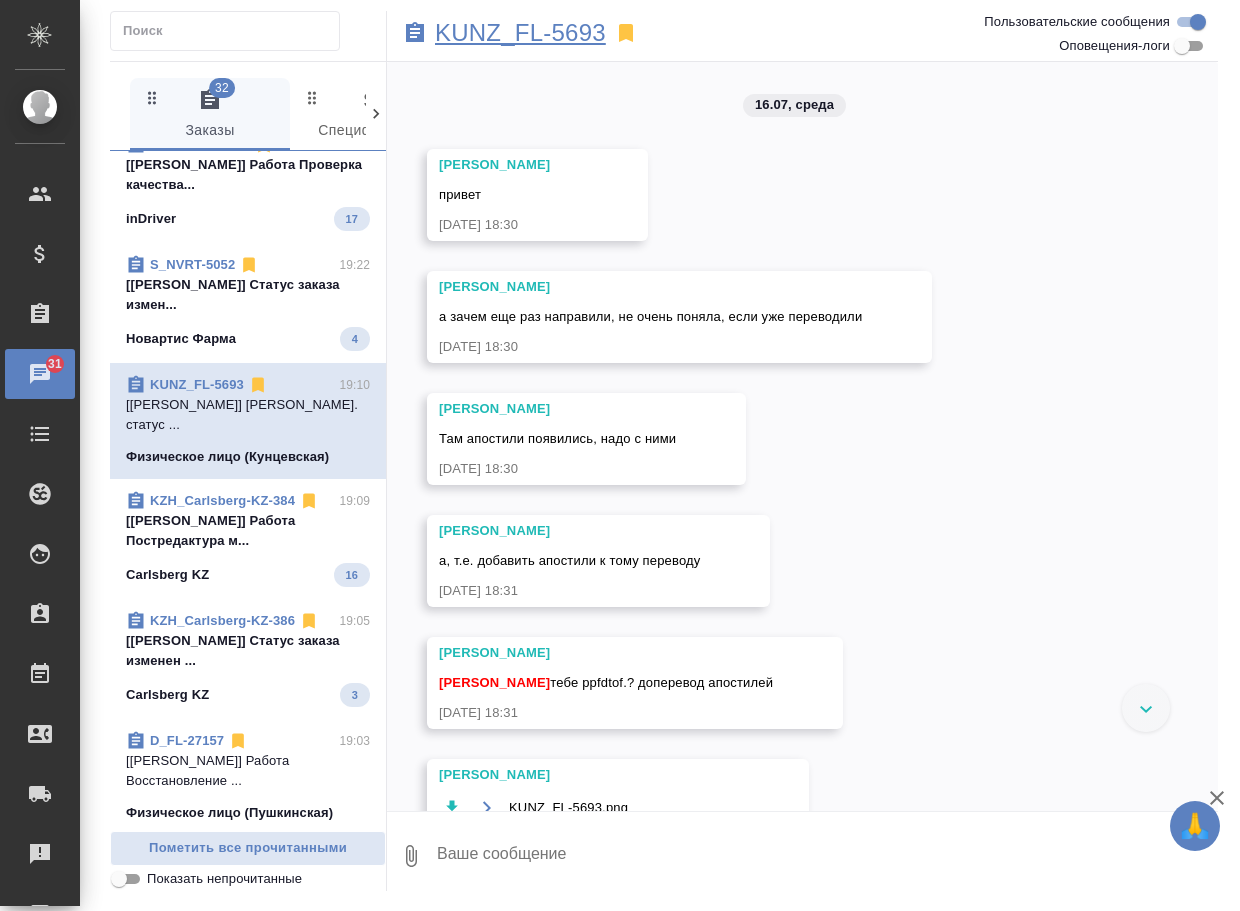 scroll, scrollTop: 904, scrollLeft: 0, axis: vertical 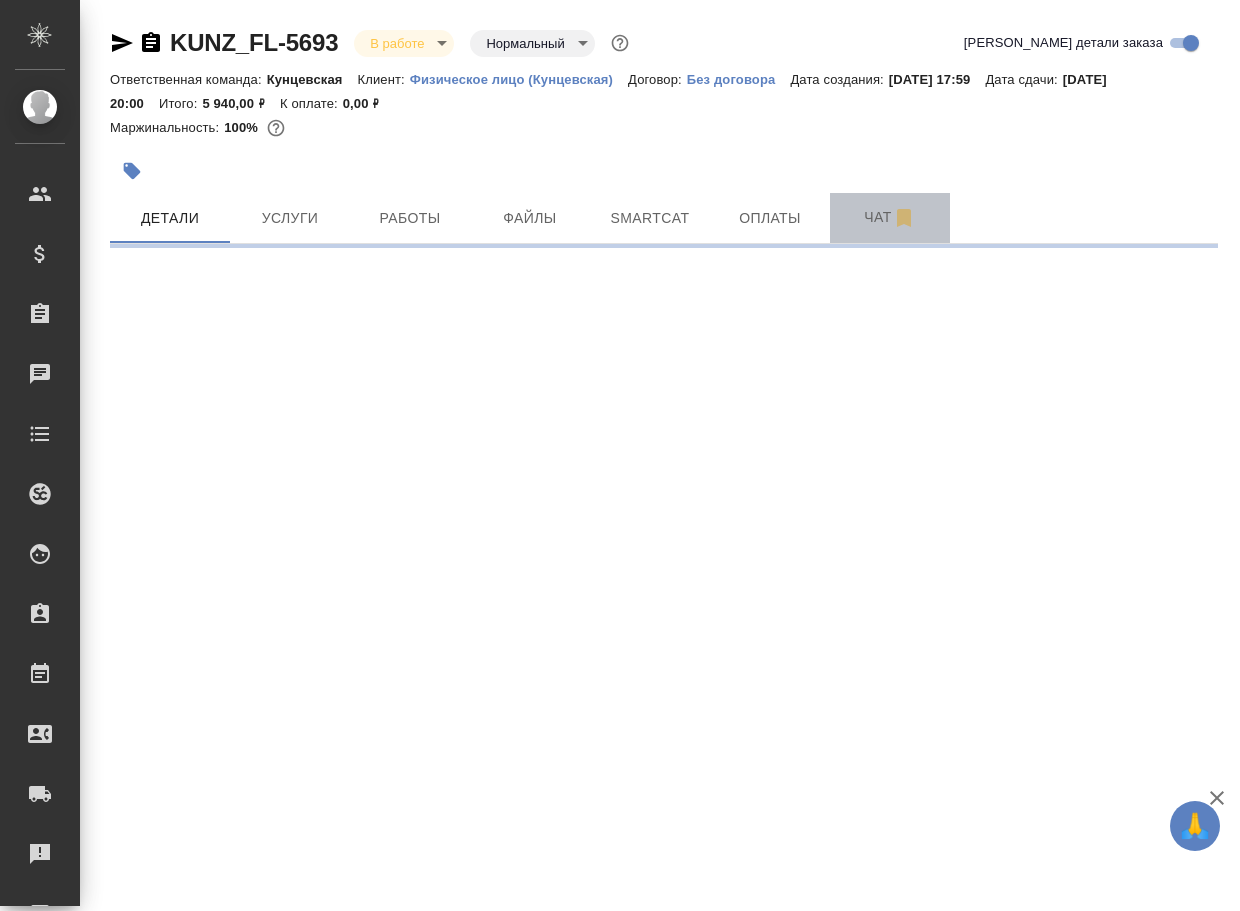 click on "Чат" at bounding box center [890, 217] 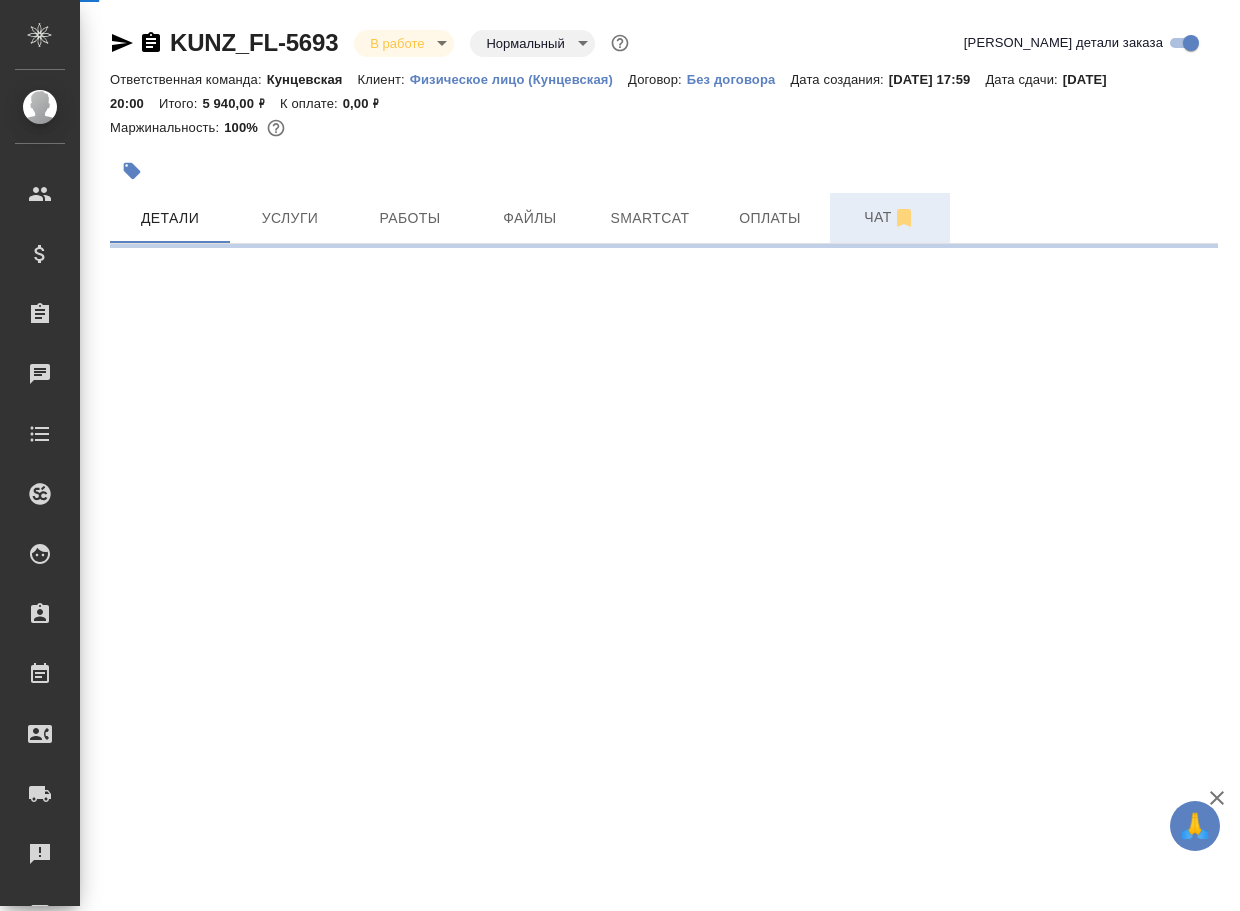 select on "RU" 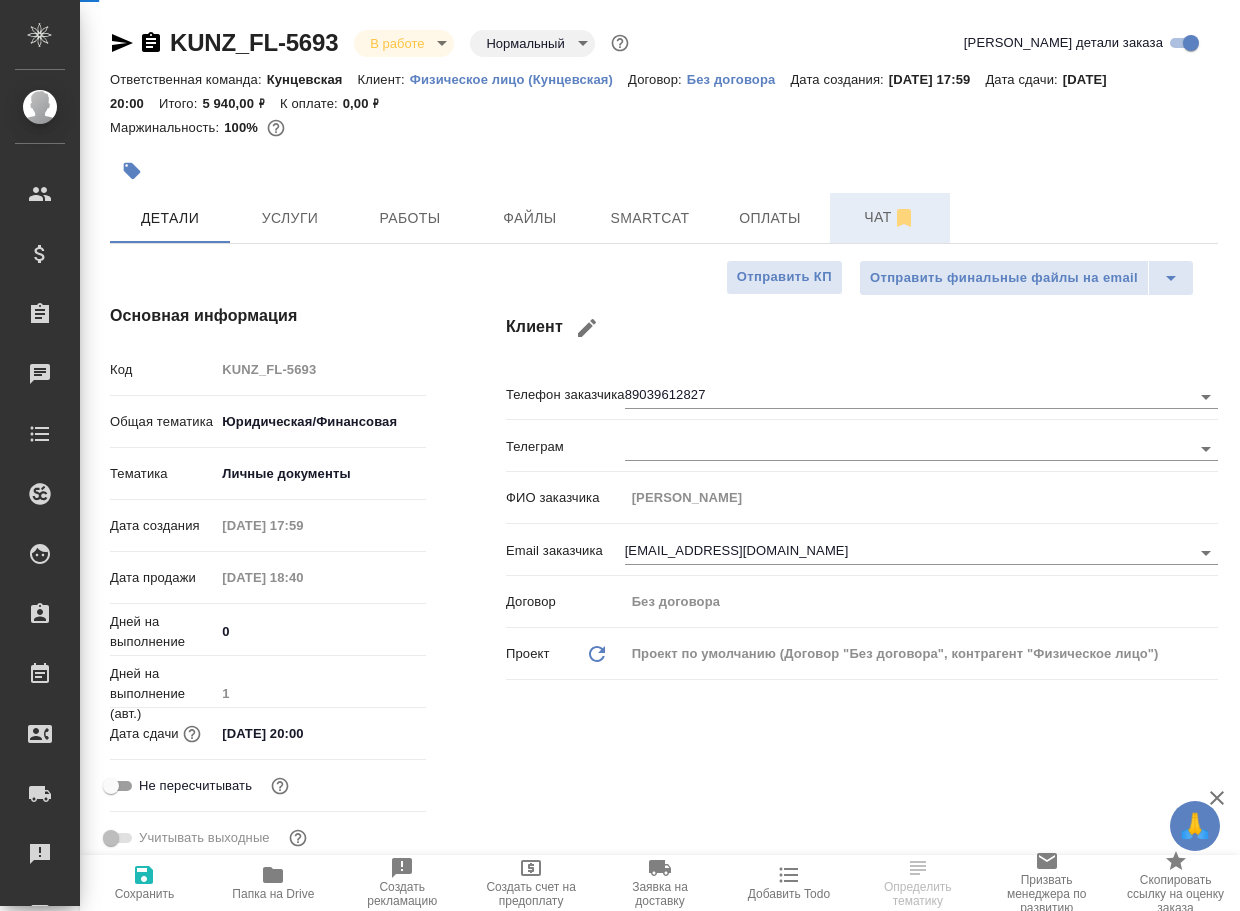 type on "x" 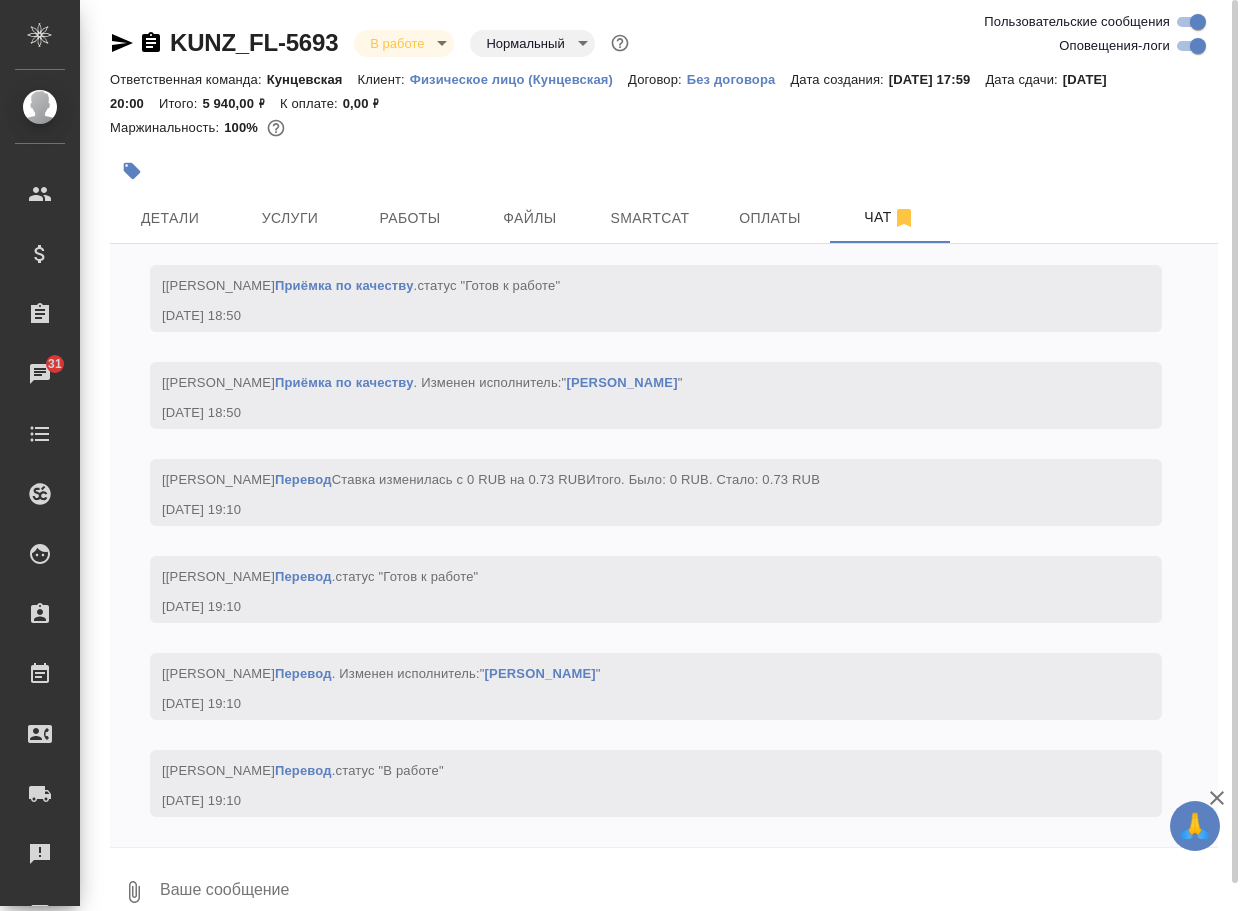 scroll, scrollTop: 3459, scrollLeft: 0, axis: vertical 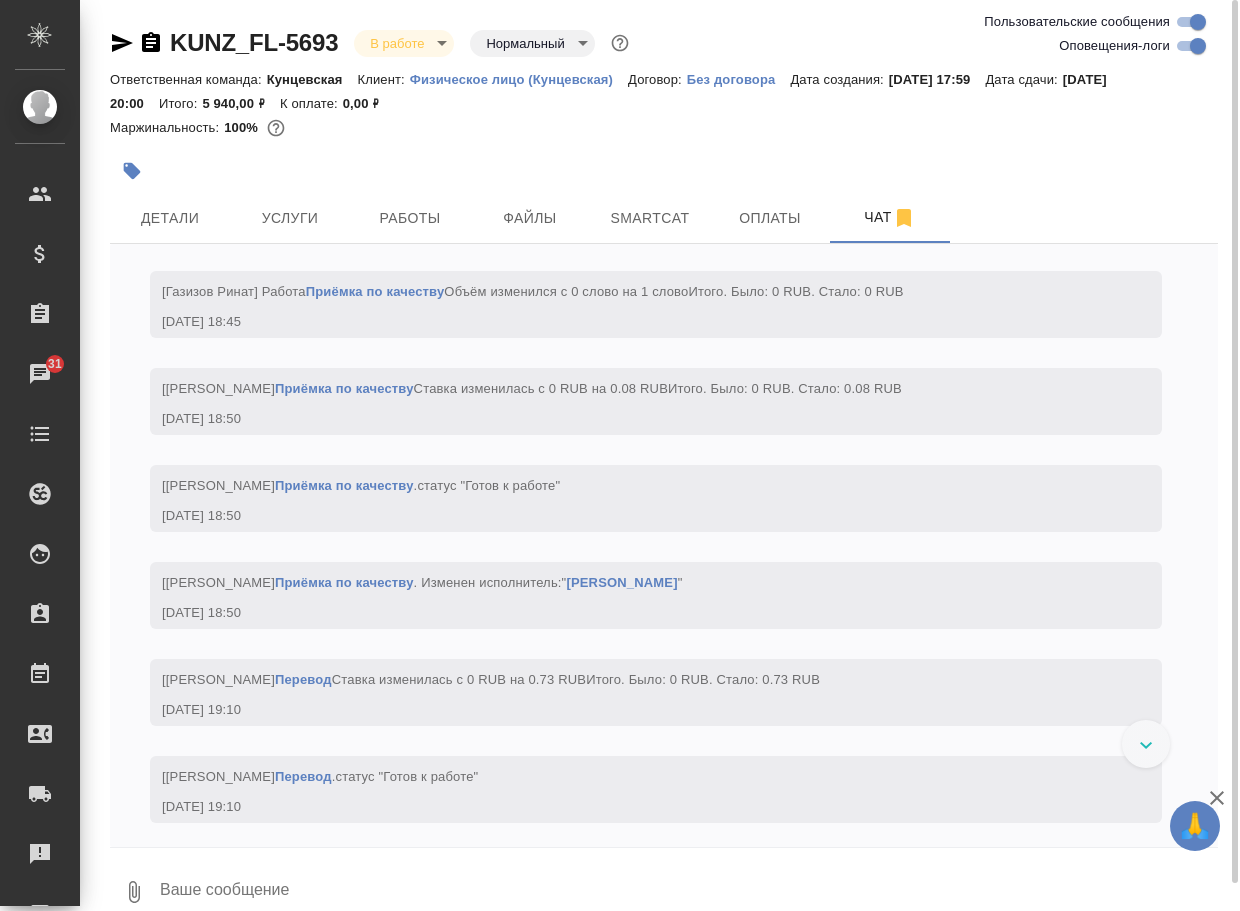 click on "Оповещения-логи" at bounding box center [1198, 46] 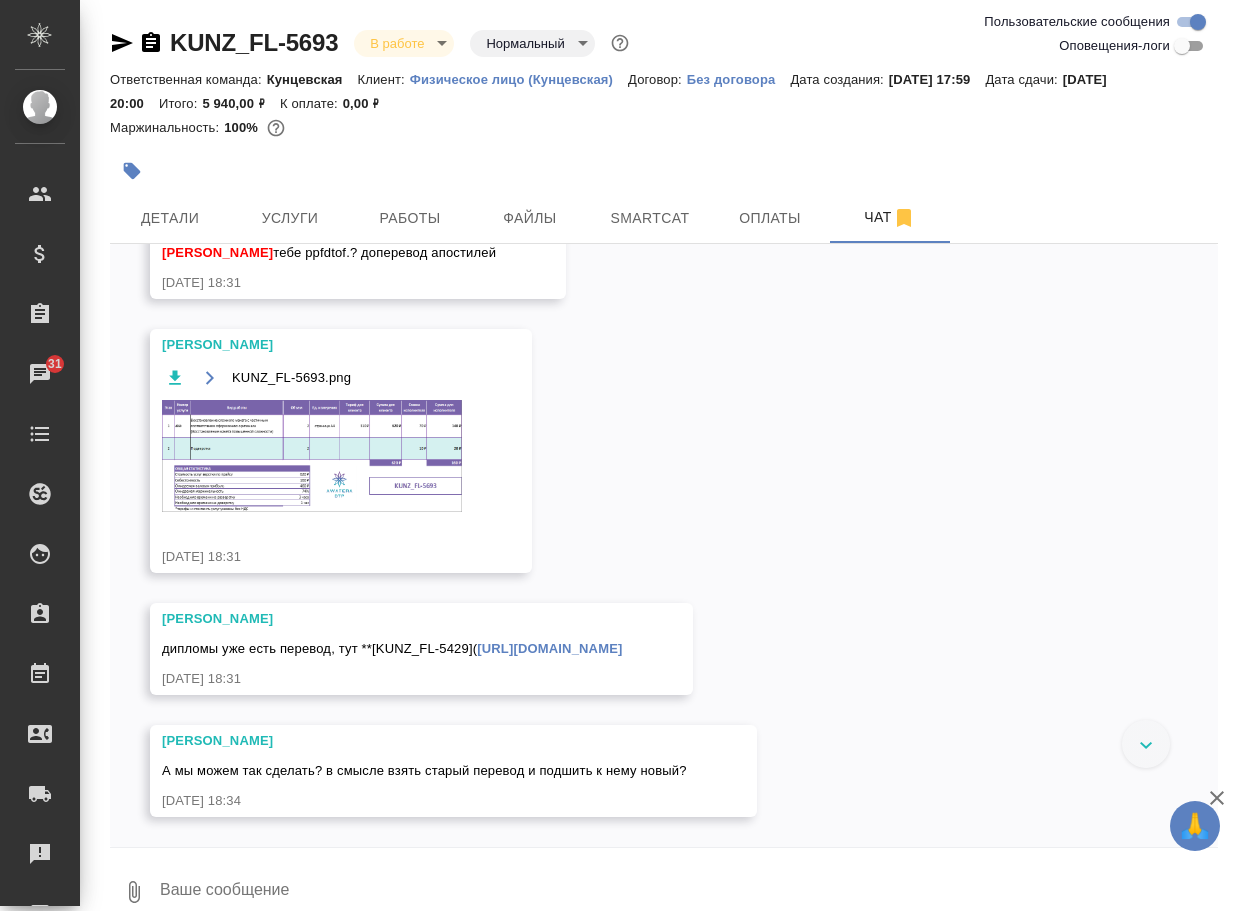 scroll, scrollTop: 632, scrollLeft: 0, axis: vertical 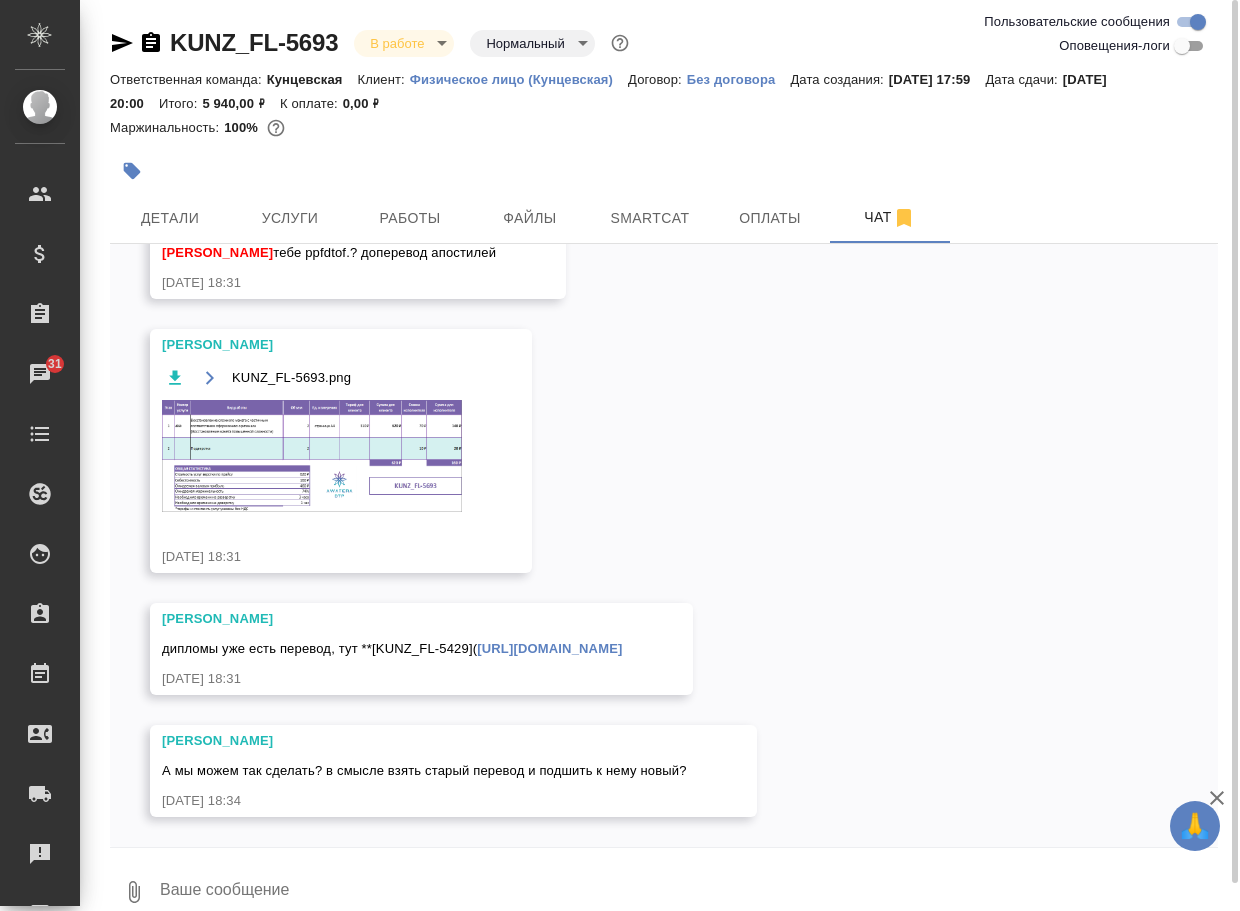 click at bounding box center (312, 456) 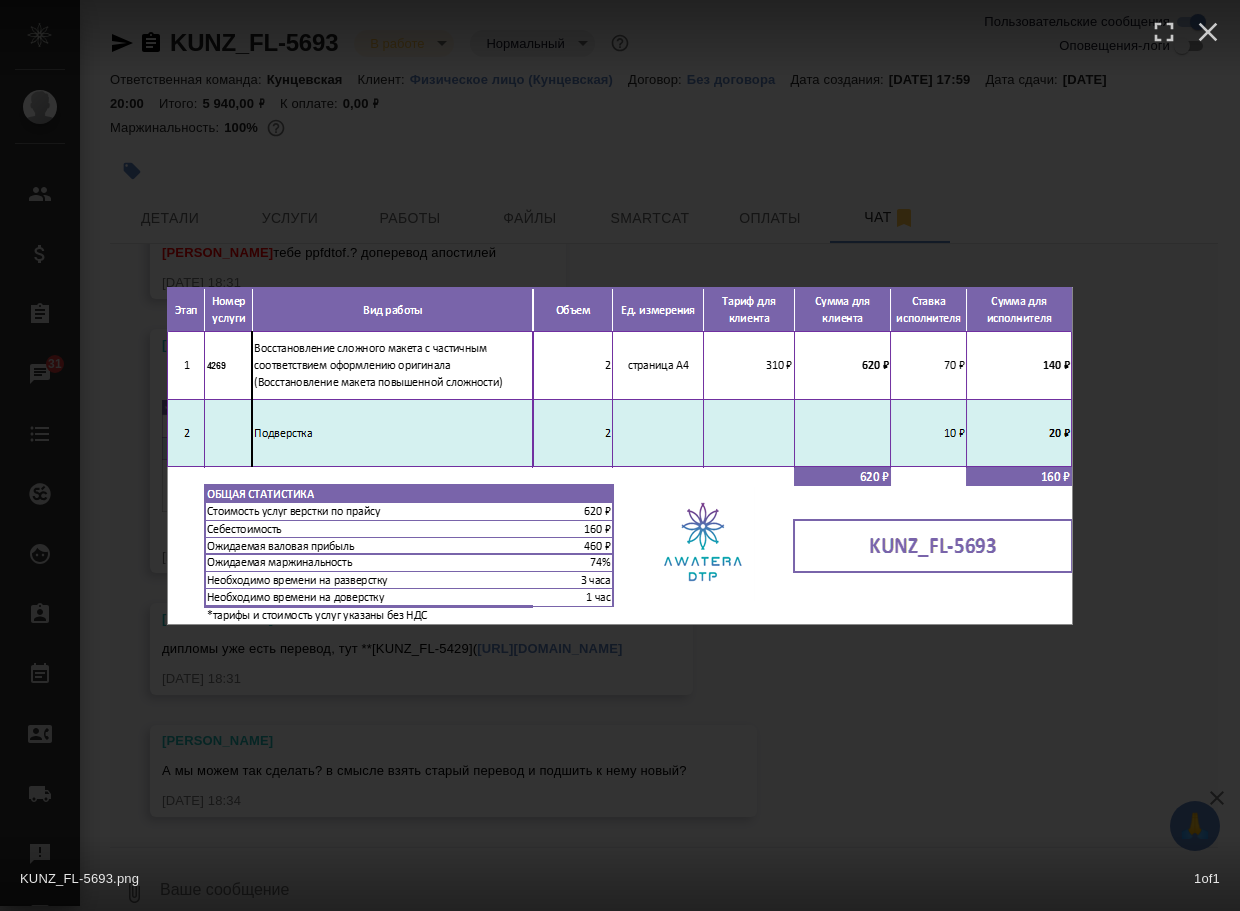 click on "KUNZ_FL-5693.png 1  of  1" at bounding box center [620, 455] 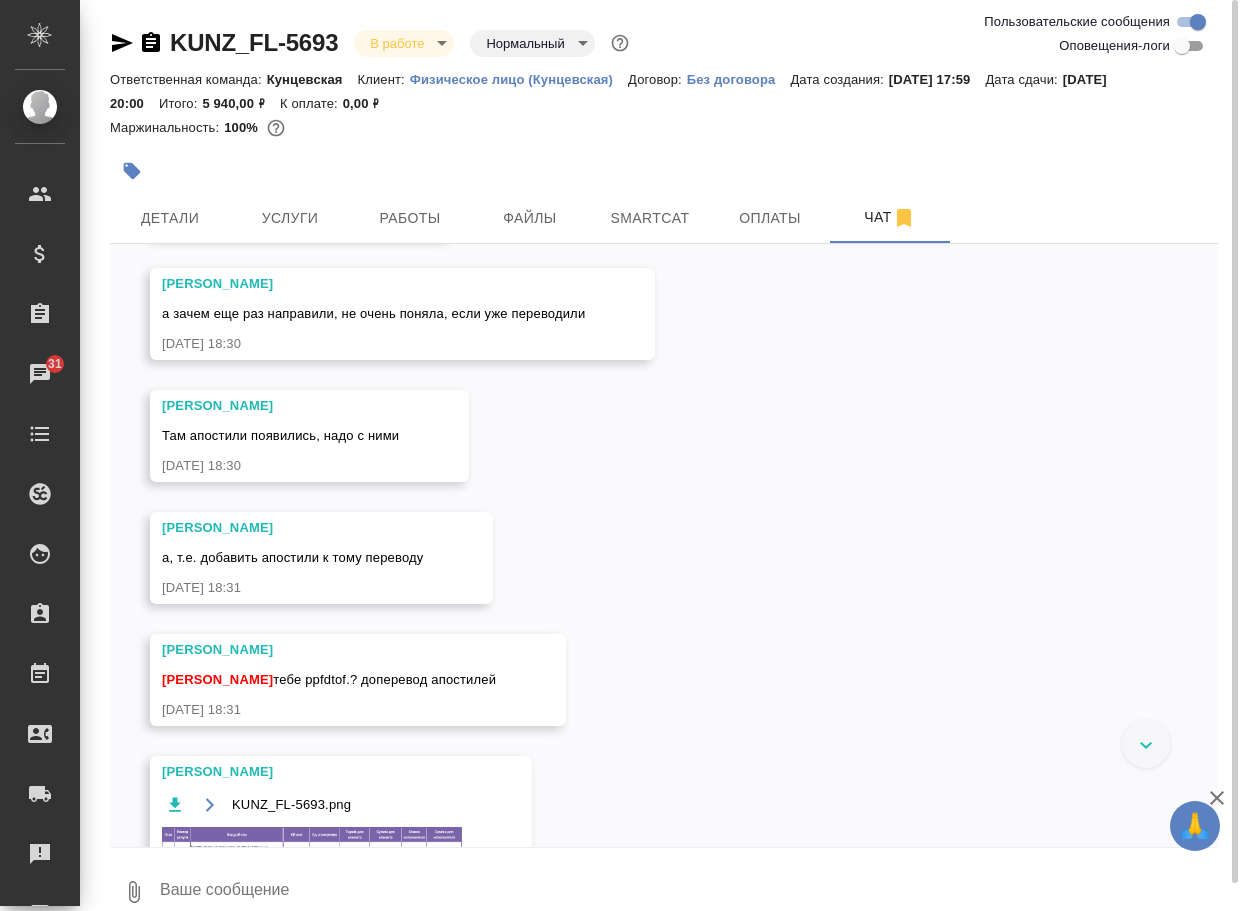 scroll, scrollTop: 132, scrollLeft: 0, axis: vertical 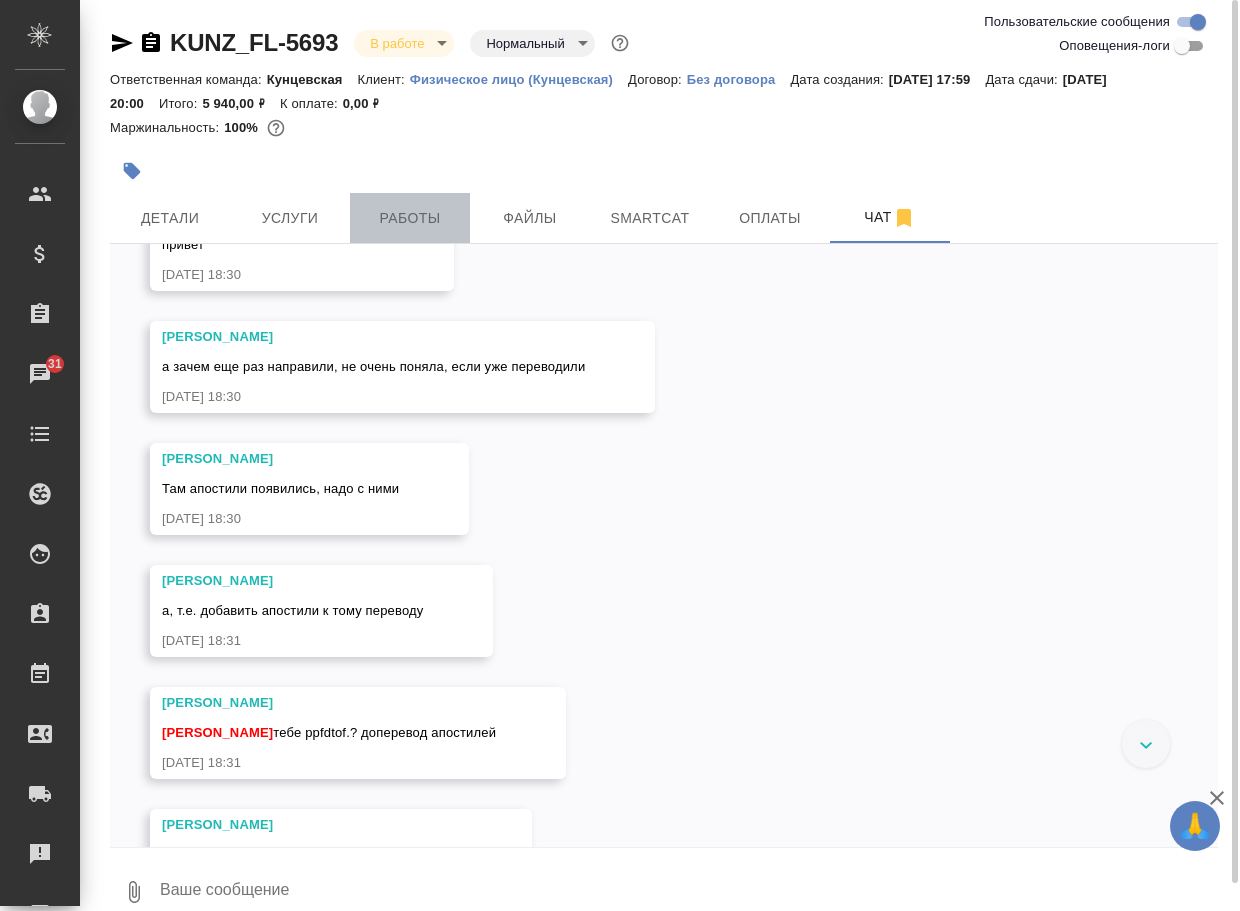click on "Работы" at bounding box center (410, 218) 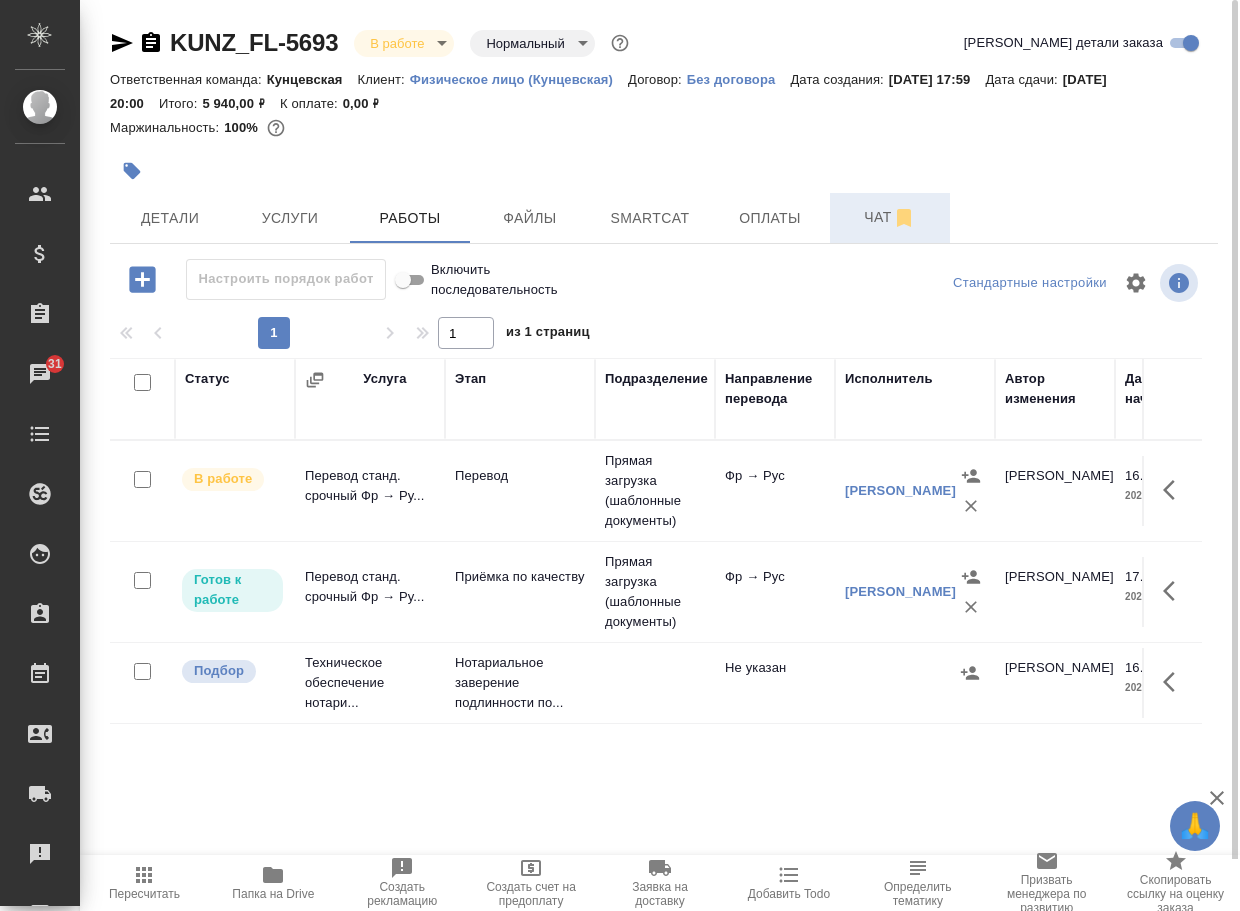 click on "Чат" at bounding box center (890, 217) 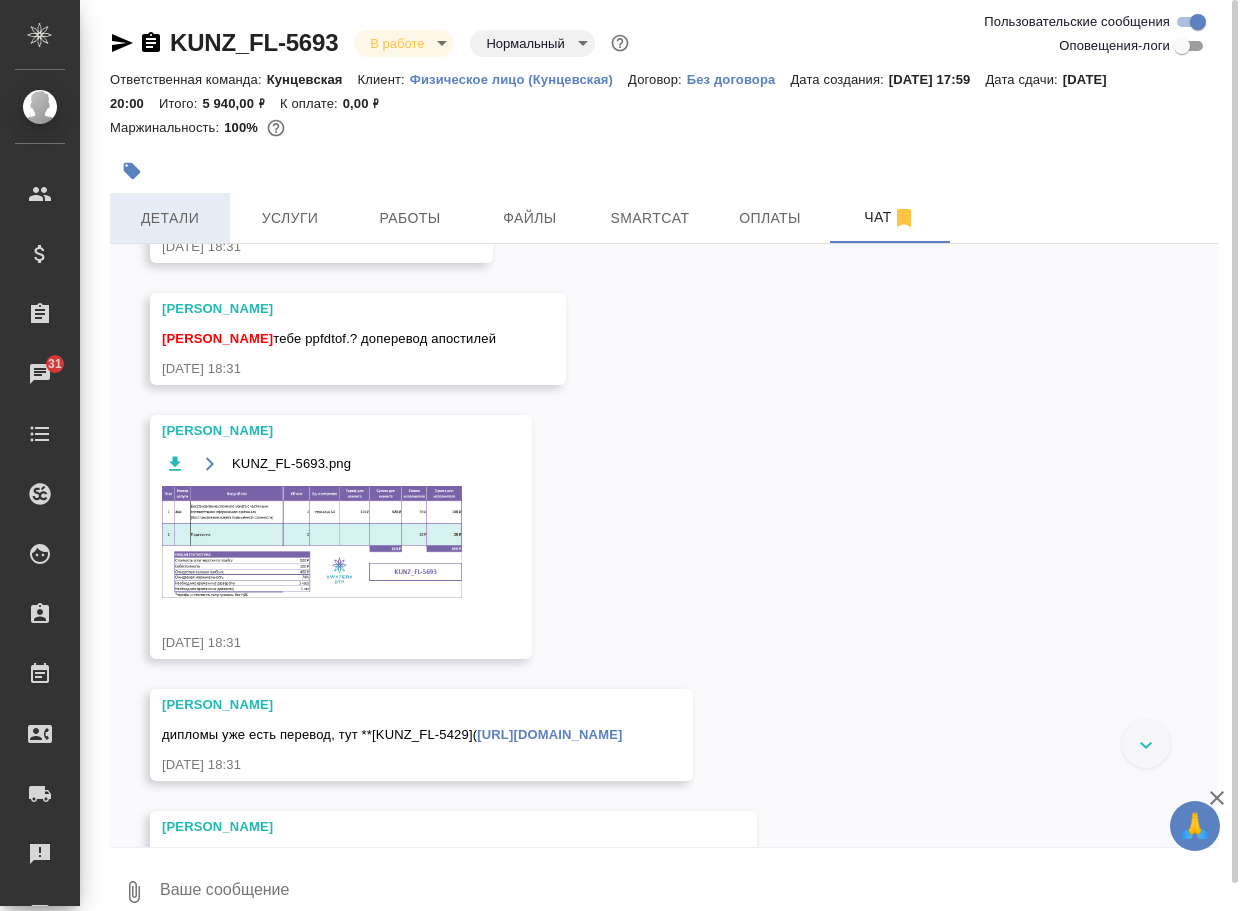 scroll, scrollTop: 632, scrollLeft: 0, axis: vertical 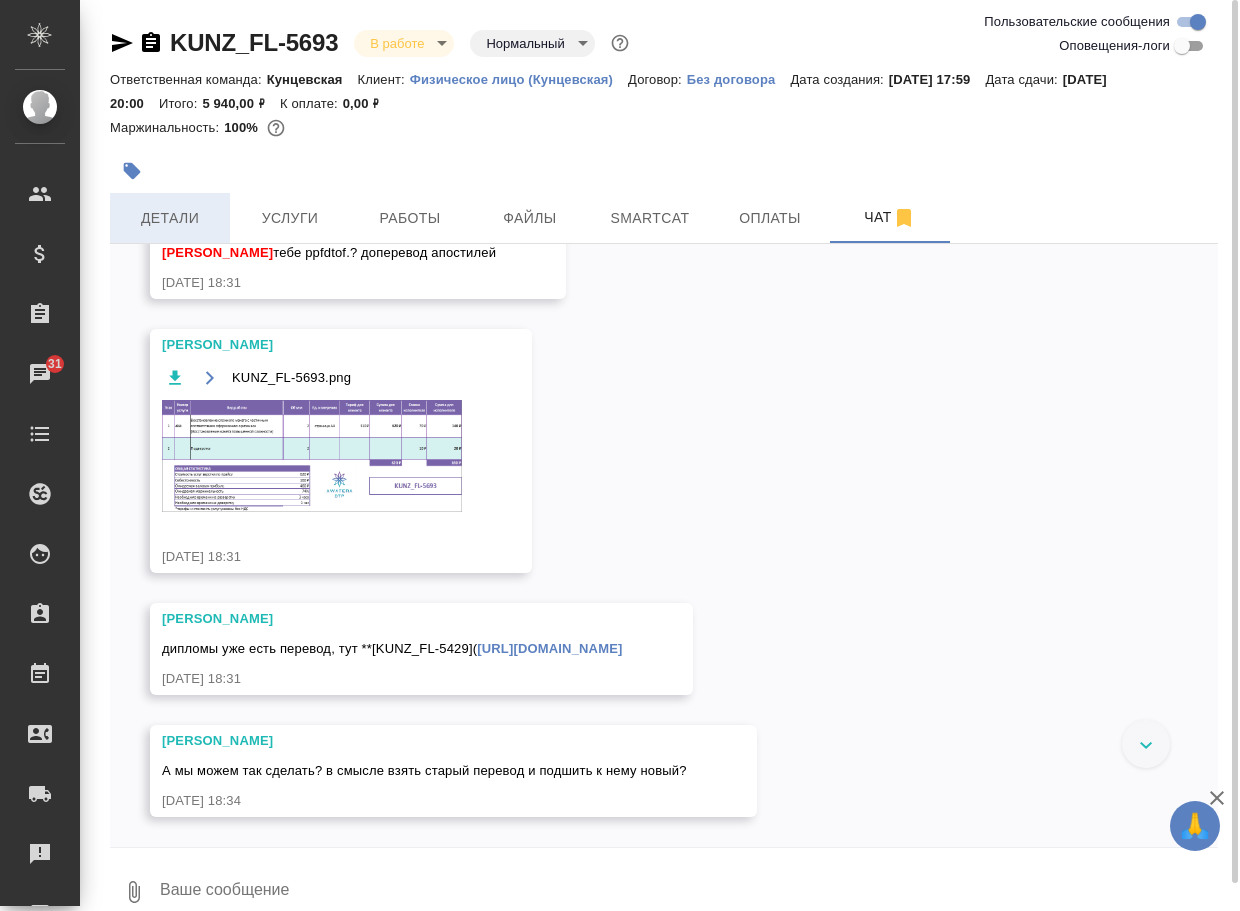 click on "Детали" at bounding box center [170, 218] 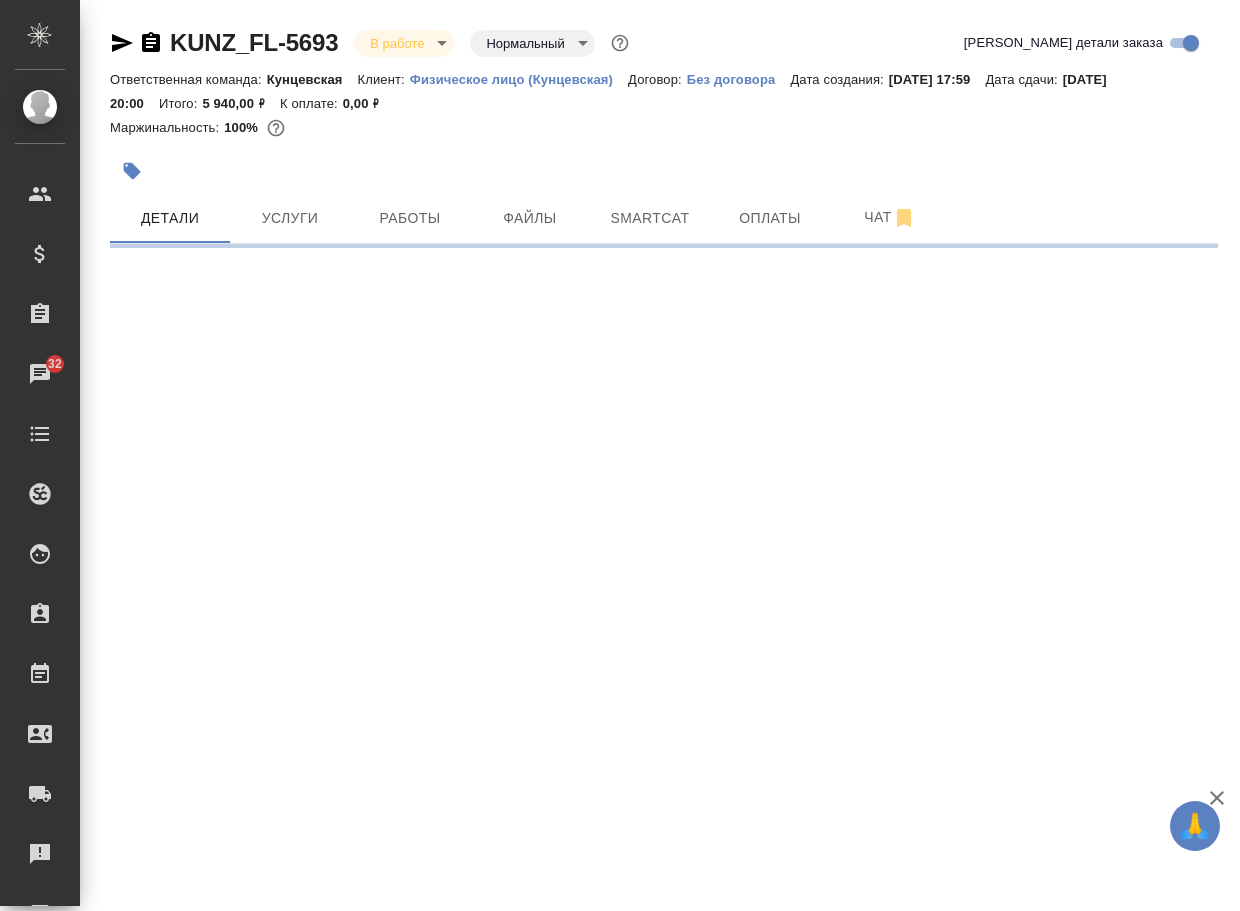 select on "RU" 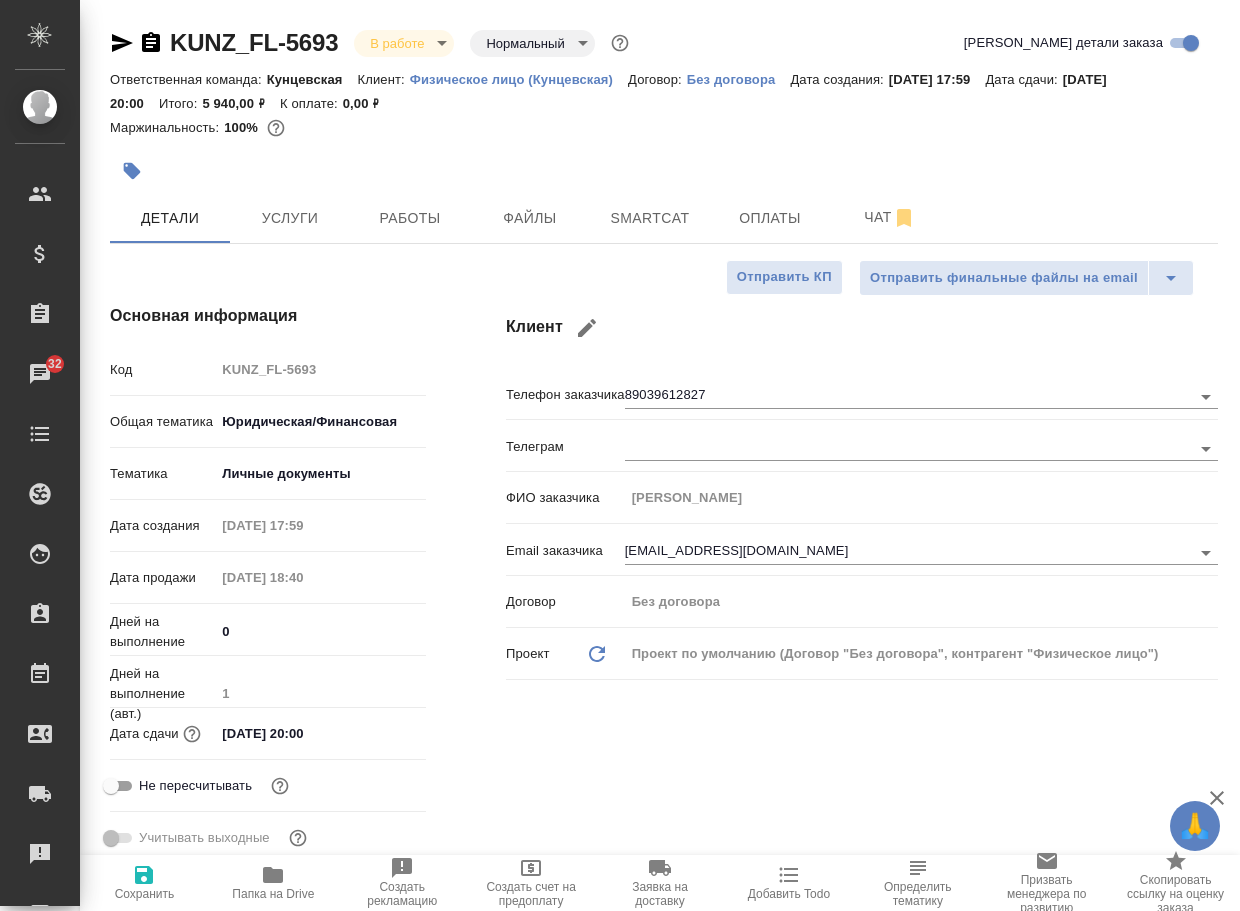 type on "x" 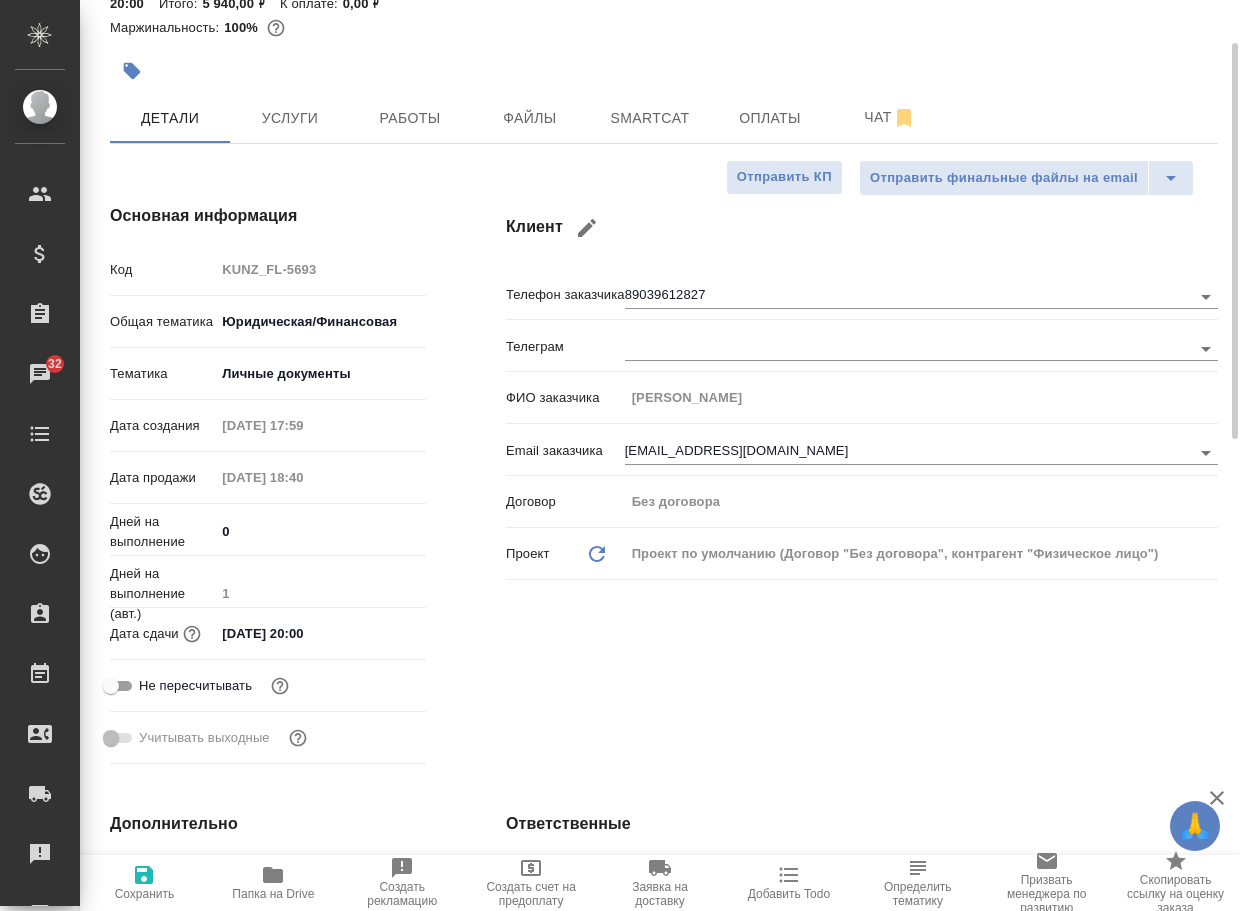 scroll, scrollTop: 0, scrollLeft: 0, axis: both 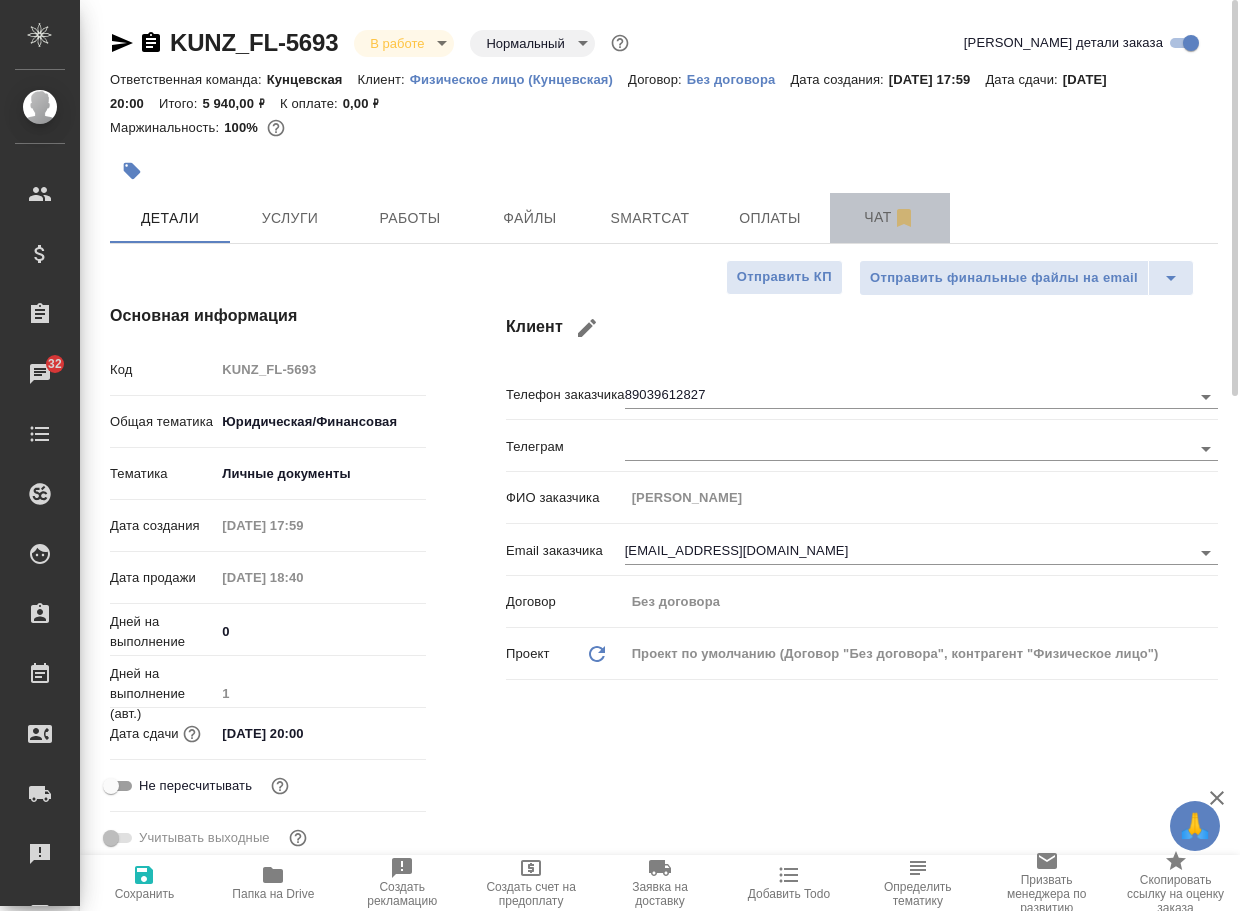 click on "Чат" at bounding box center [890, 217] 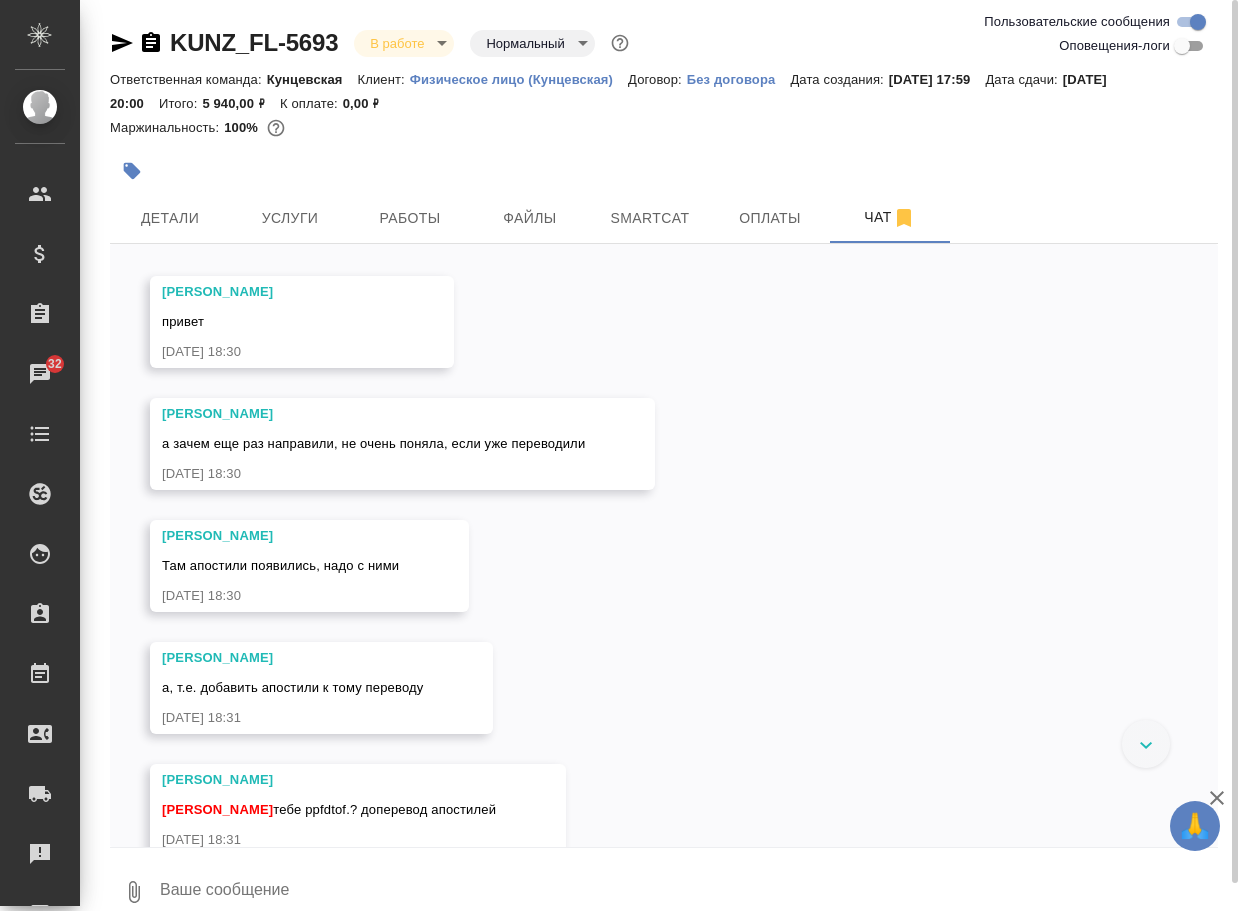 scroll, scrollTop: 0, scrollLeft: 0, axis: both 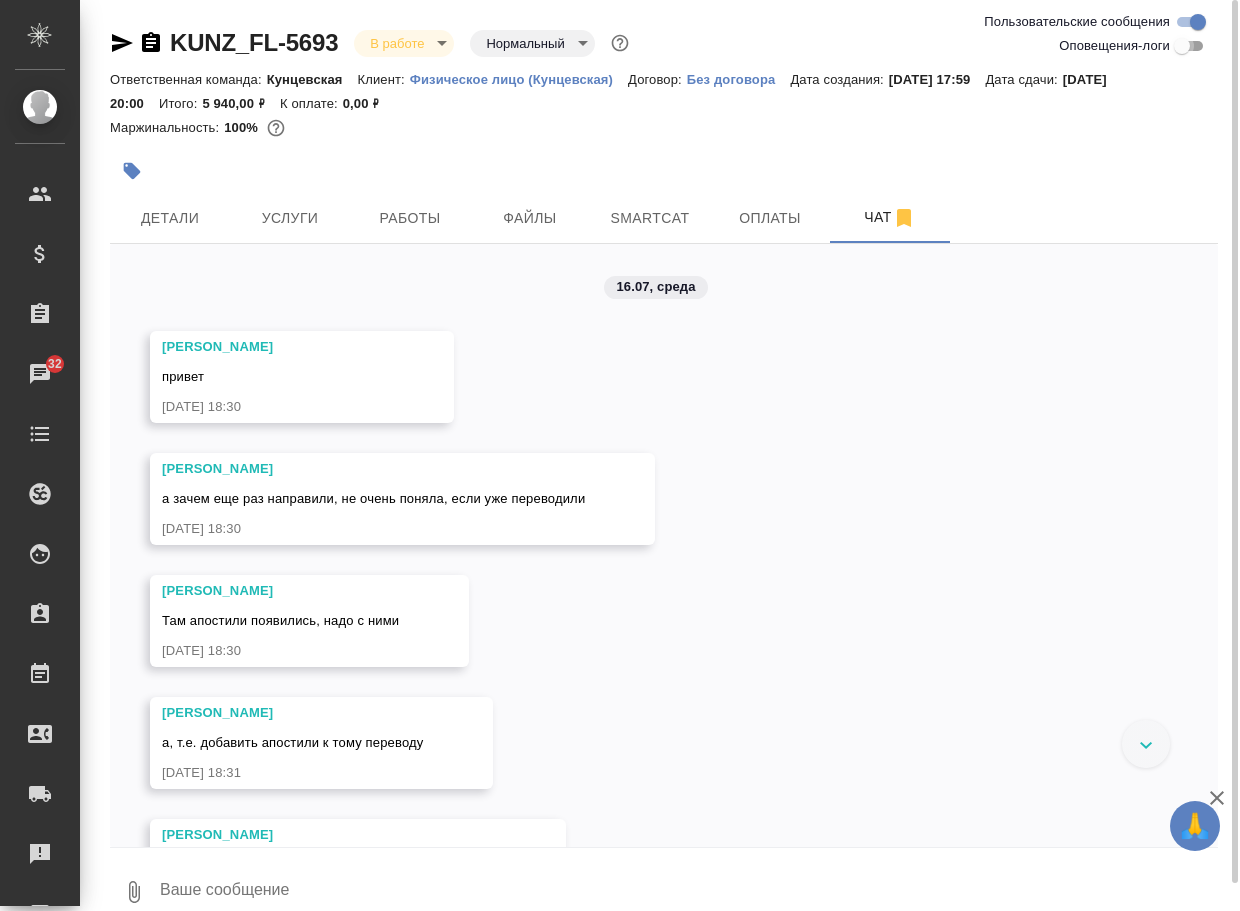 click on "Оповещения-логи" at bounding box center (1182, 46) 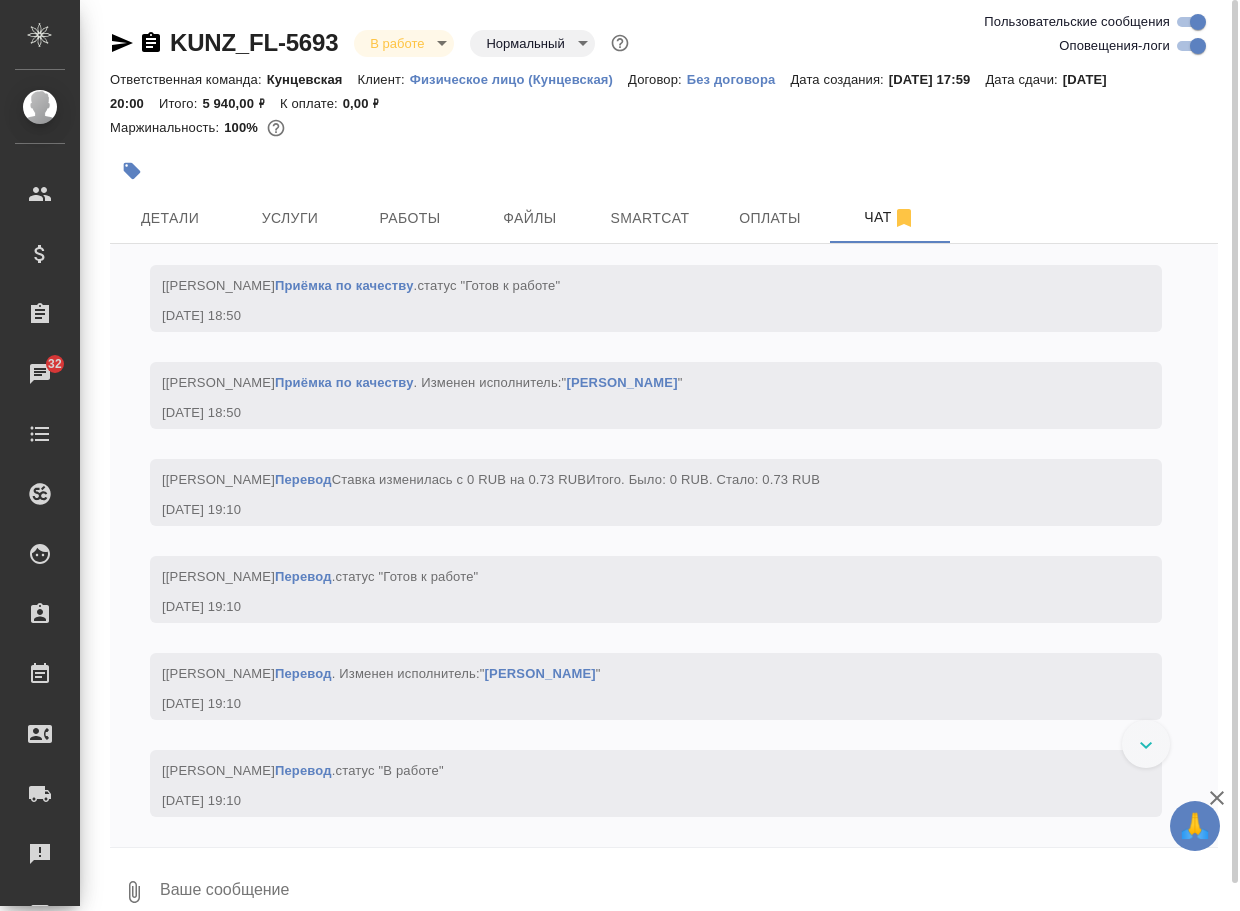 scroll, scrollTop: 3759, scrollLeft: 0, axis: vertical 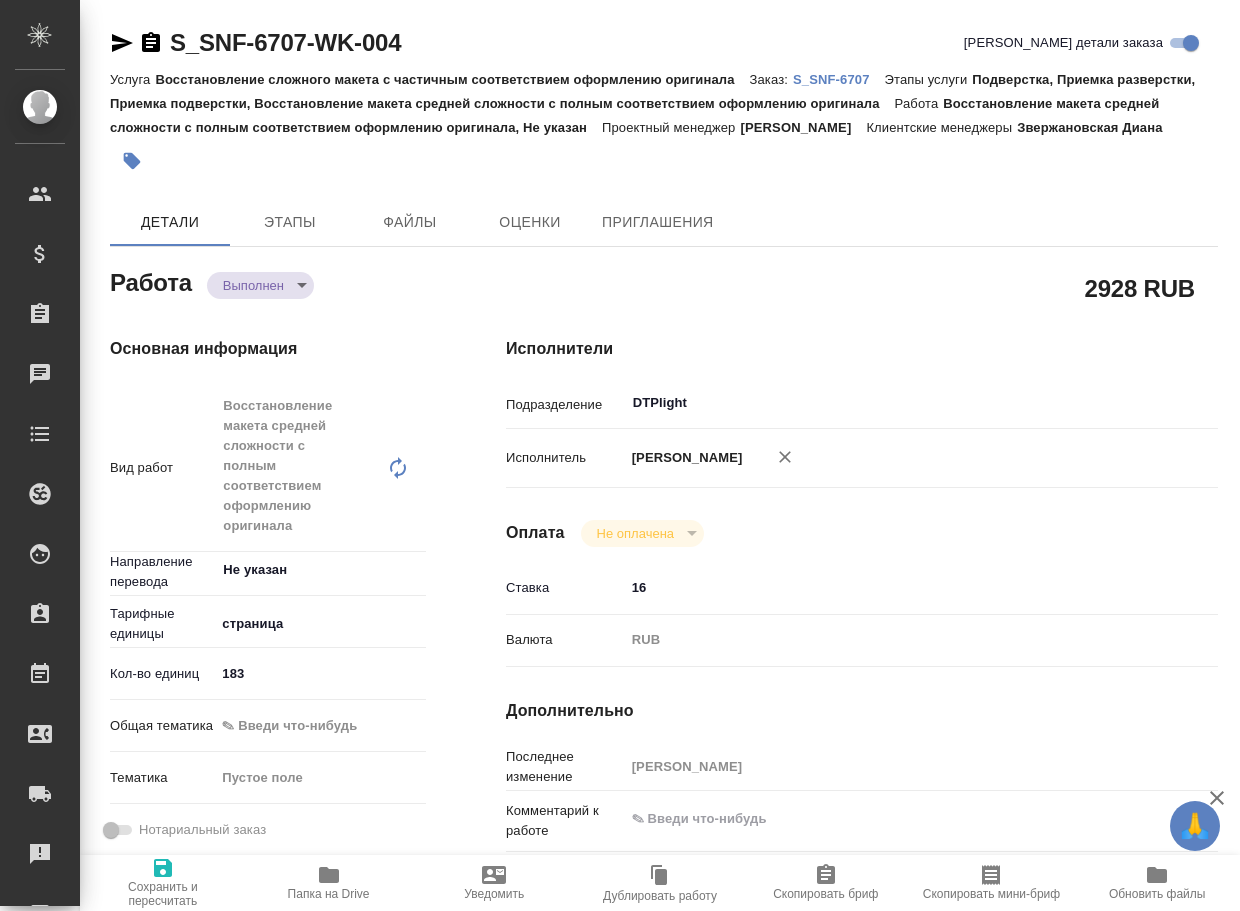 type on "x" 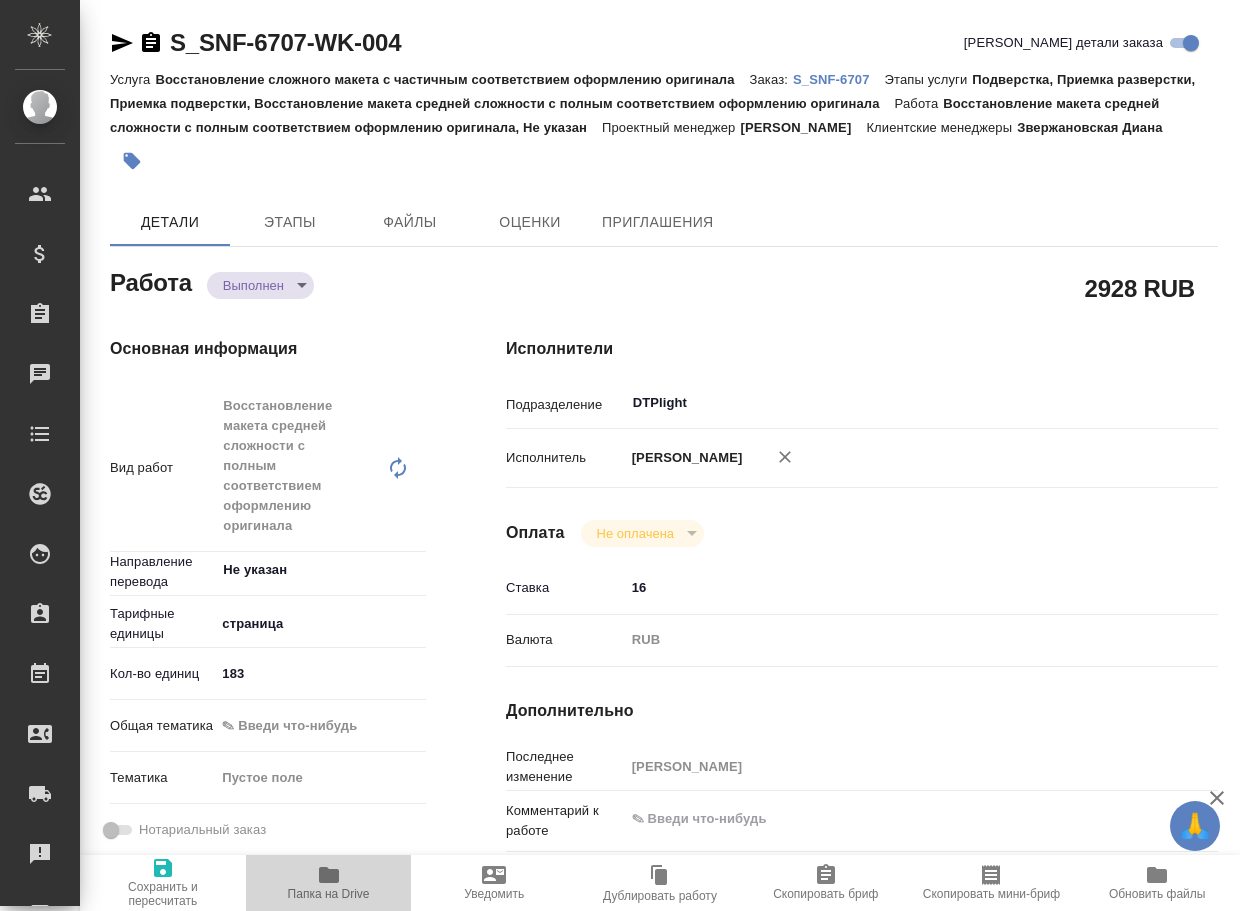 click 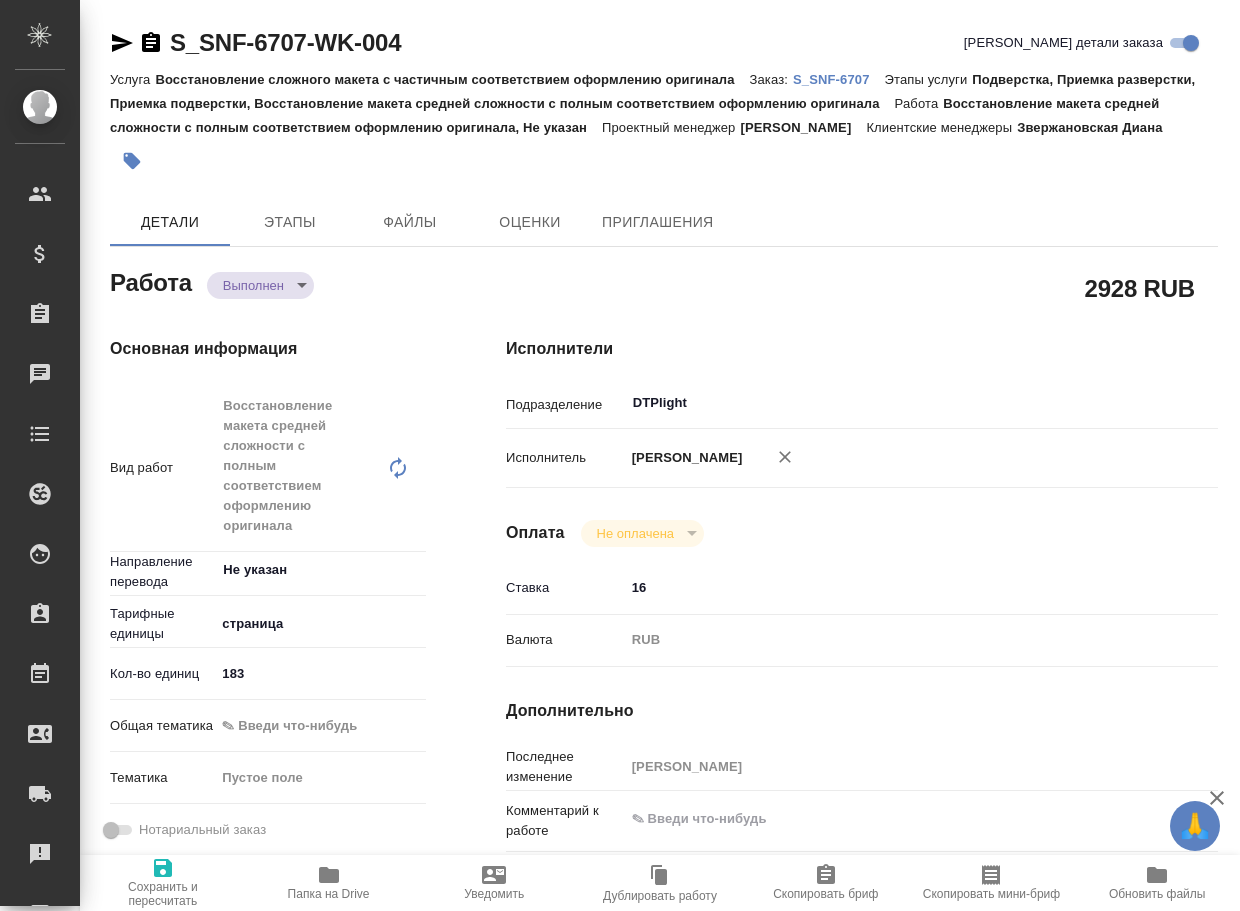 type on "x" 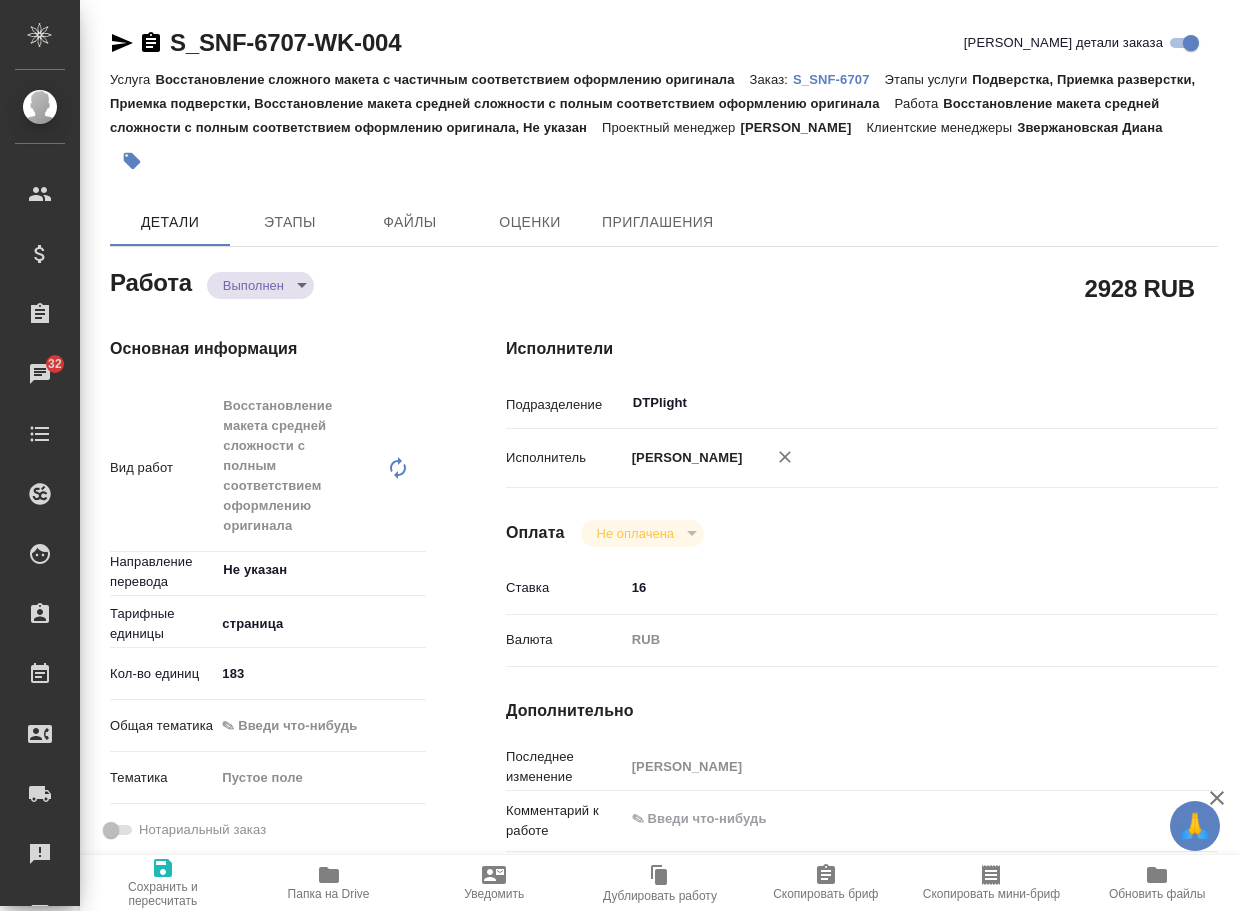 click on "🙏 .cls-1
fill:#fff;
AWATERA Arsenyeva Vera Клиенты Спецификации Заказы 32 Чаты Todo Проекты SC Исполнители Кандидаты Работы Входящие заявки Заявки на доставку Рекламации Проекты процессинга Конференции Выйти S_SNF-6707-WK-004 Кратко детали заказа Услуга Восстановление сложного макета с частичным соответствием оформлению оригинала Заказ: S_SNF-6707 Этапы услуги Подверстка, Приемка разверстки, Приемка подверстки, Восстановление макета средней сложности с полным соответствием оформлению оригинала Работа Проектный менеджер Горшкова Валентина Клиентские менеджеры x x" at bounding box center [620, 455] 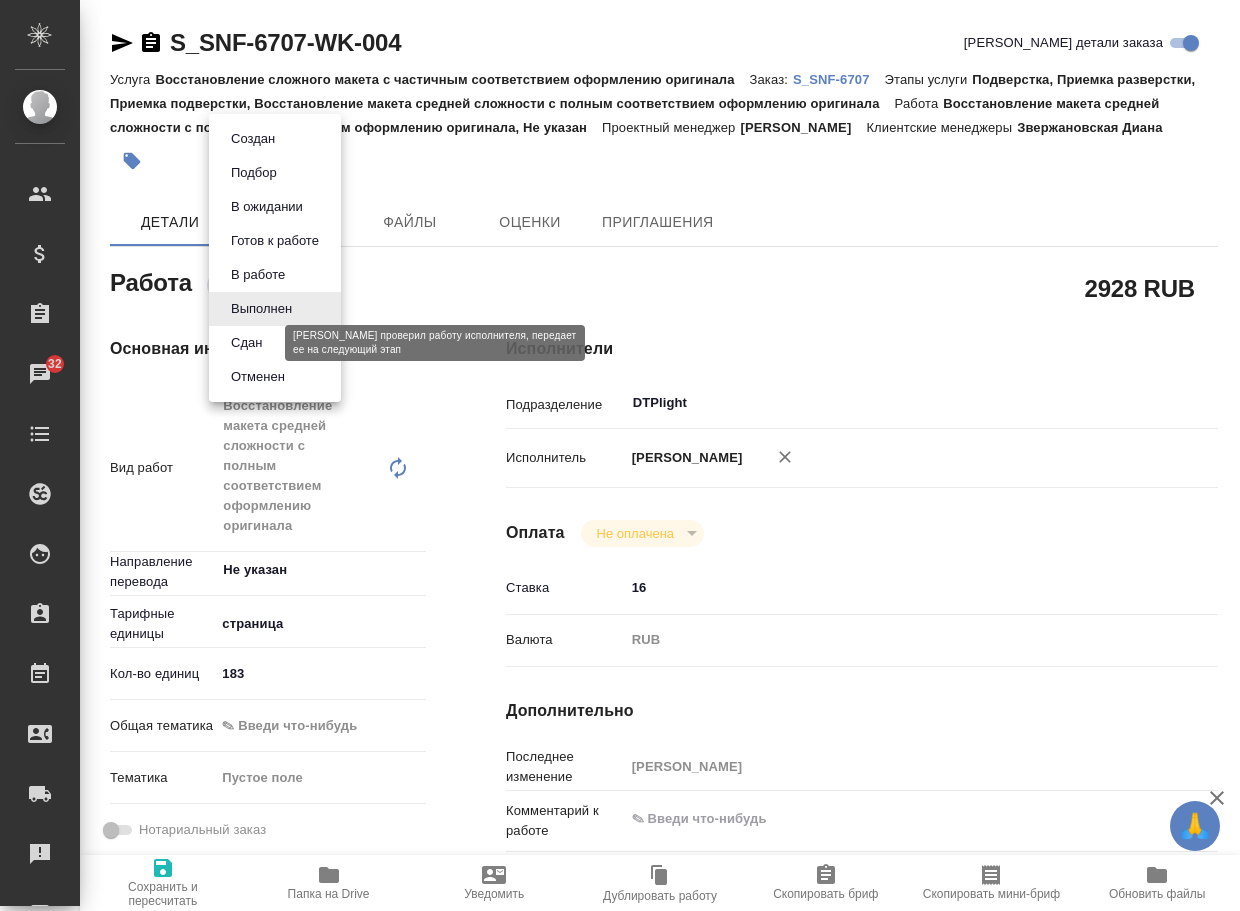 click on "Сдан" at bounding box center [246, 343] 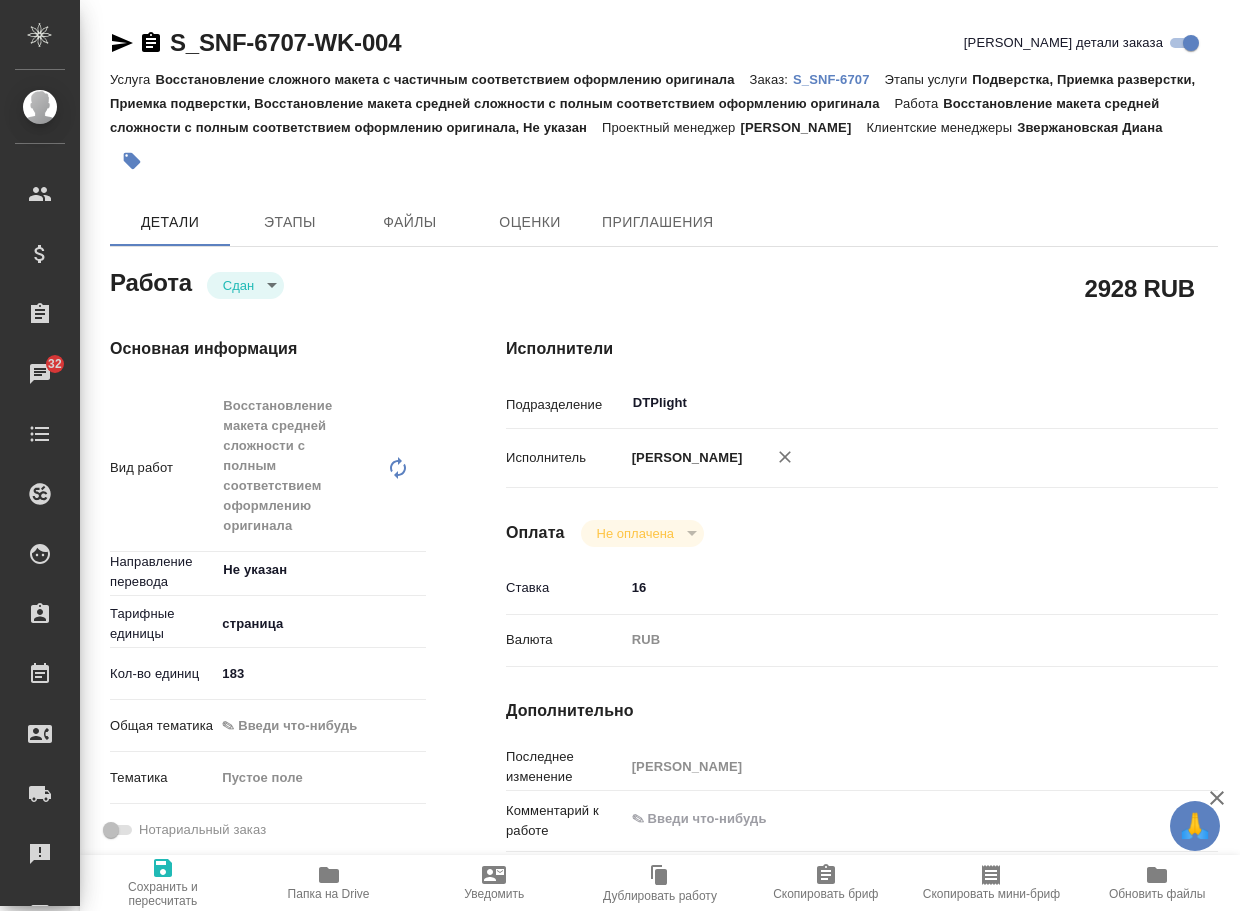 click on "S_SNF-6707" at bounding box center (839, 79) 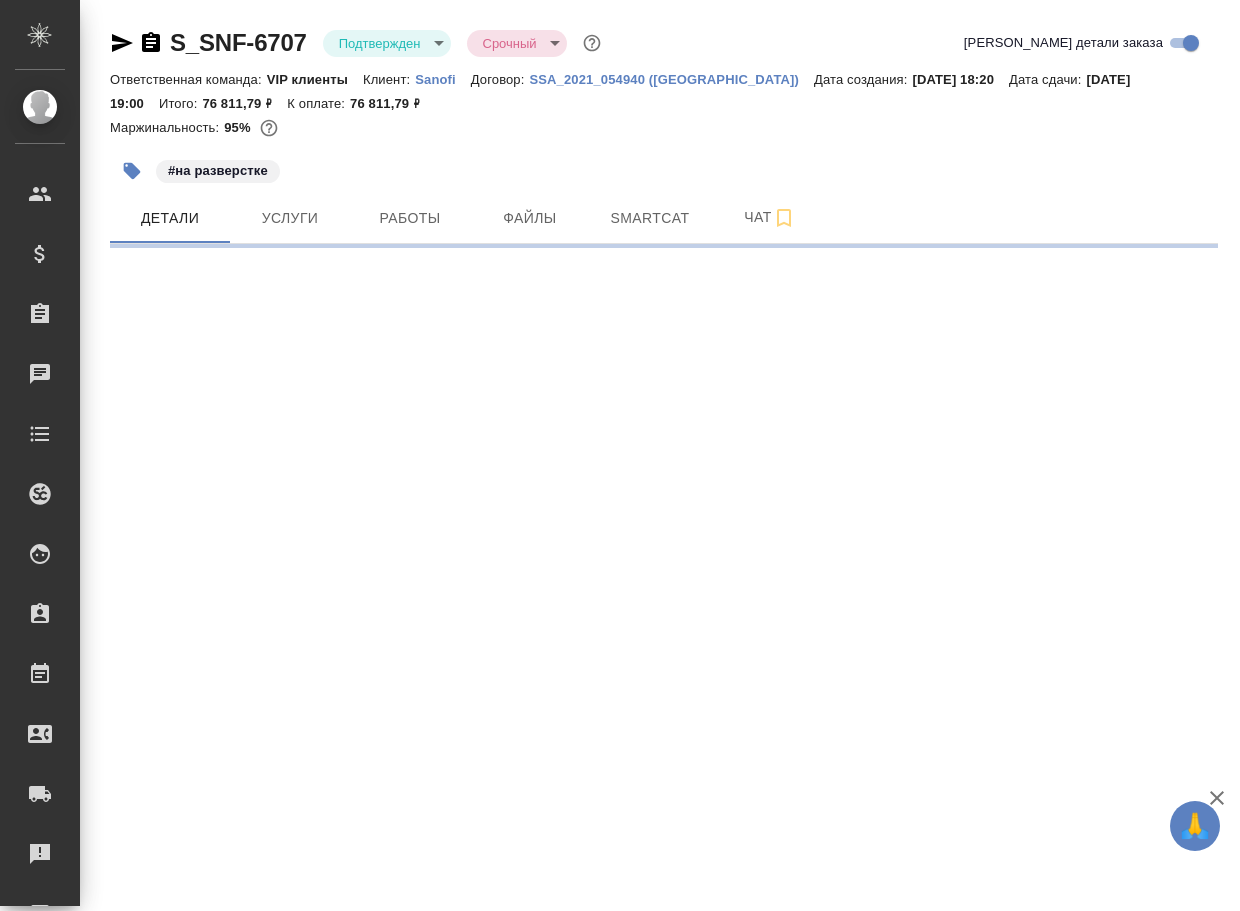 scroll, scrollTop: 0, scrollLeft: 0, axis: both 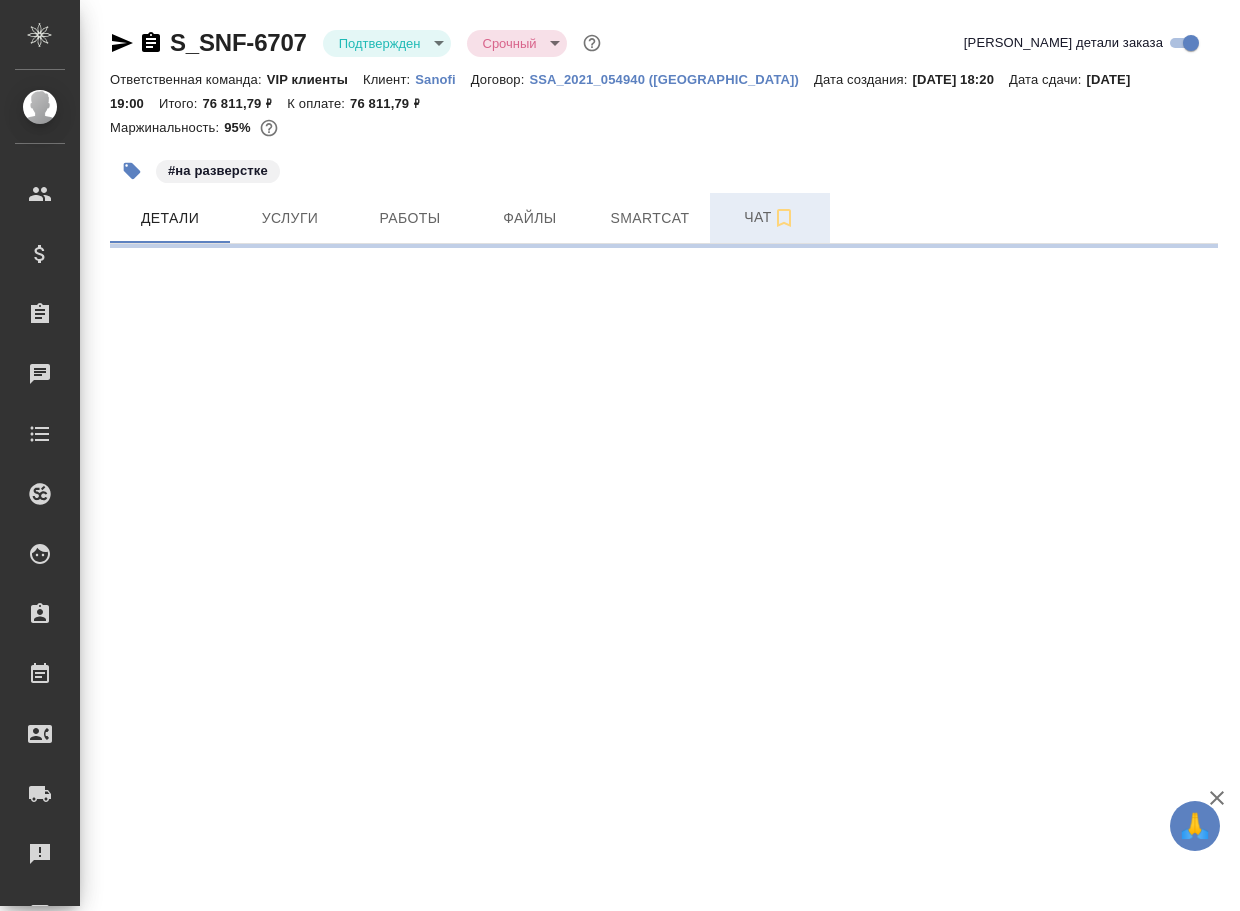 select on "RU" 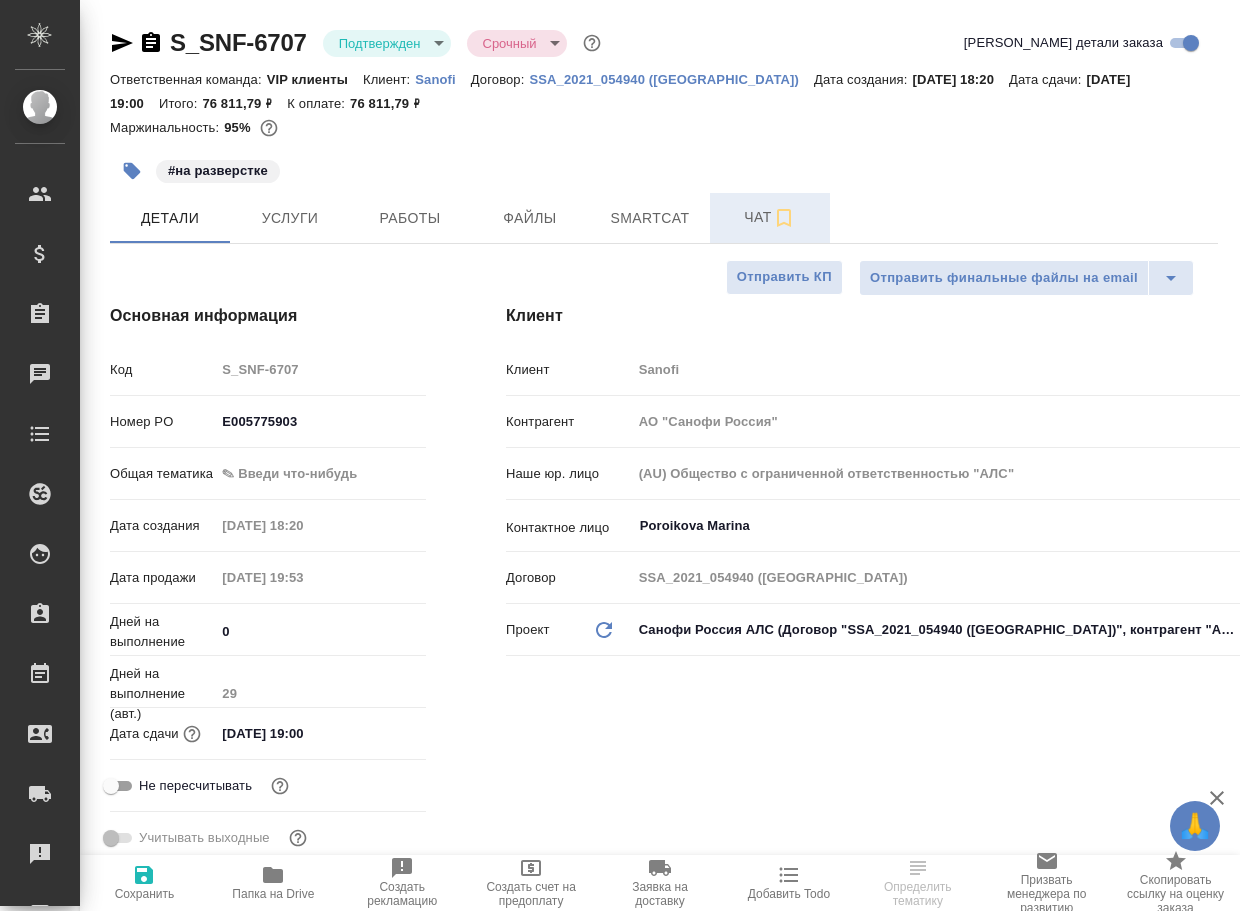 click on "Чат" at bounding box center [770, 217] 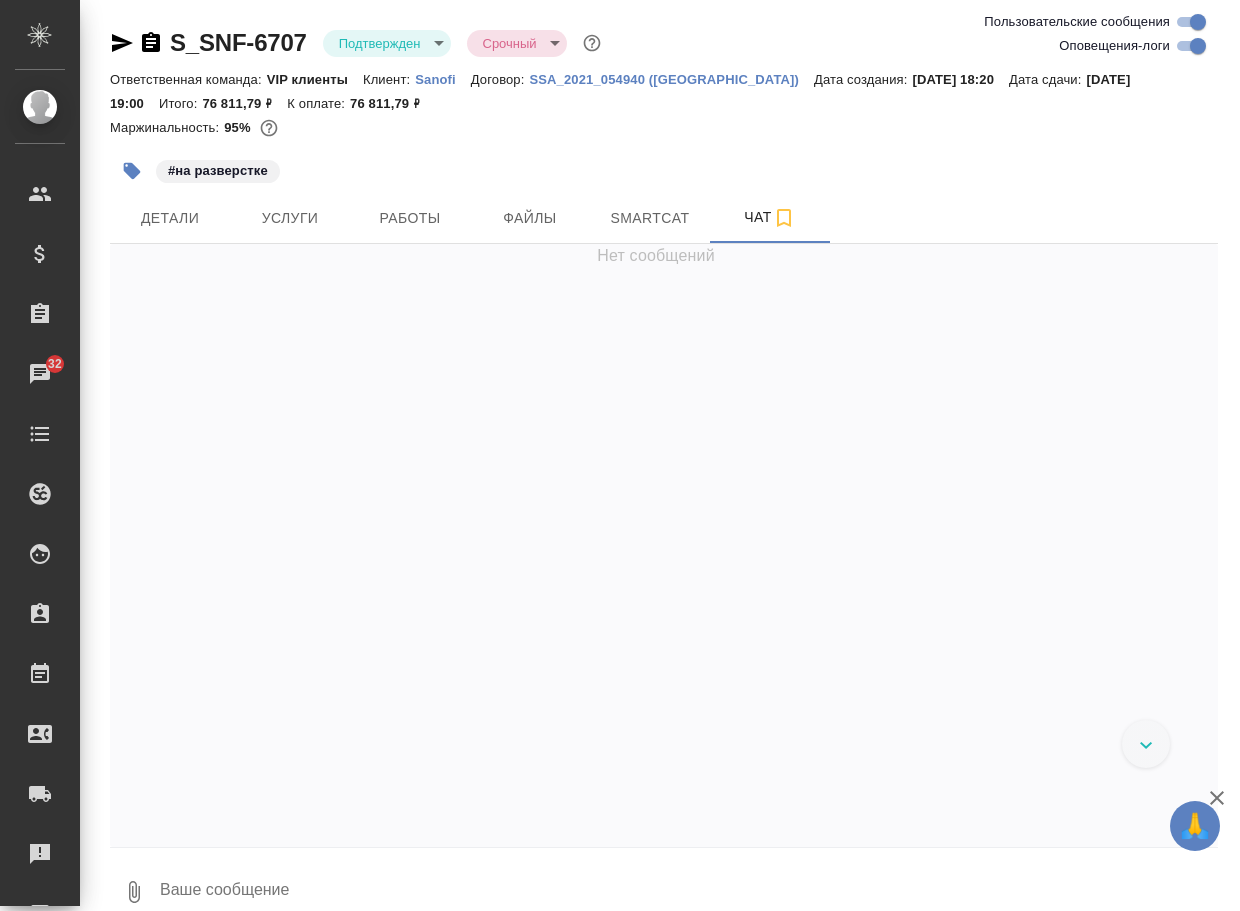 click at bounding box center (688, 892) 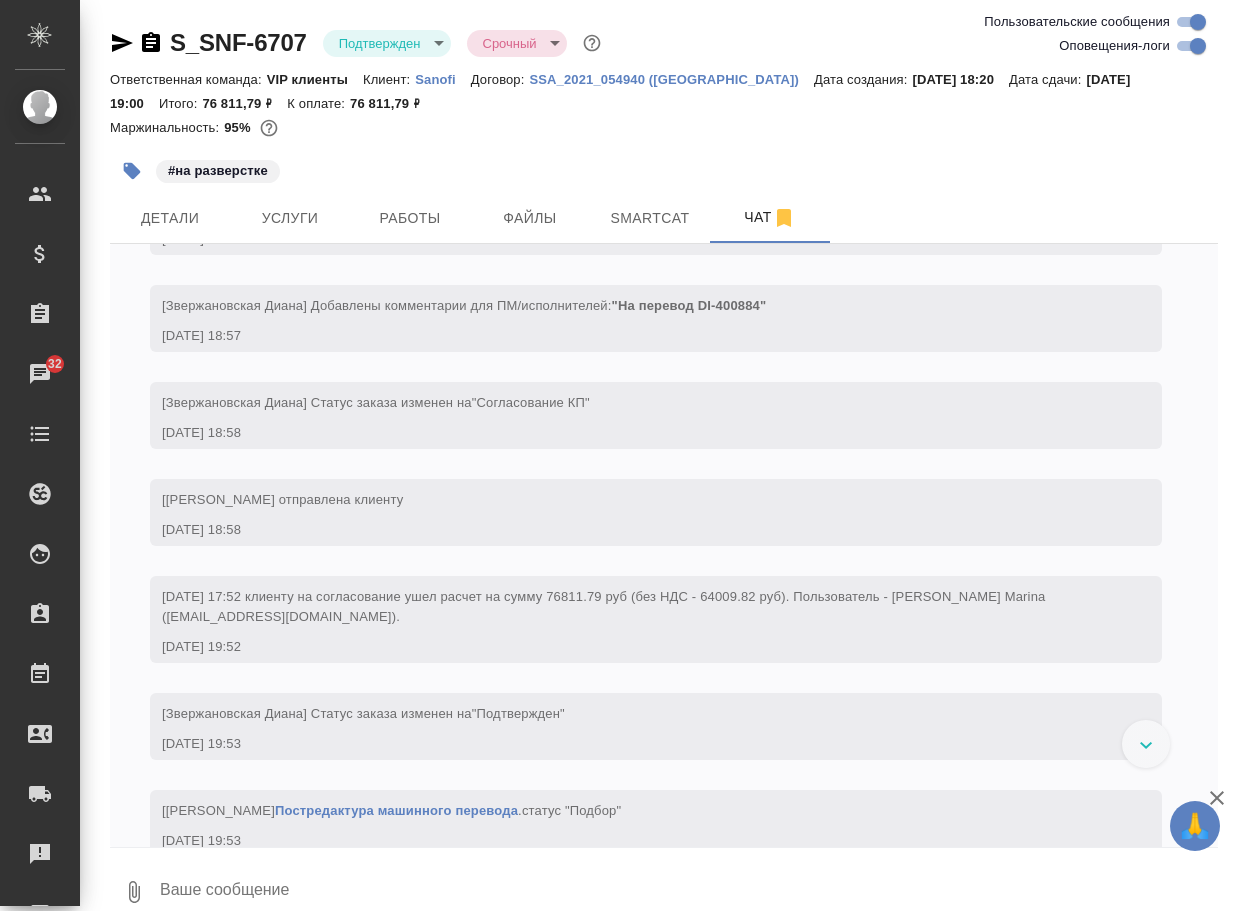 paste on "[URL][DOMAIN_NAME]" 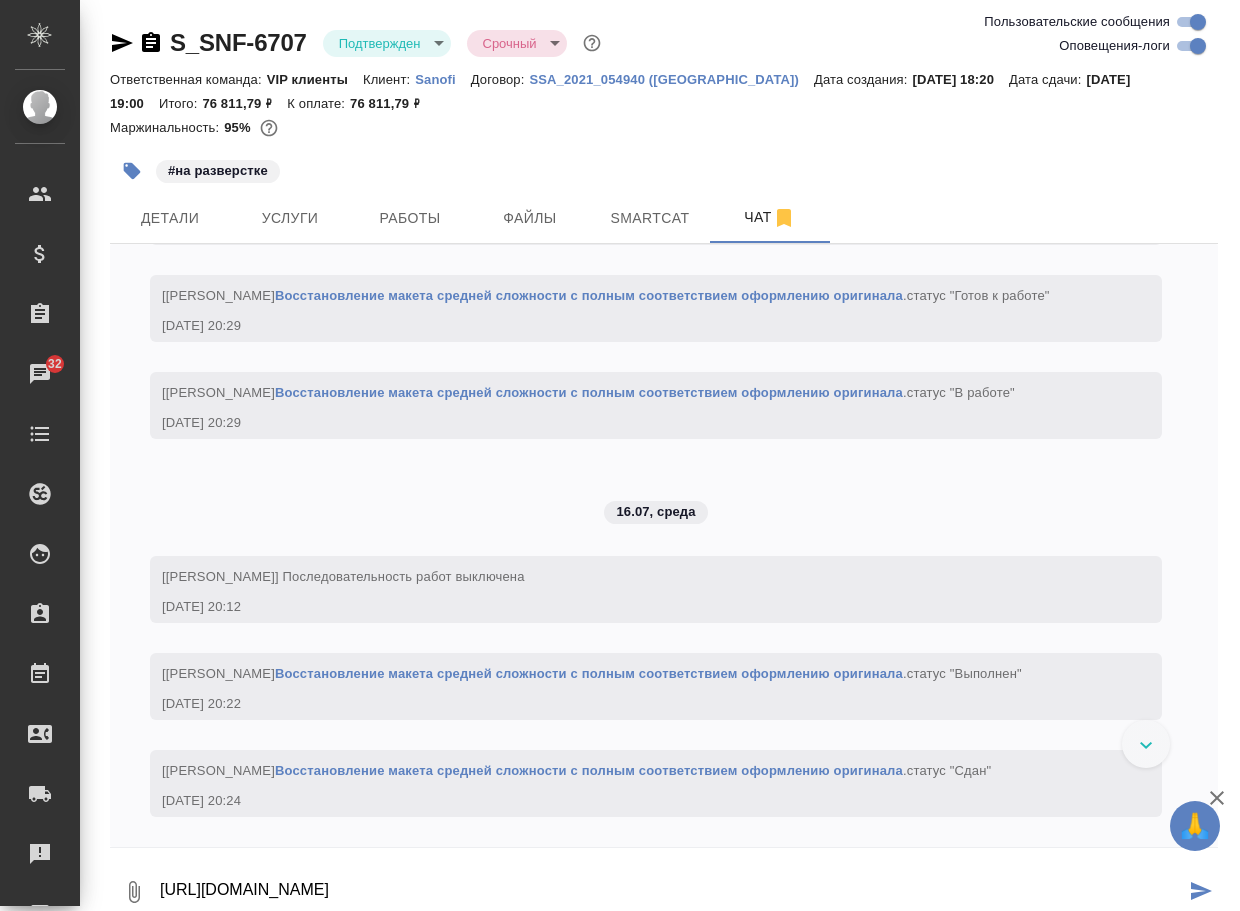 scroll, scrollTop: 3564, scrollLeft: 0, axis: vertical 